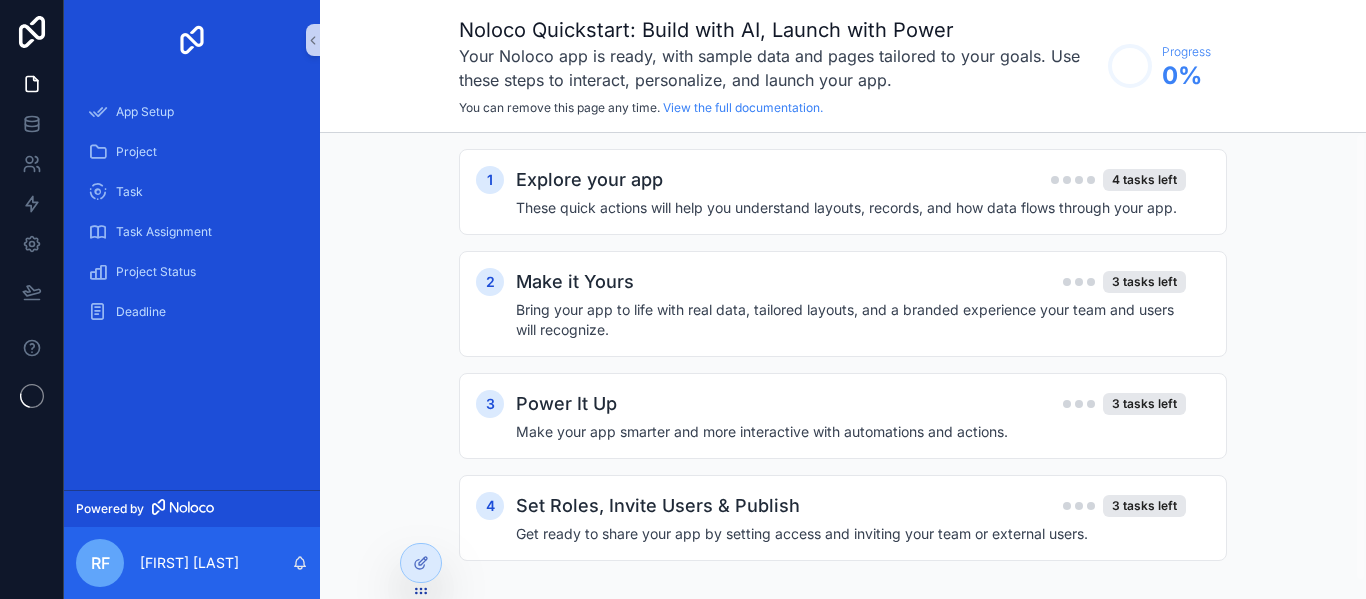 scroll, scrollTop: 0, scrollLeft: 0, axis: both 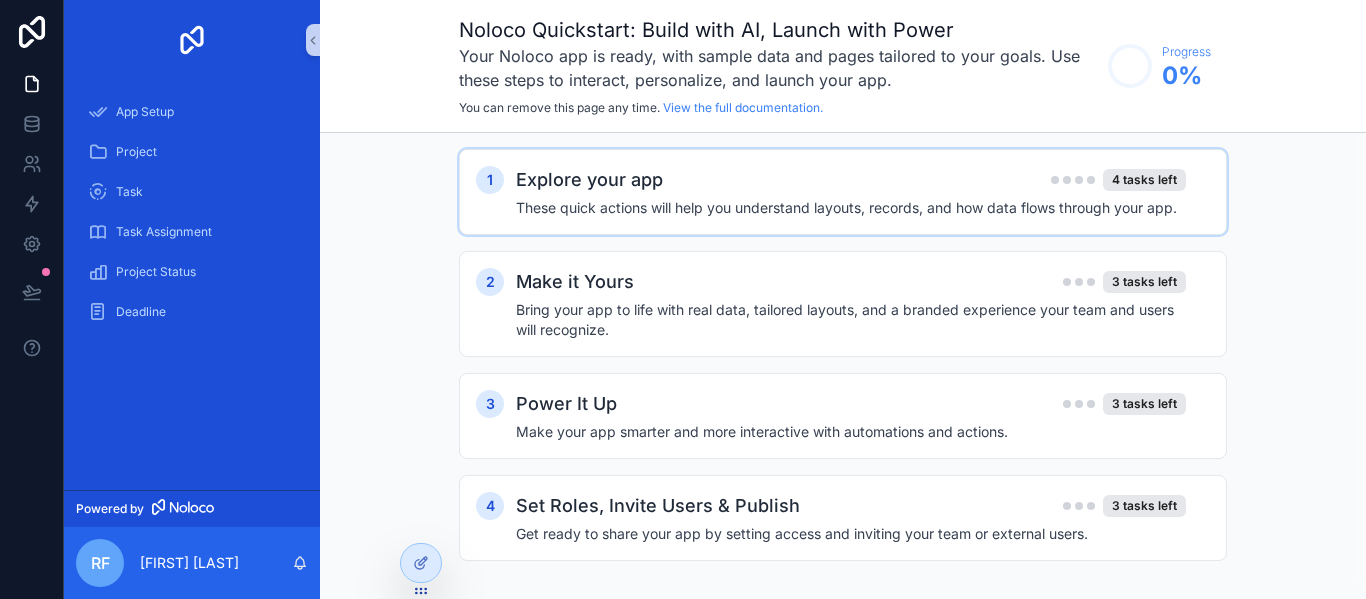 click on "1 Explore your app 4 tasks left These quick actions will help you understand layouts, records, and how data flows through your app." at bounding box center [843, 192] 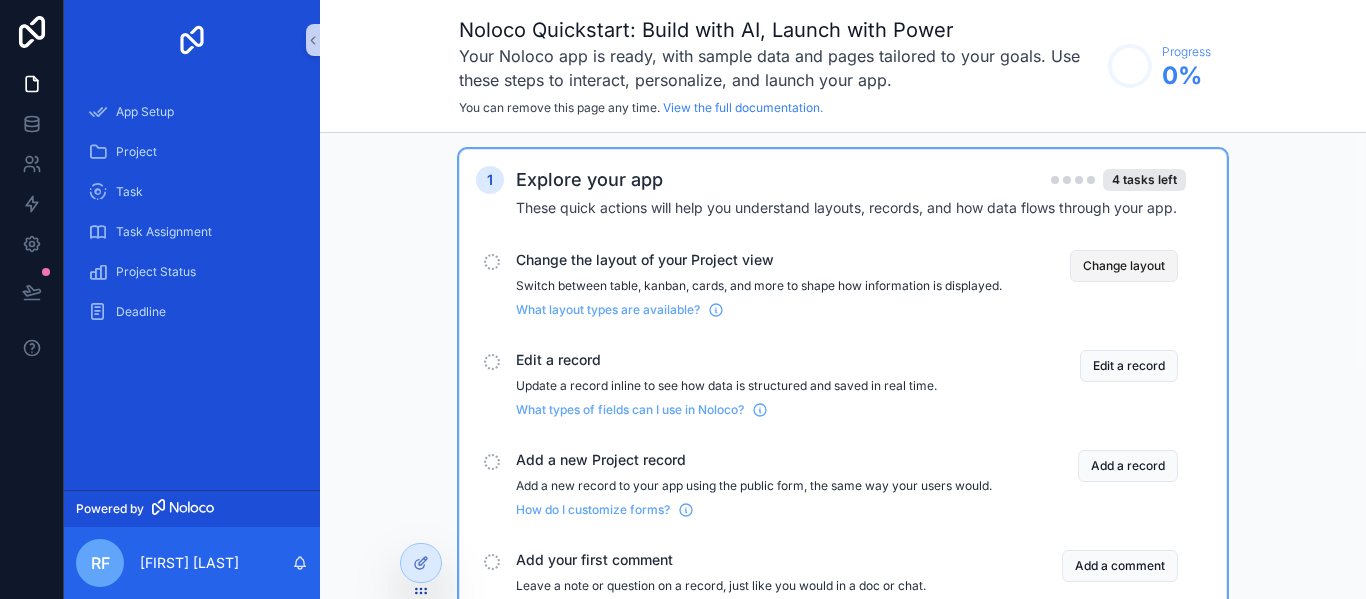click on "Change layout" at bounding box center (1124, 266) 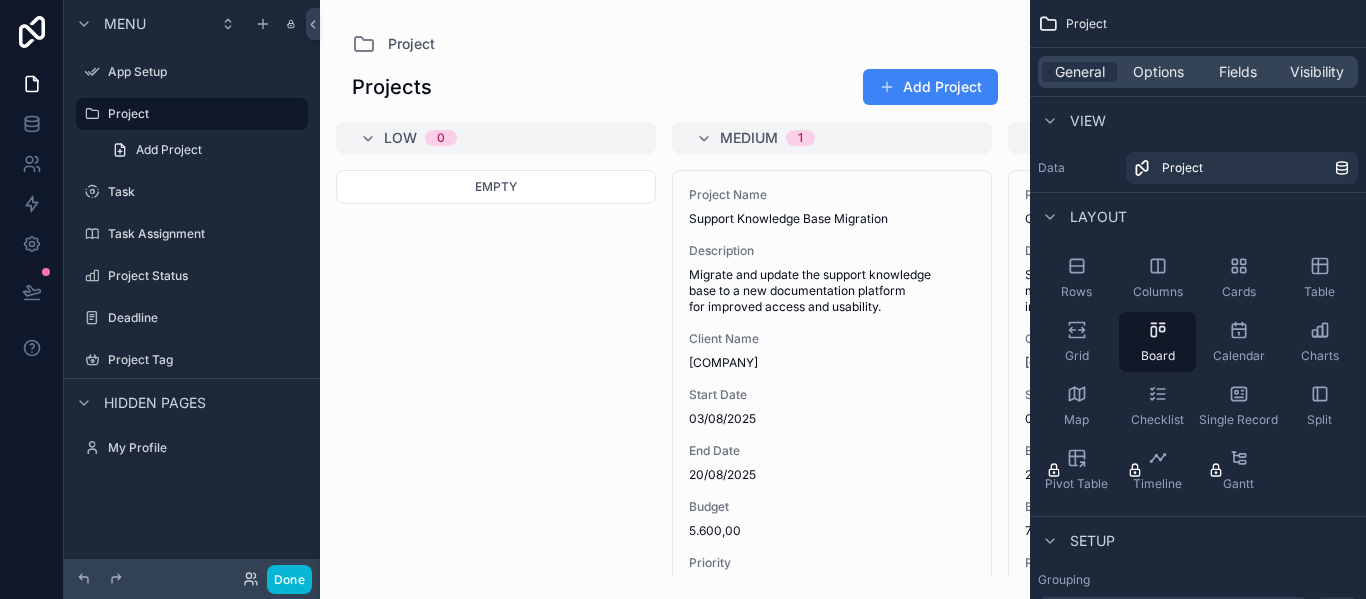drag, startPoint x: 985, startPoint y: 229, endPoint x: 969, endPoint y: 433, distance: 204.6265 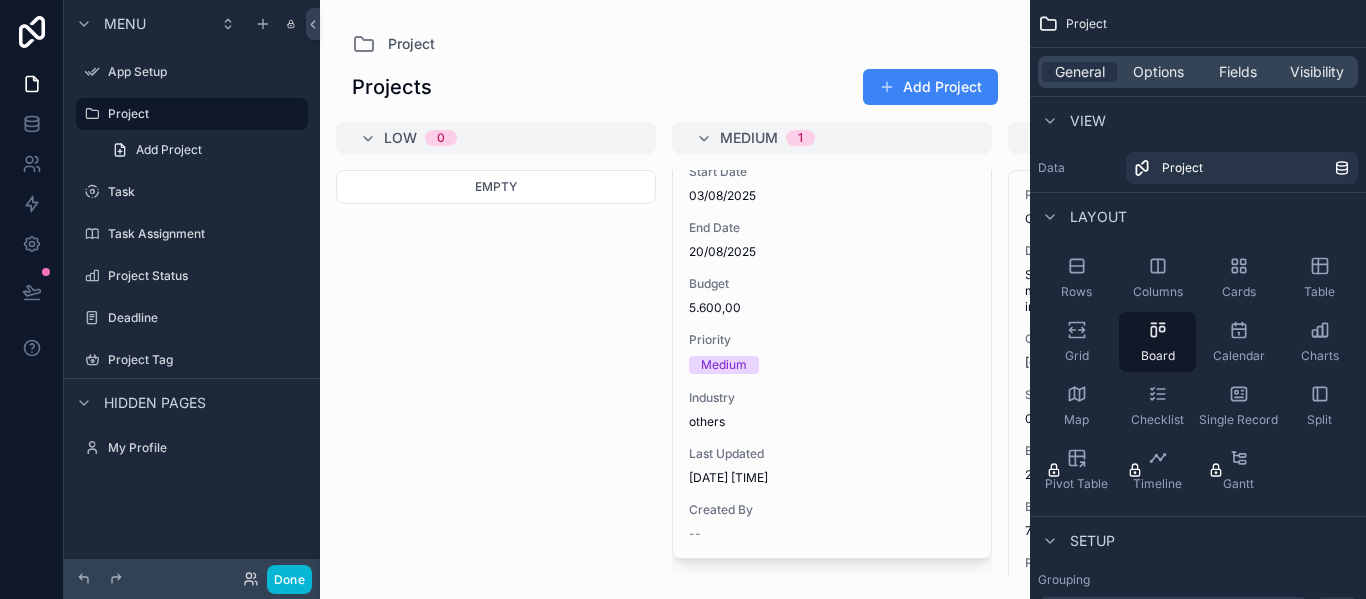 scroll, scrollTop: 0, scrollLeft: 0, axis: both 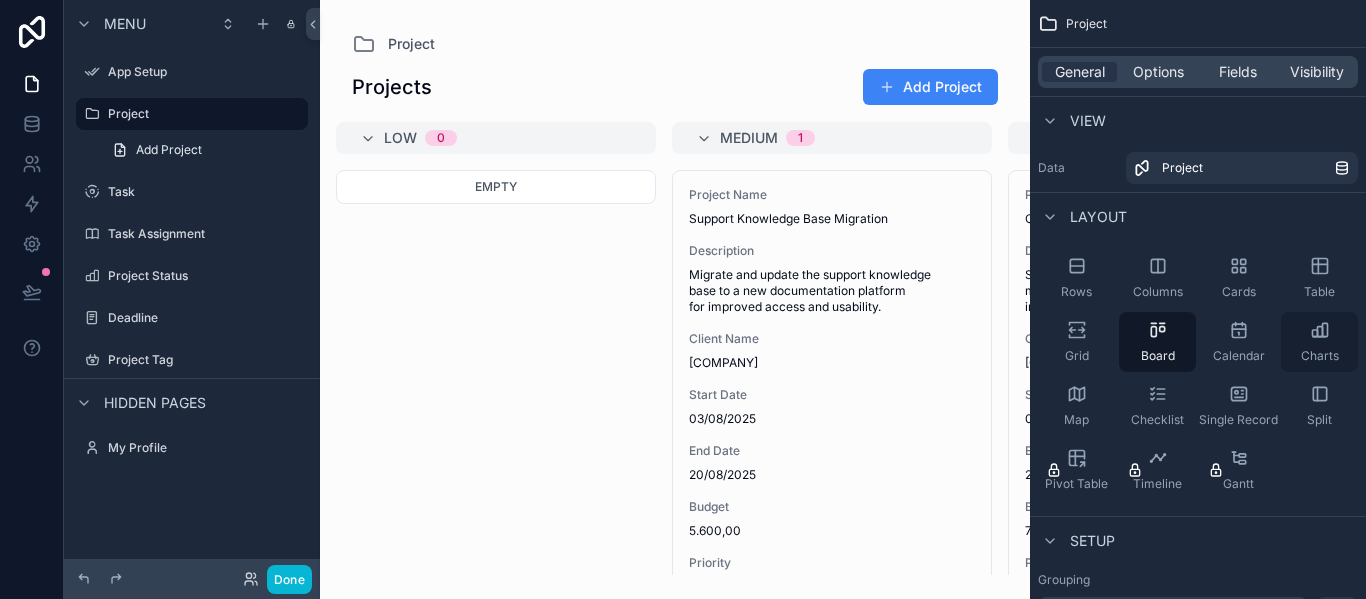 click on "Charts" at bounding box center [1319, 342] 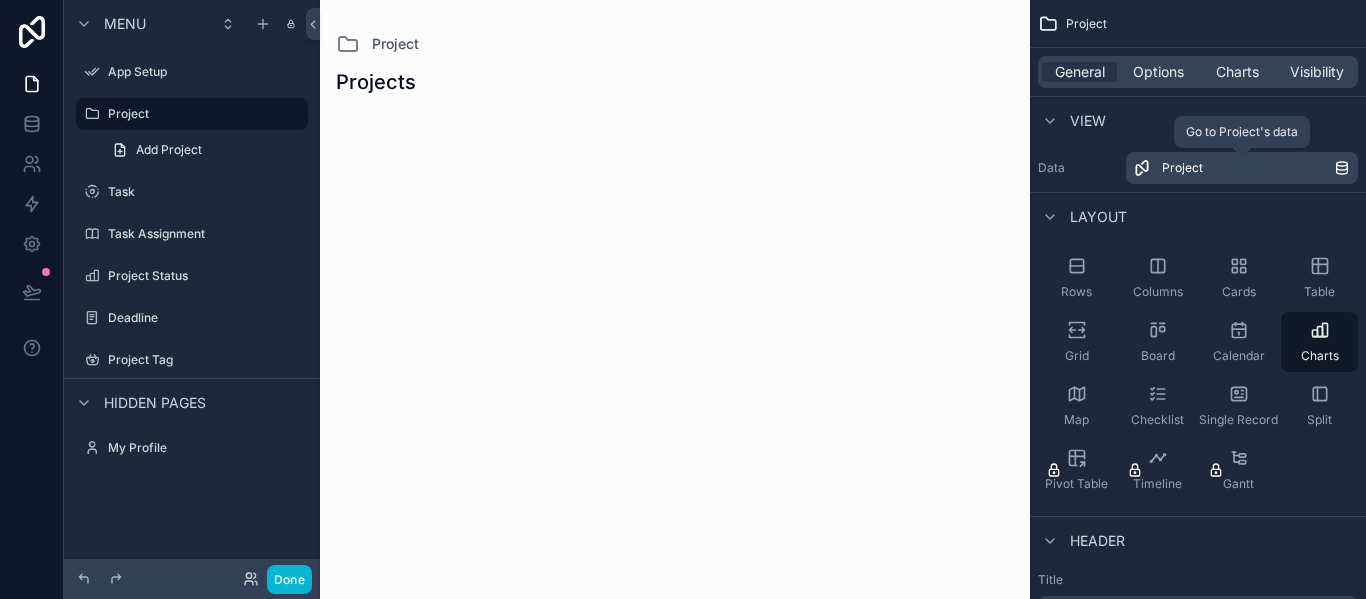 click 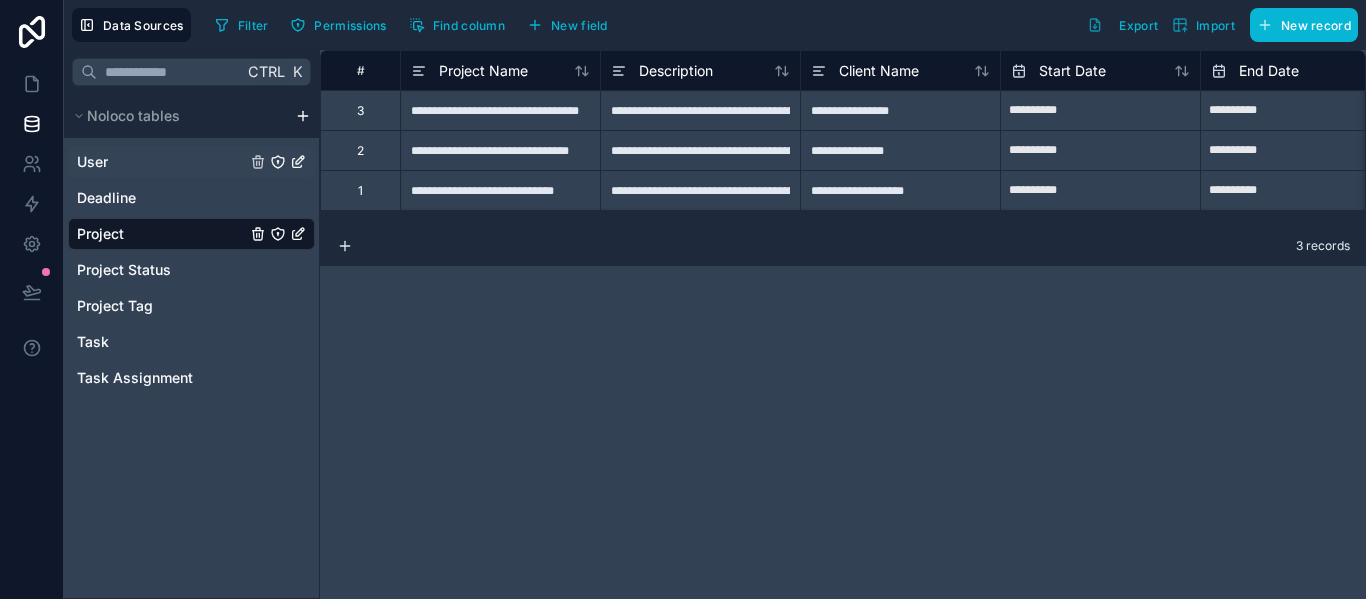 click on "User" at bounding box center [191, 162] 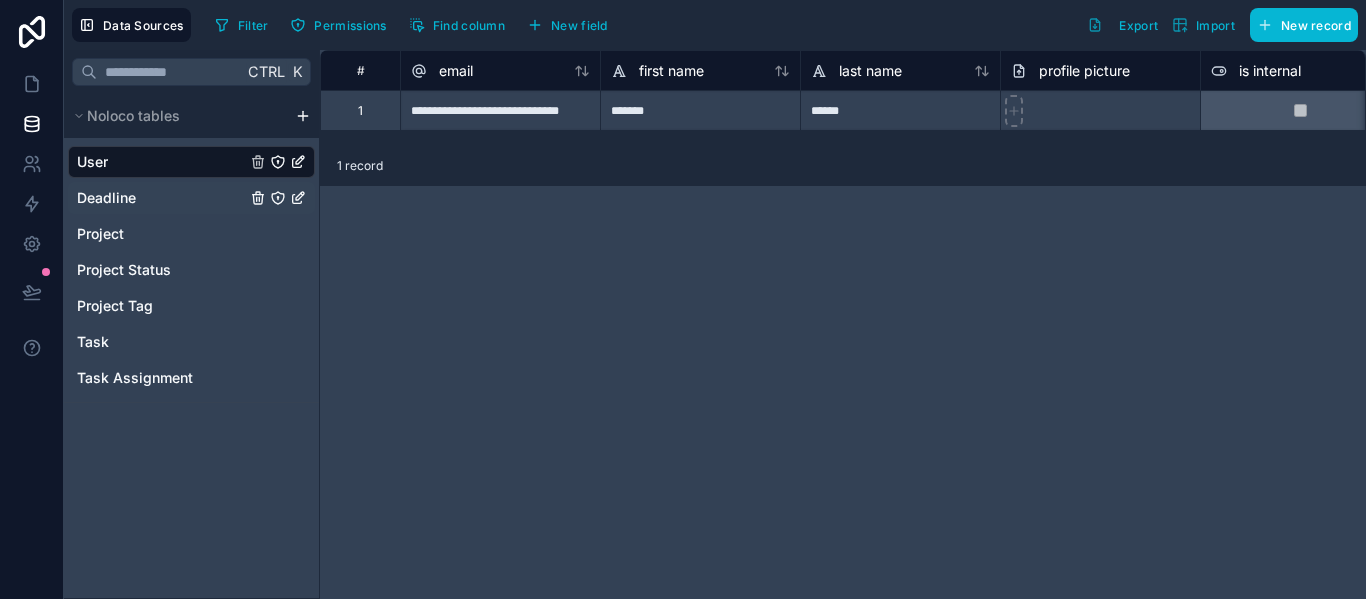 click on "Deadline" at bounding box center [191, 198] 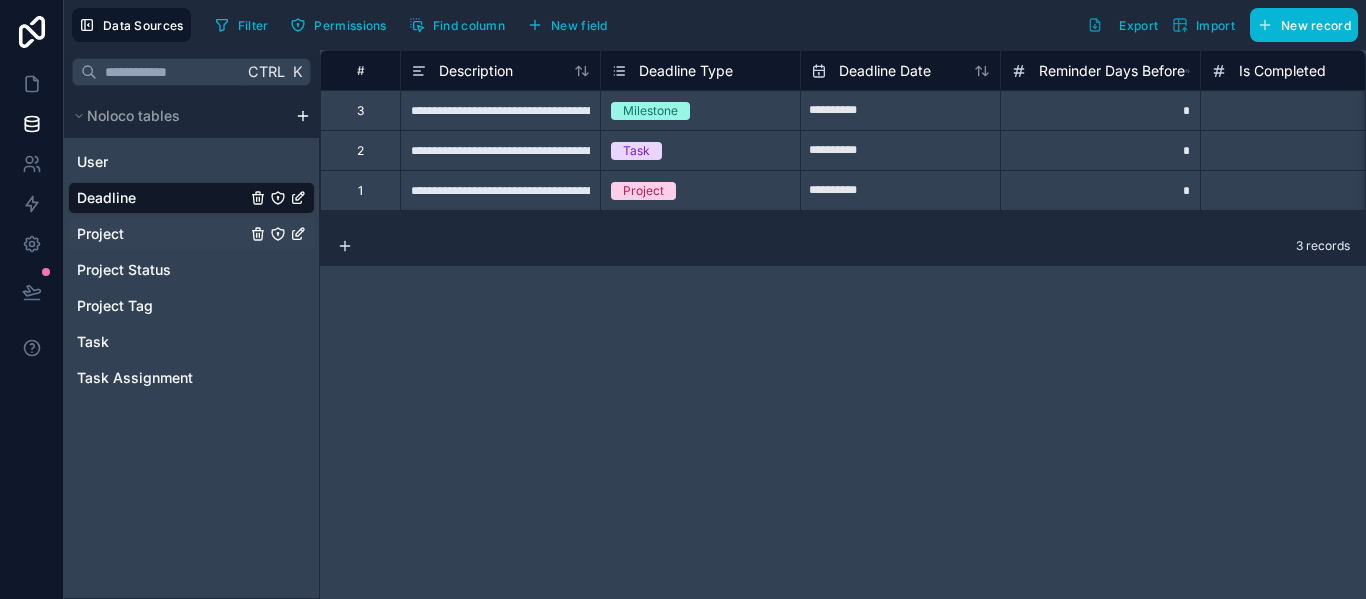 click on "Project" at bounding box center [191, 234] 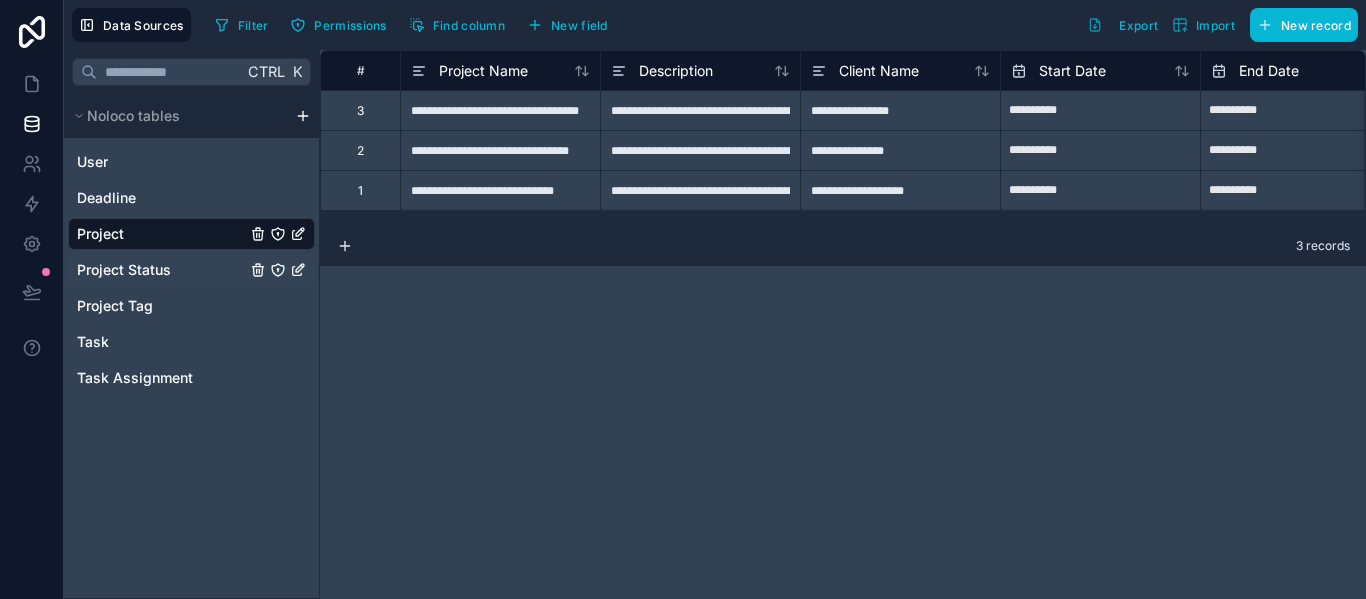 click on "Project Status" at bounding box center (124, 270) 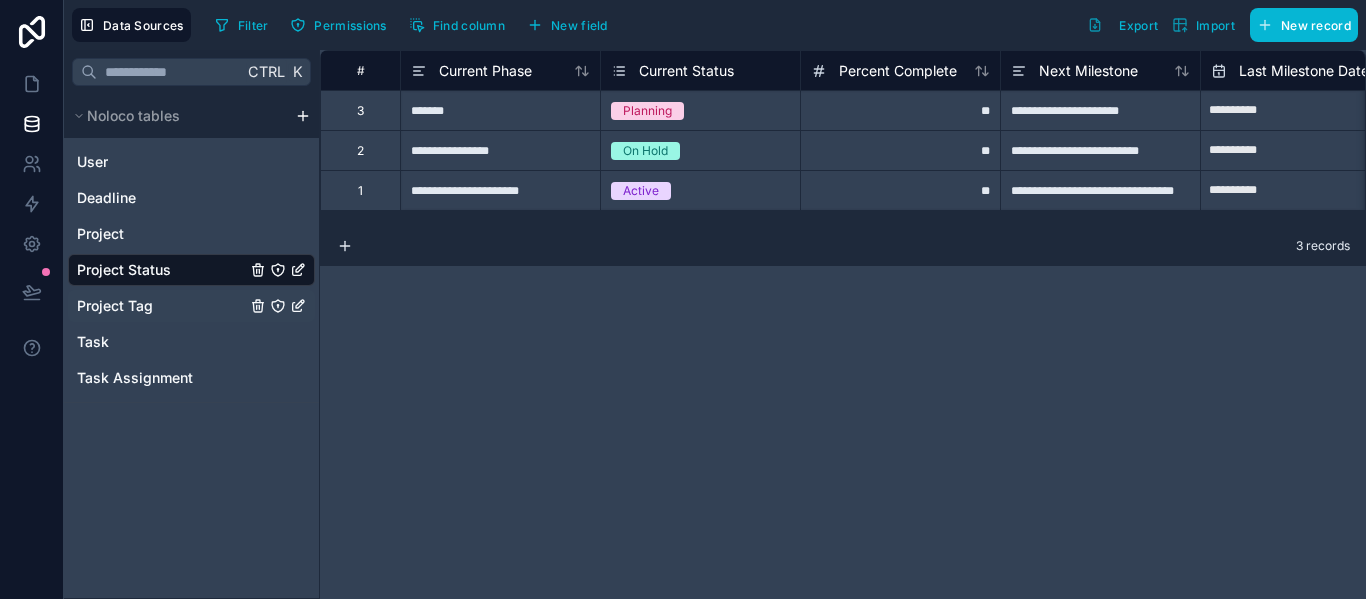 click on "Project Tag" at bounding box center [191, 306] 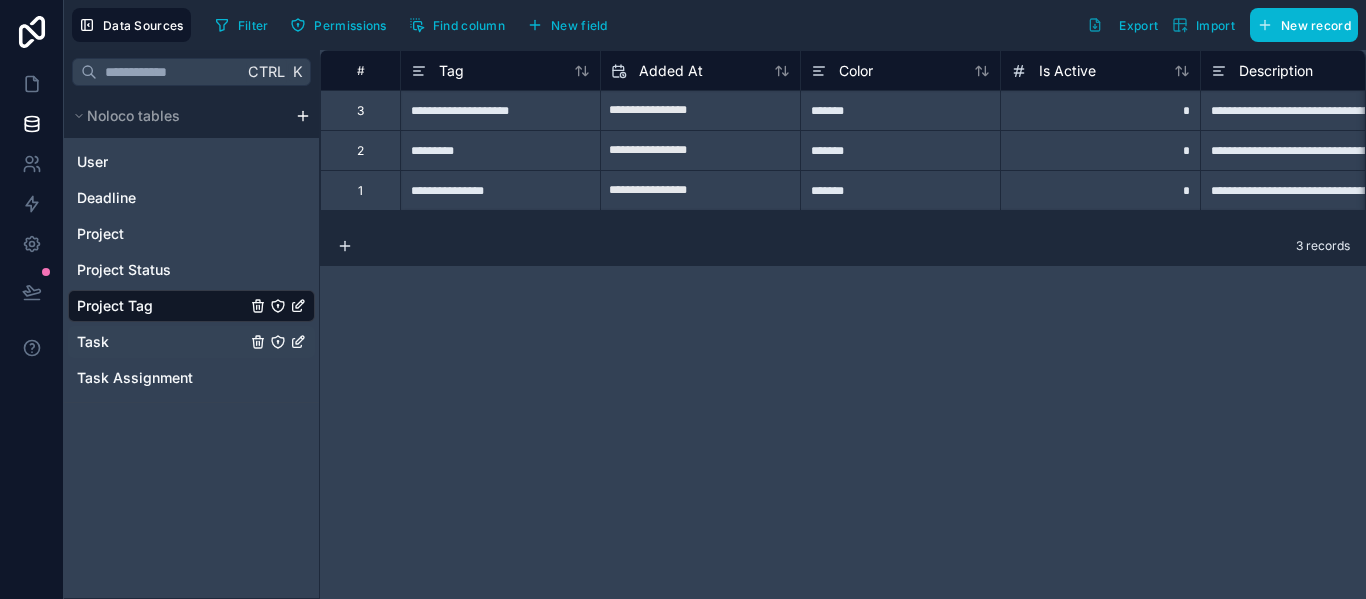 click on "Task" at bounding box center [191, 342] 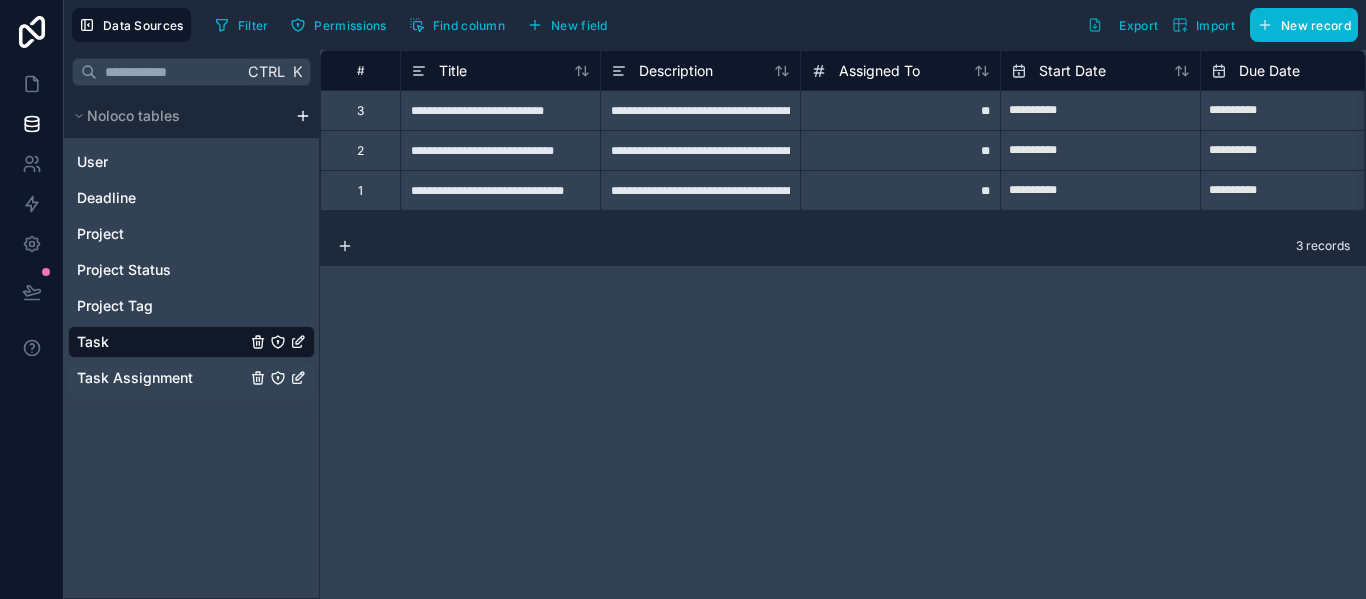 click on "Task Assignment" at bounding box center [191, 378] 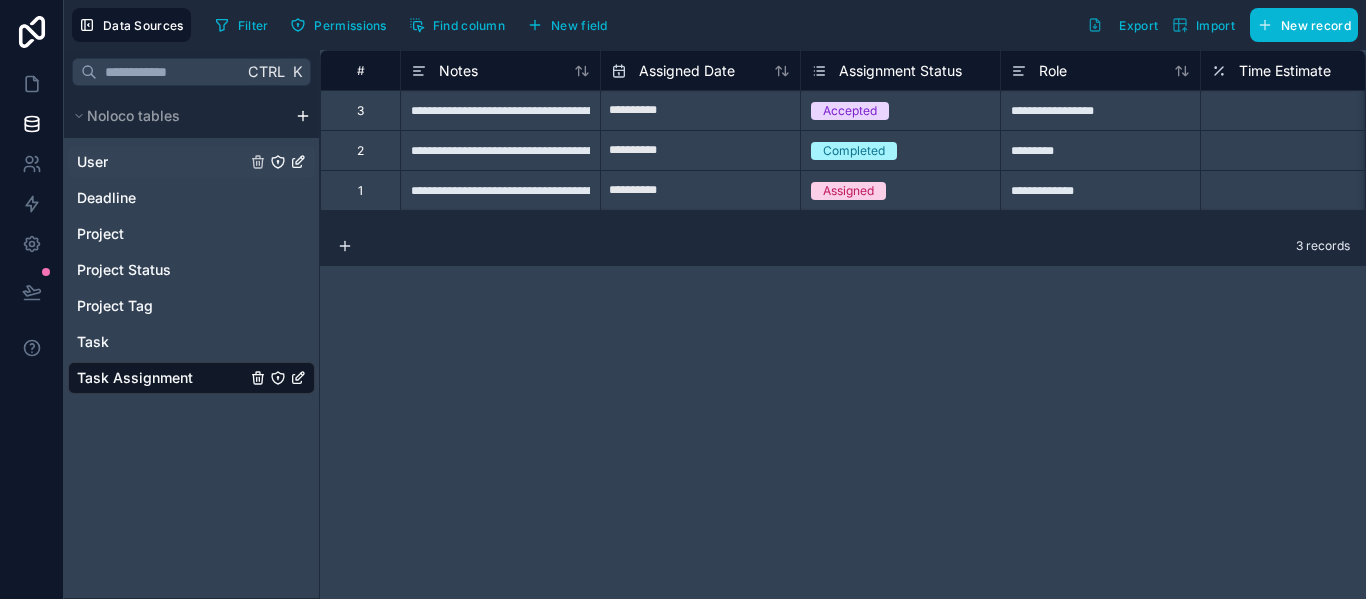 click on "User" at bounding box center (191, 162) 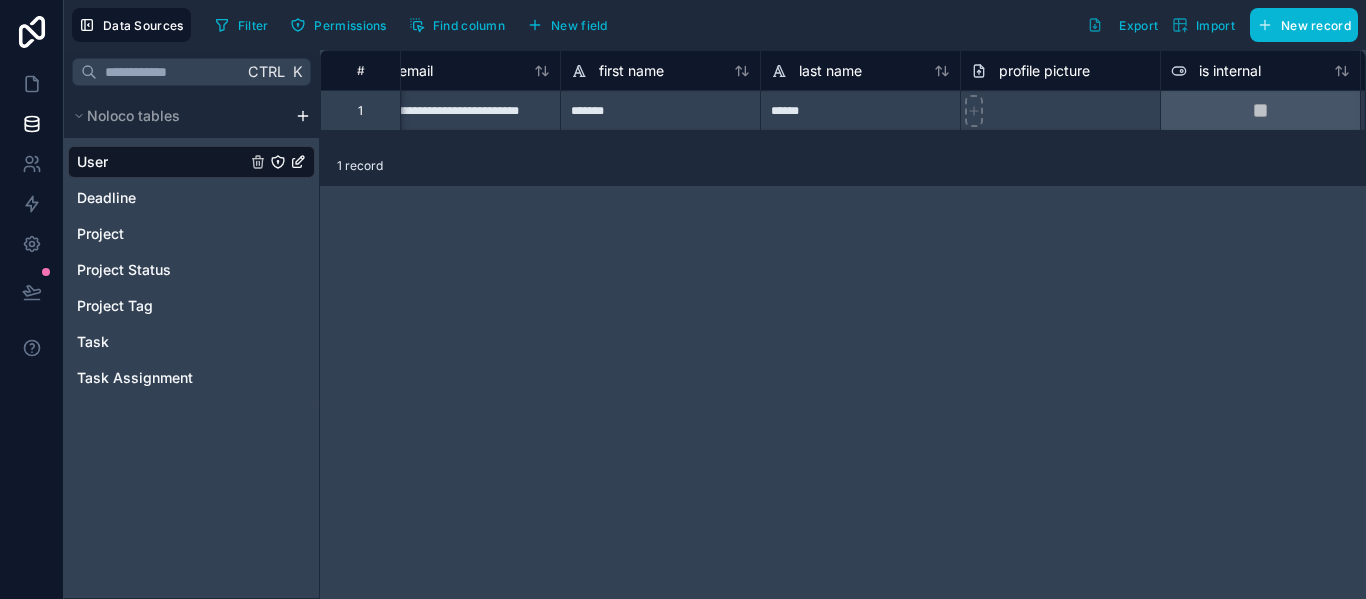 scroll, scrollTop: 0, scrollLeft: 0, axis: both 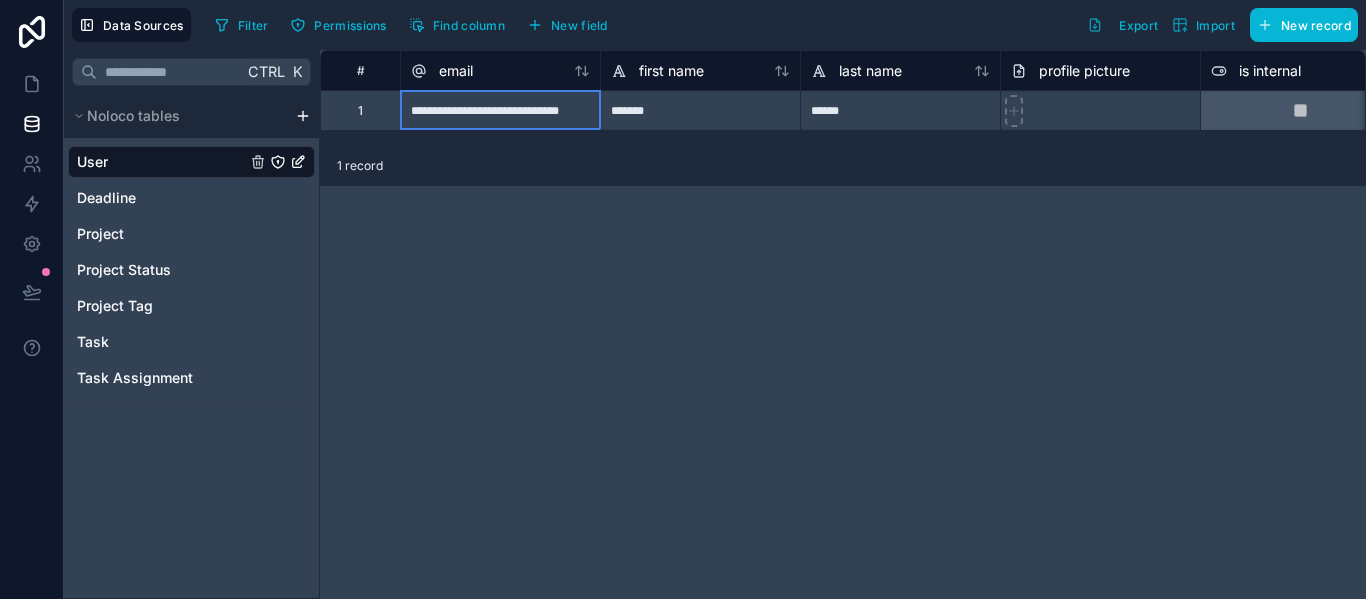 click on "**********" at bounding box center (500, 110) 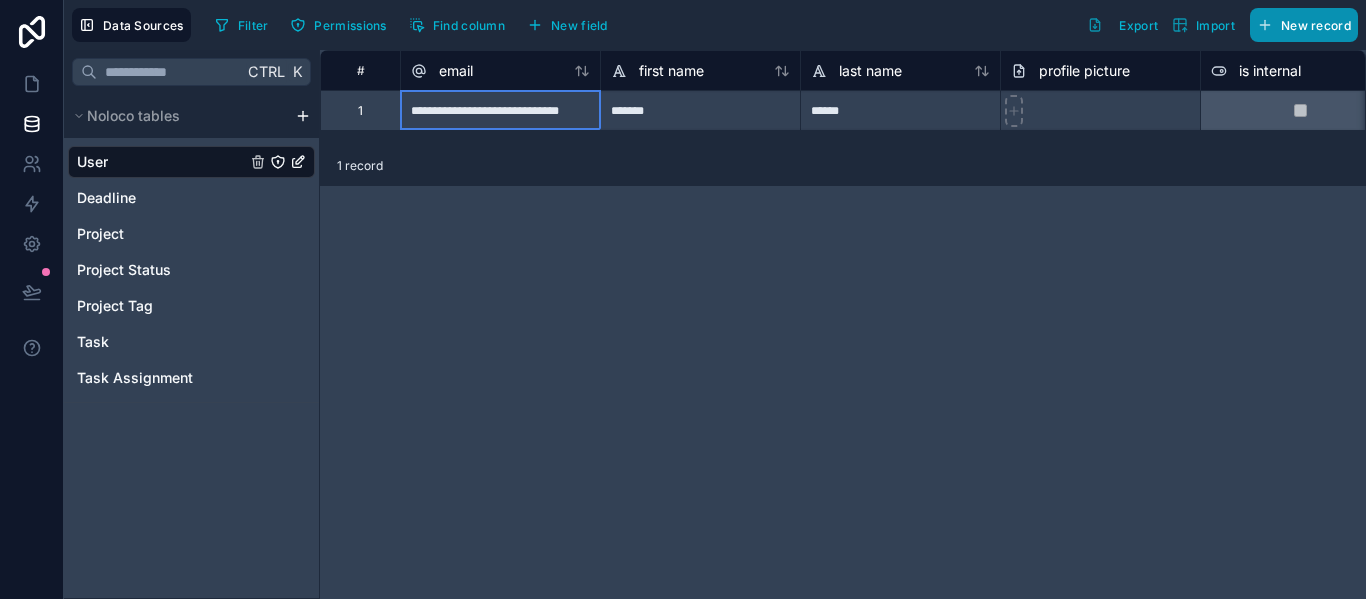 click on "New record" at bounding box center [1316, 25] 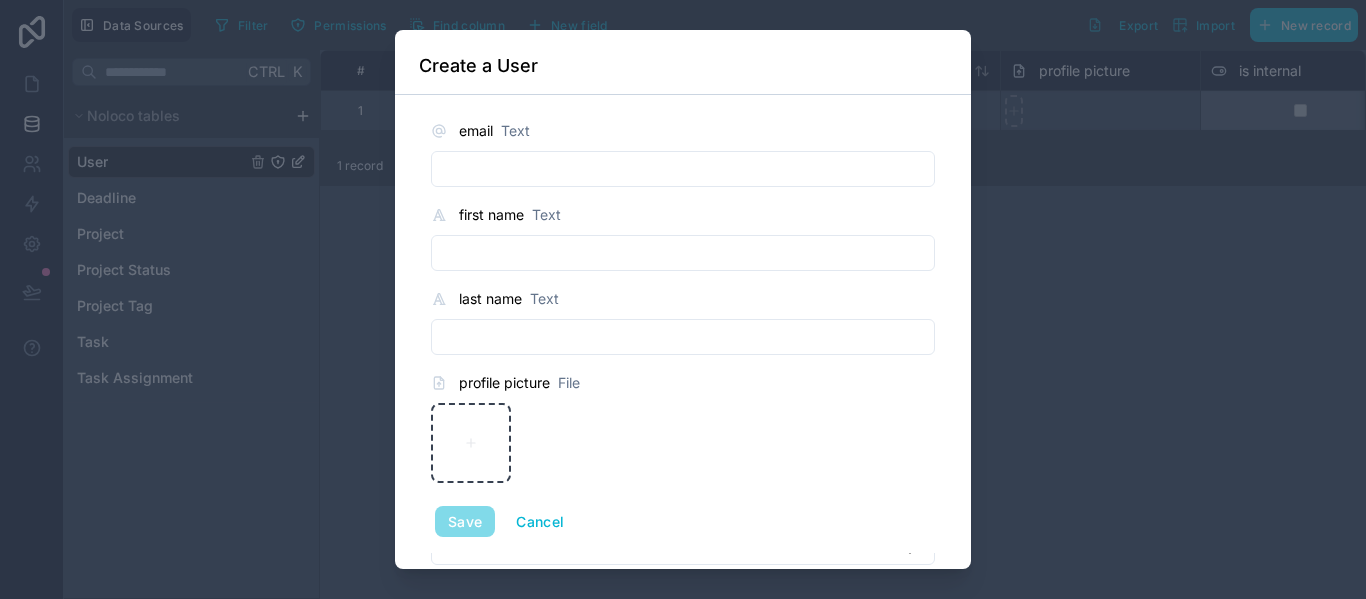 click at bounding box center [683, 169] 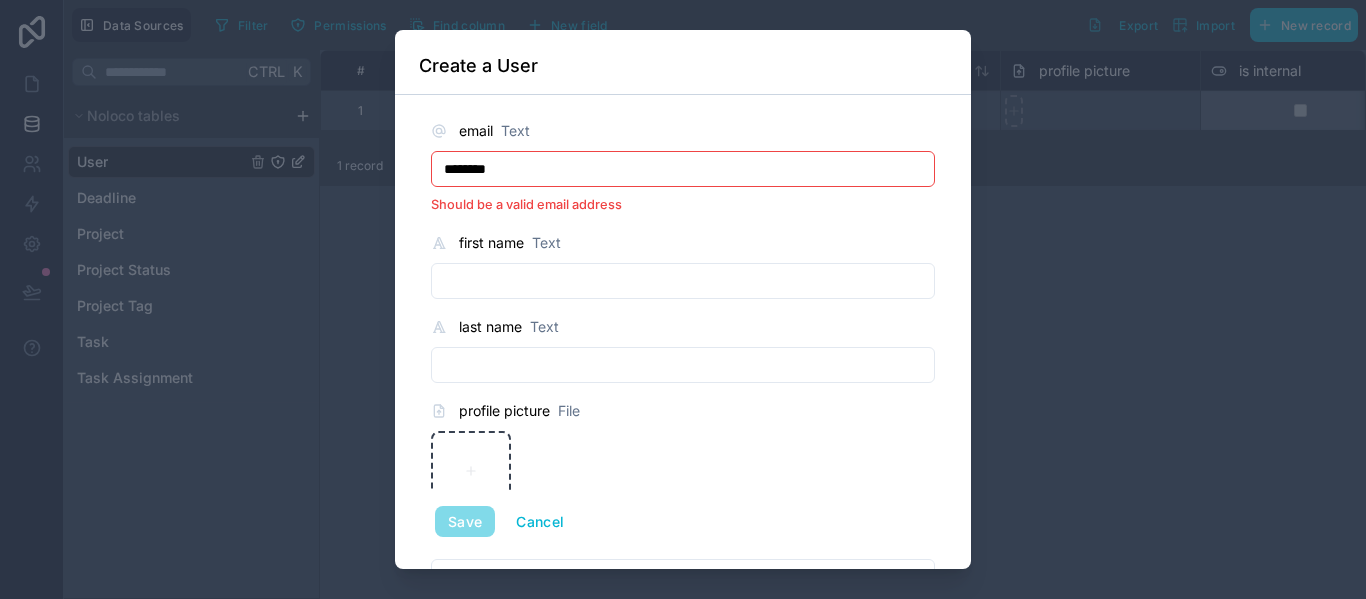 drag, startPoint x: 531, startPoint y: 165, endPoint x: 277, endPoint y: 121, distance: 257.78287 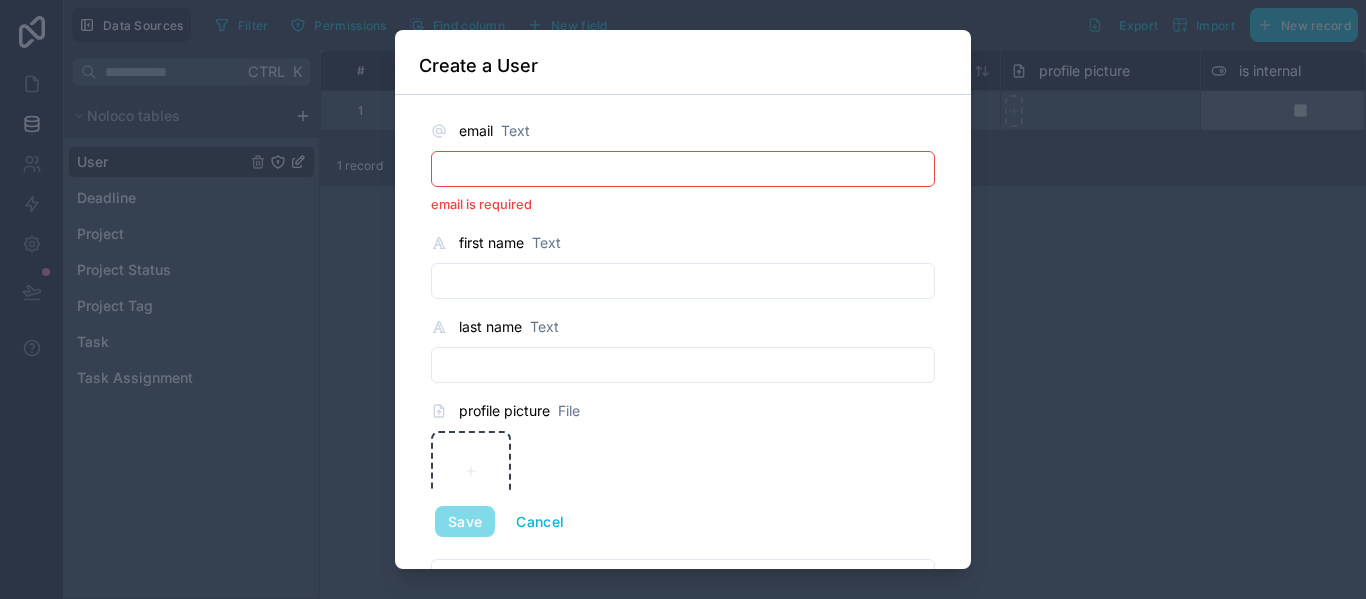 click at bounding box center (683, 281) 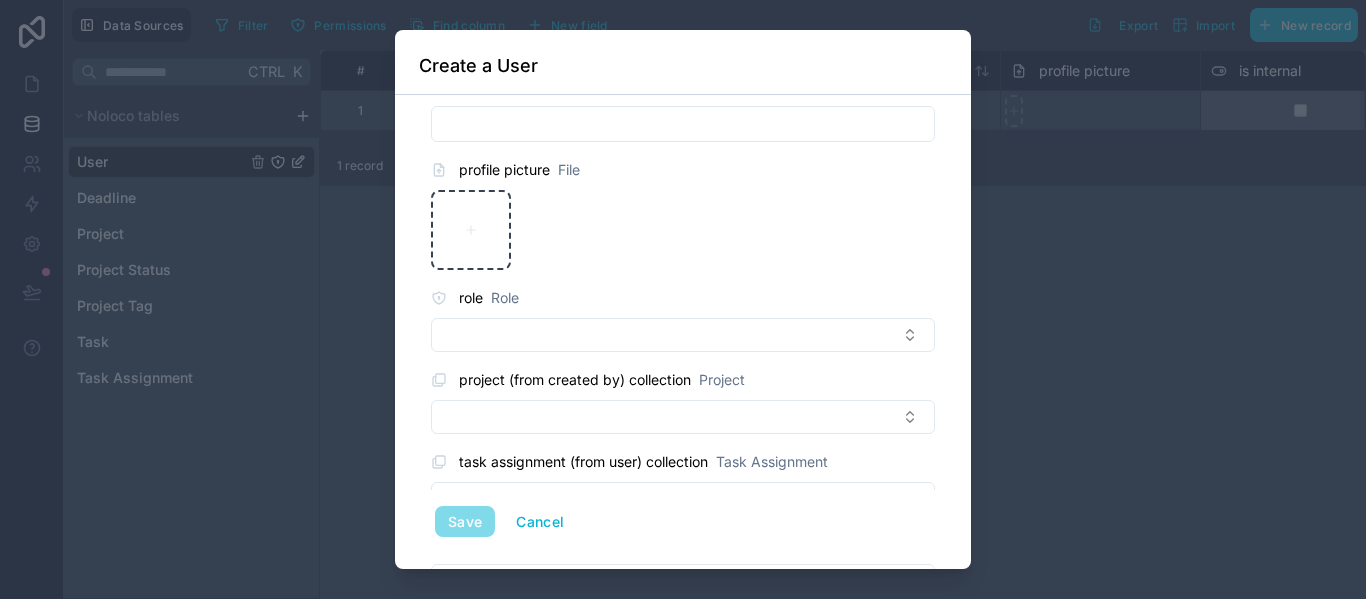 scroll, scrollTop: 229, scrollLeft: 0, axis: vertical 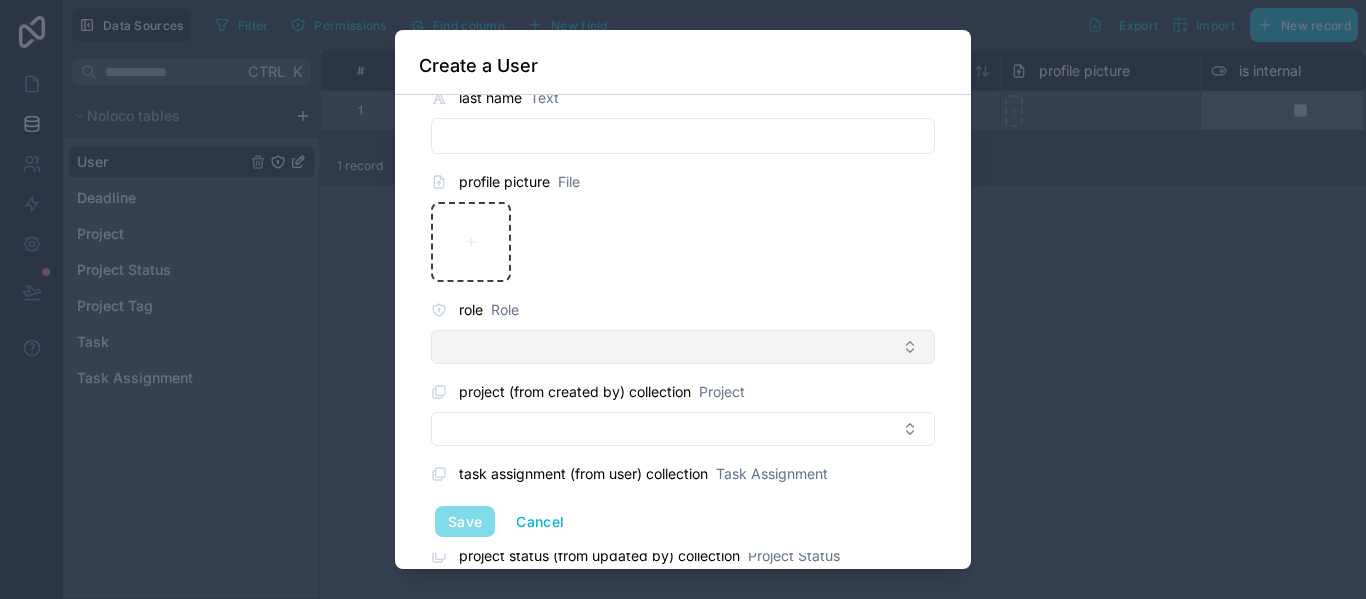 click at bounding box center [683, 347] 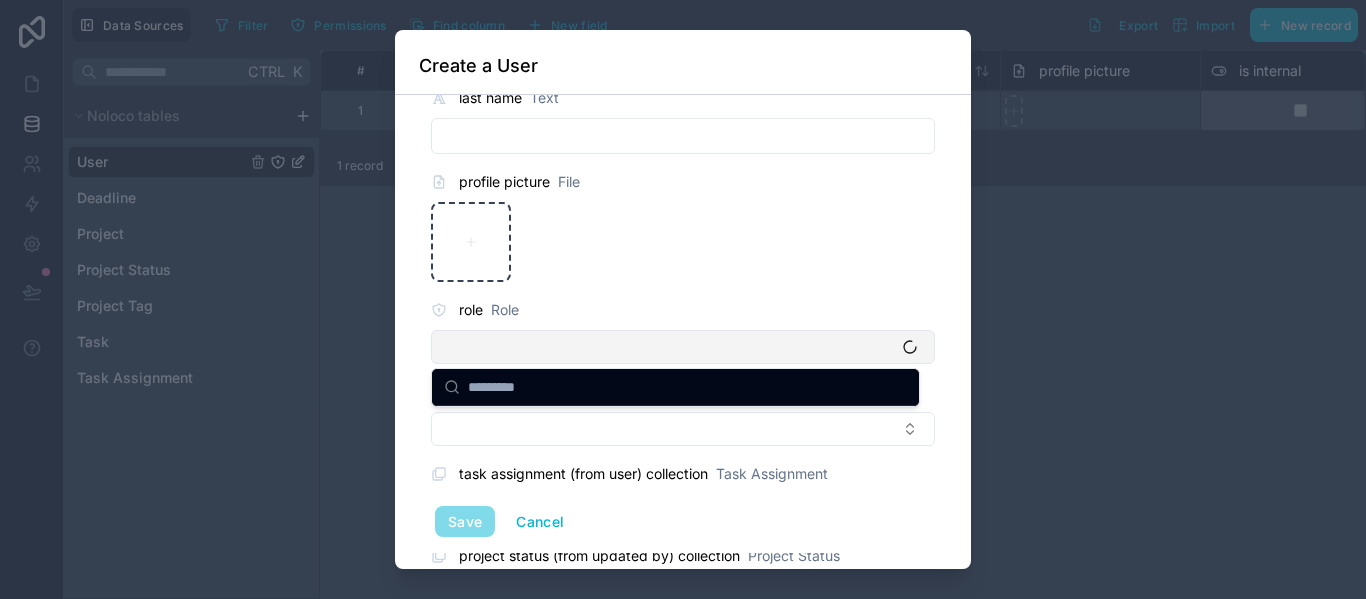 click at bounding box center (683, 347) 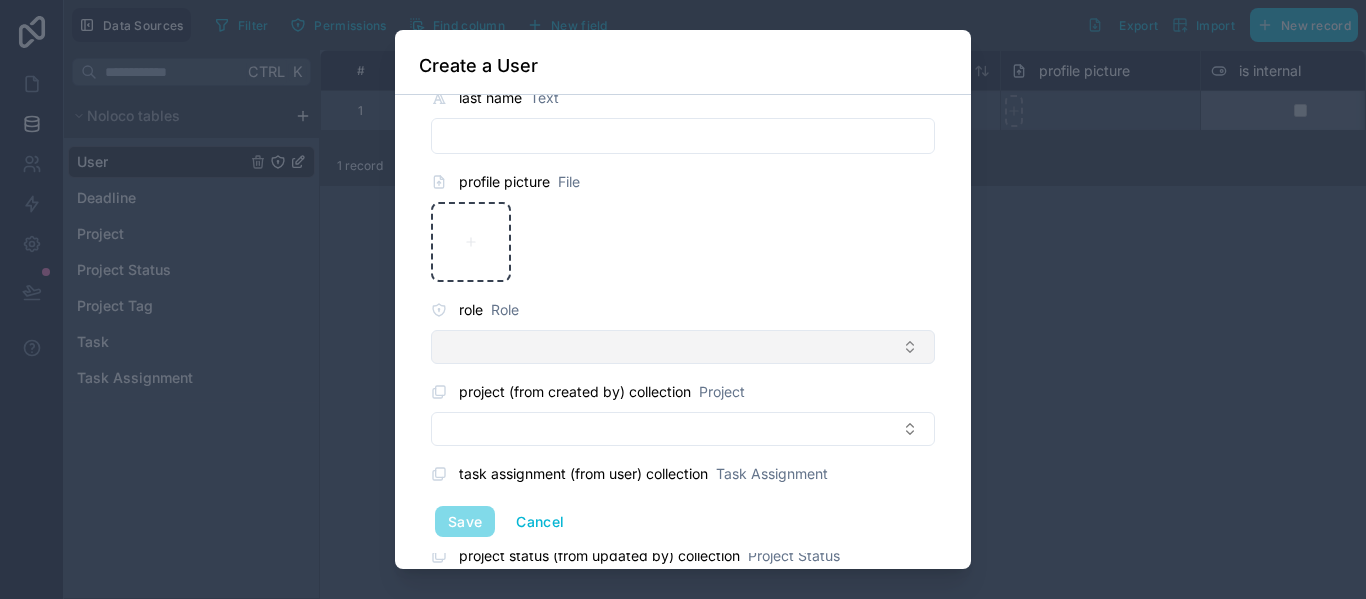 click at bounding box center (683, 347) 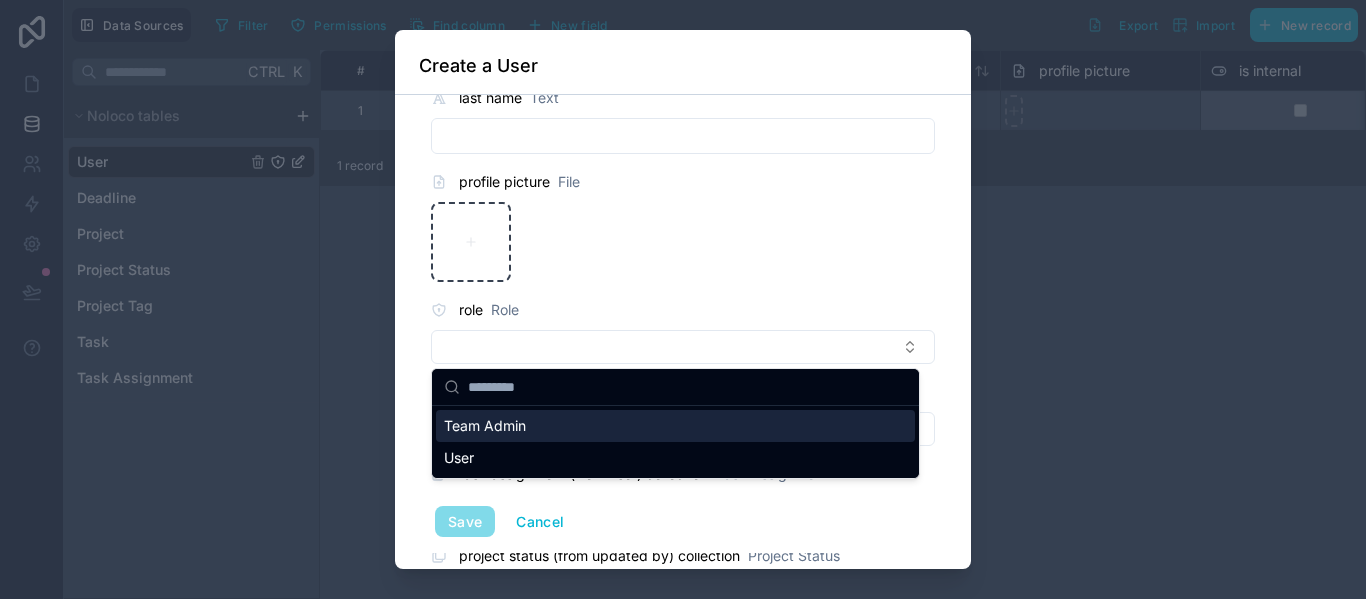 click on "Team Admin" at bounding box center (485, 426) 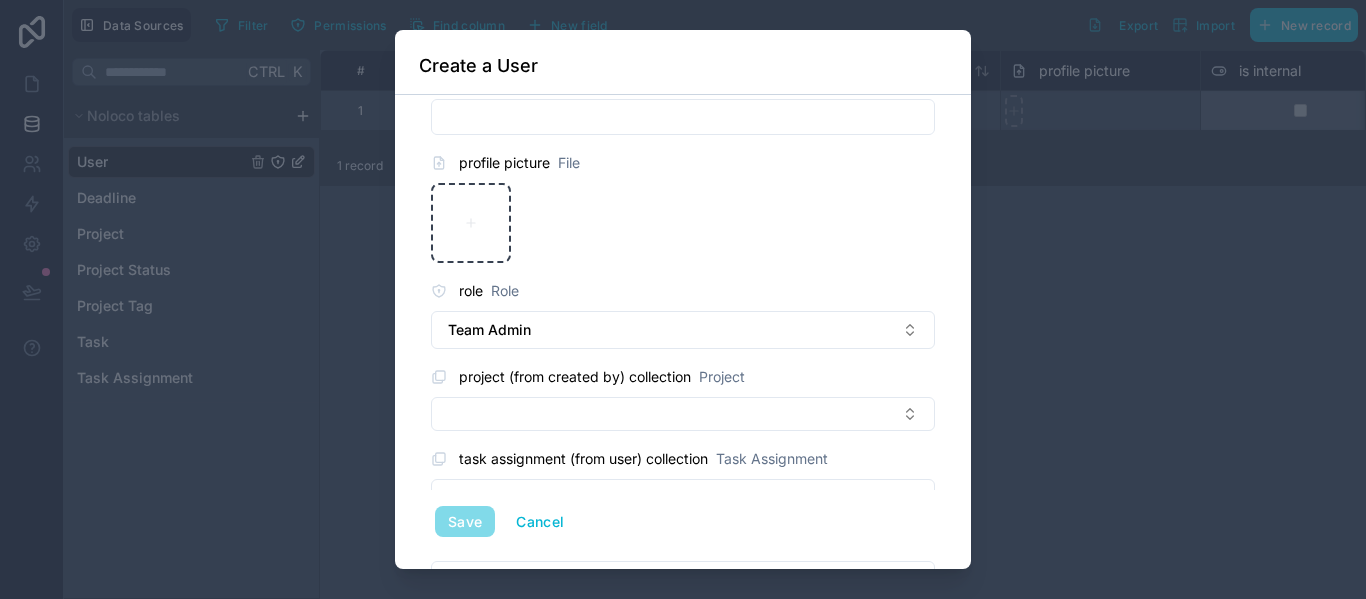 scroll, scrollTop: 0, scrollLeft: 0, axis: both 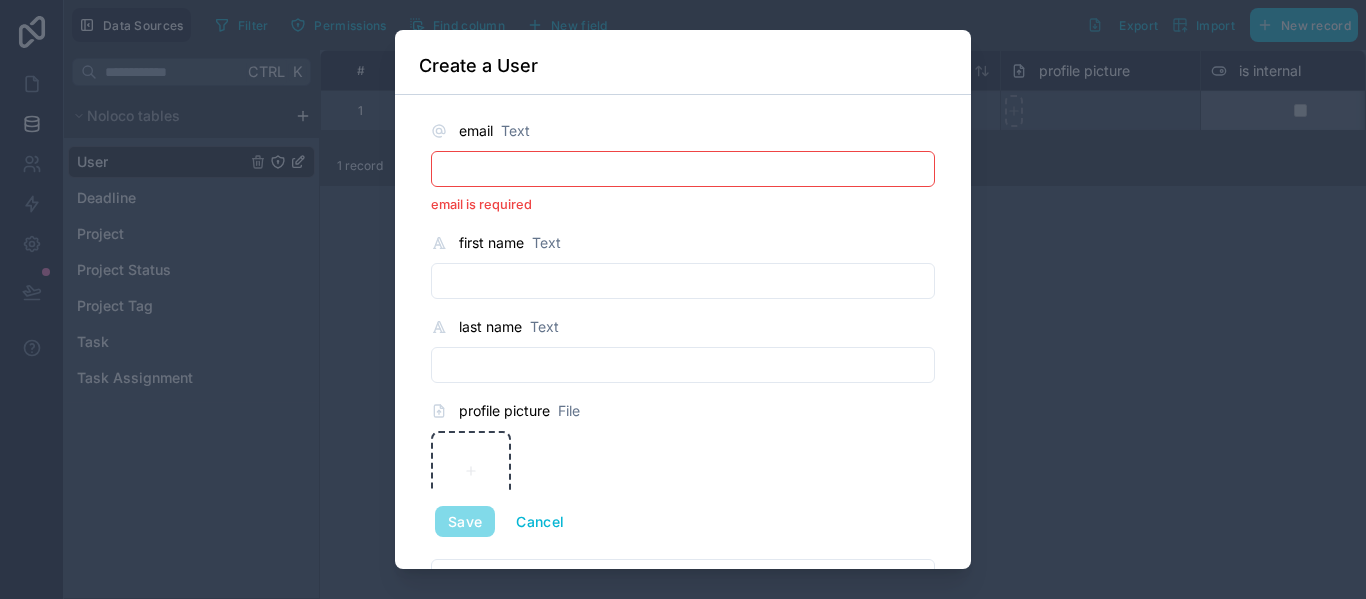 type 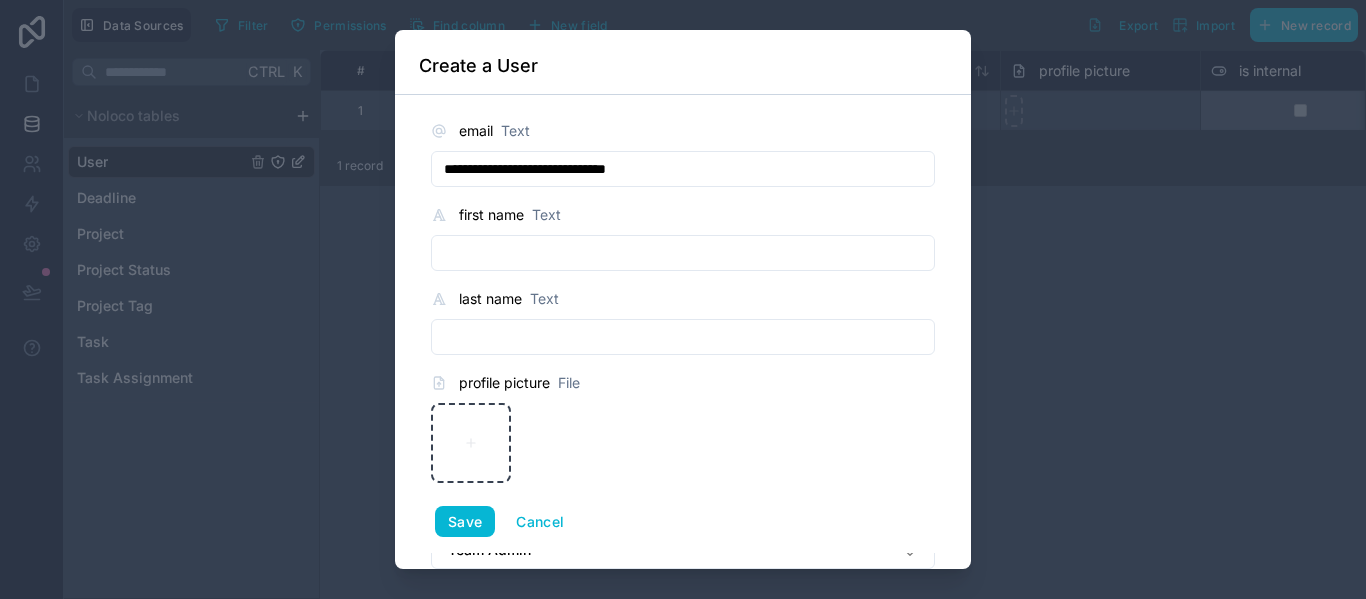 type on "**********" 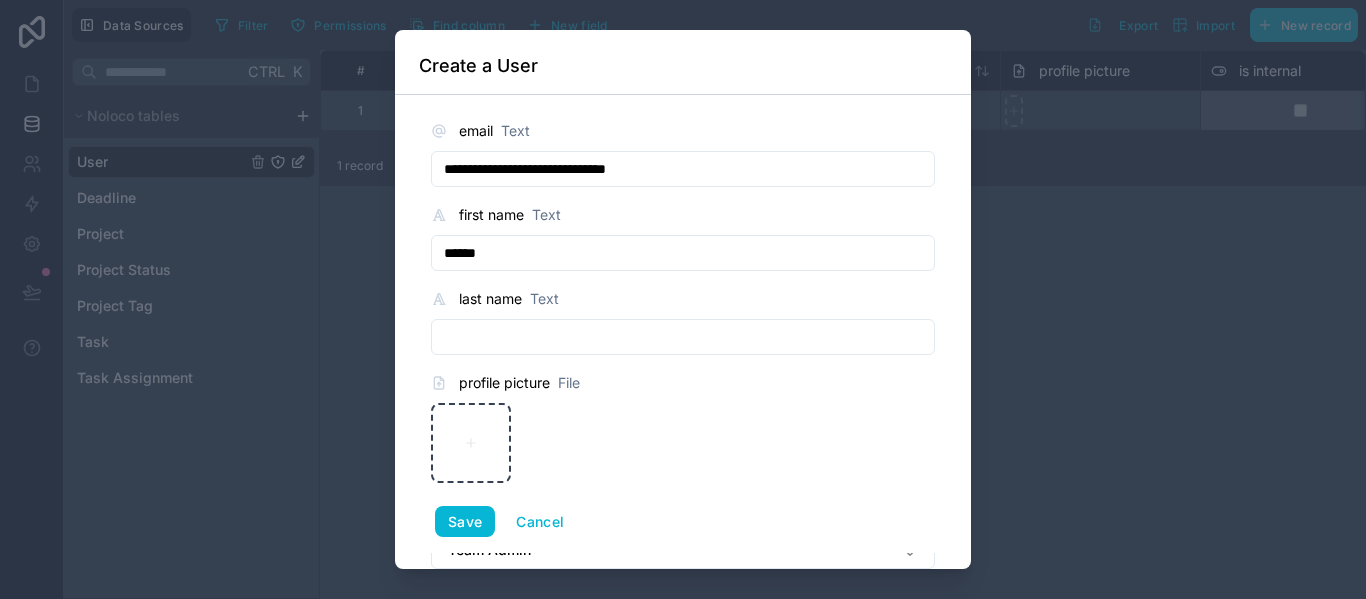 type on "******" 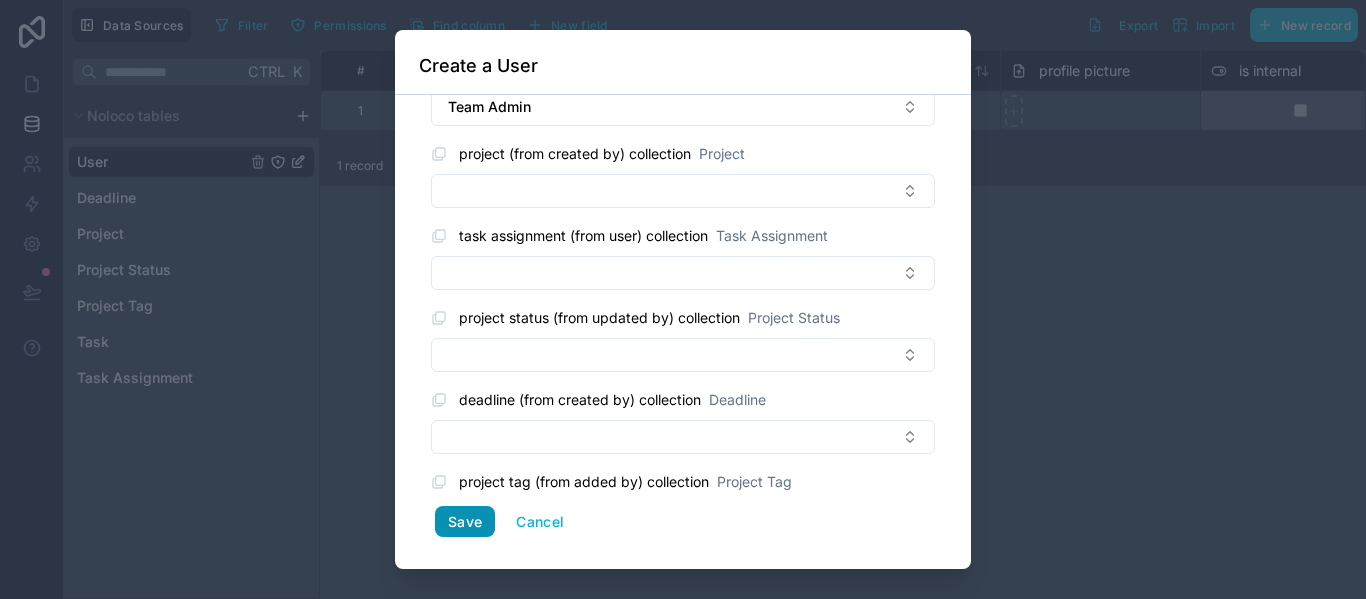 scroll, scrollTop: 505, scrollLeft: 0, axis: vertical 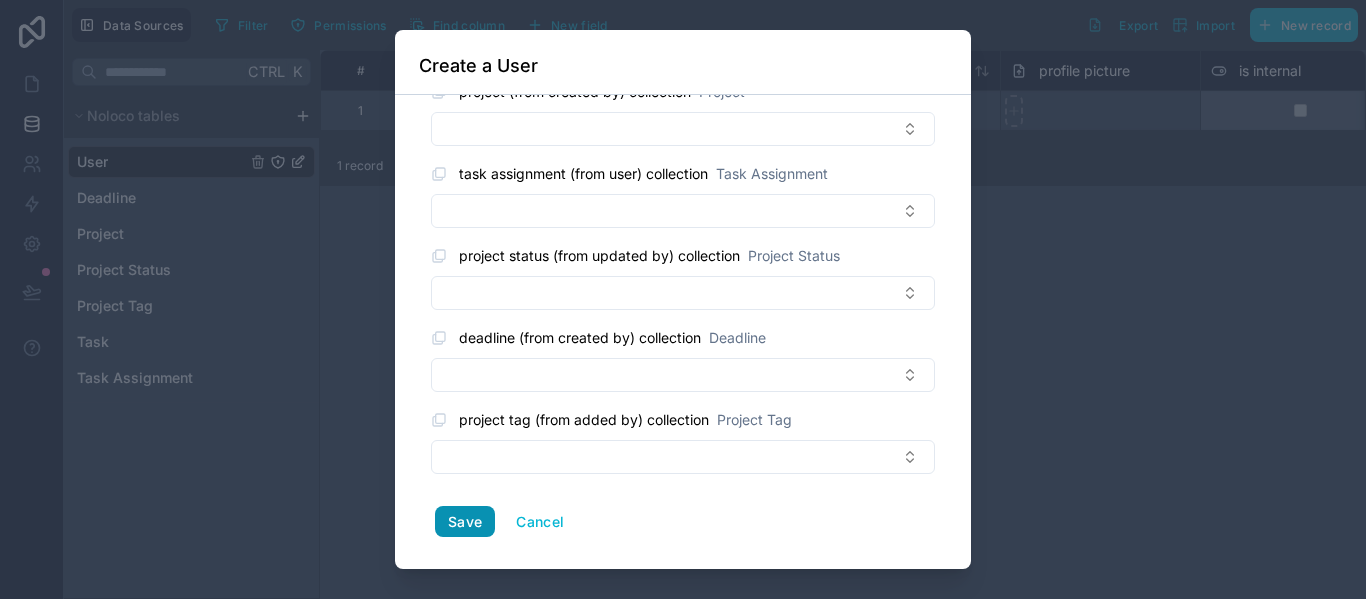 type on "*******" 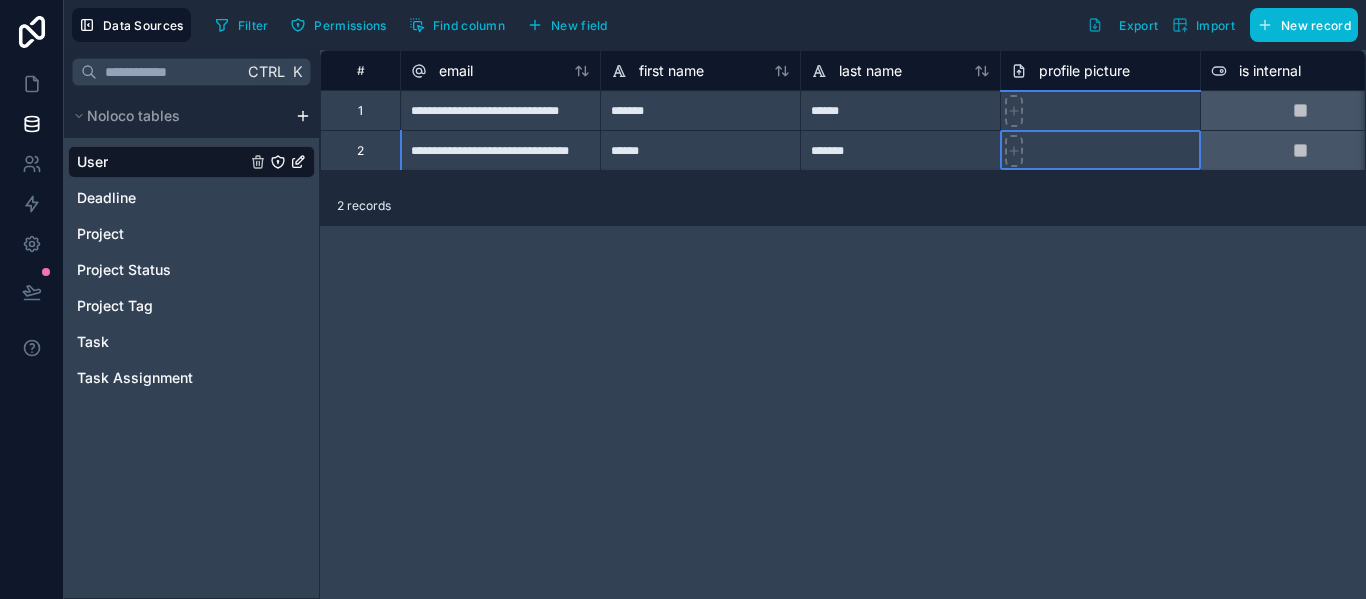 click at bounding box center [1100, 150] 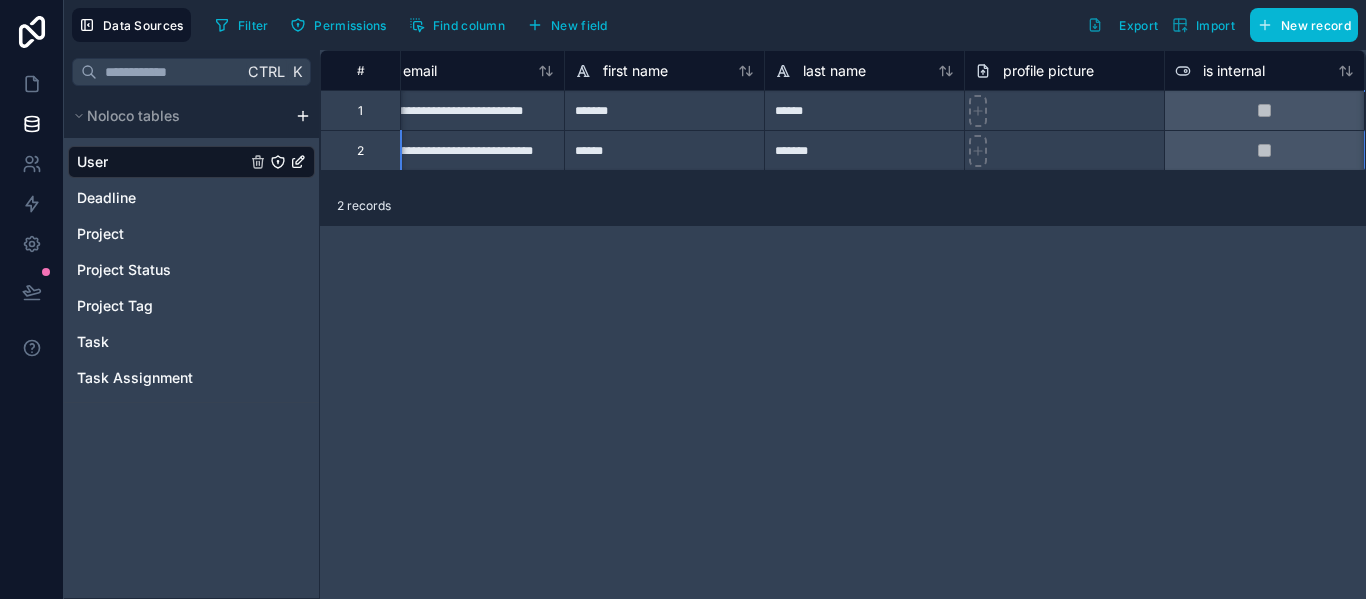 scroll, scrollTop: 0, scrollLeft: 236, axis: horizontal 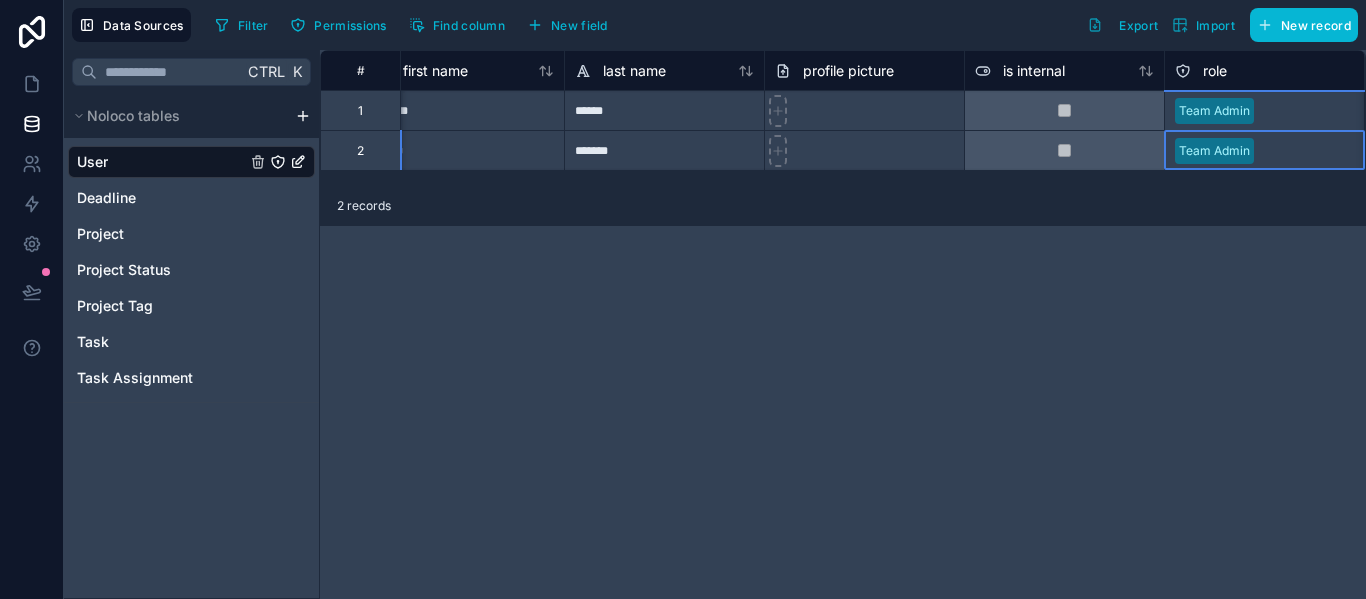 click on "Team Admin" at bounding box center [1214, 151] 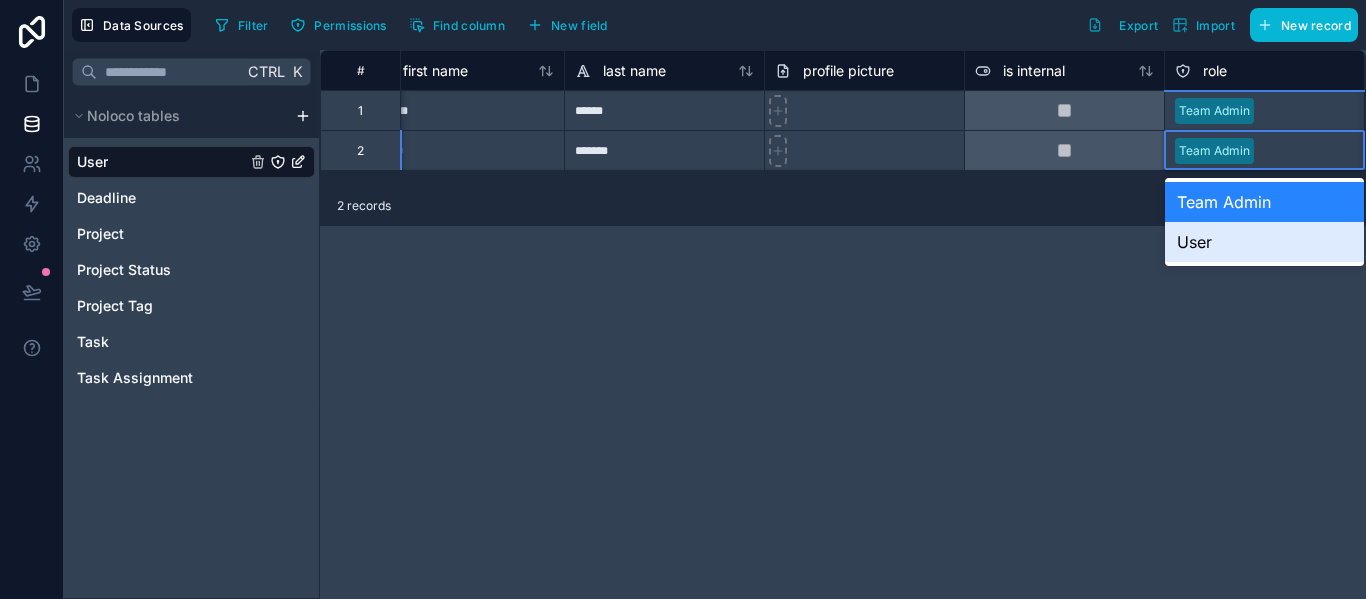 click on "User" at bounding box center [1264, 242] 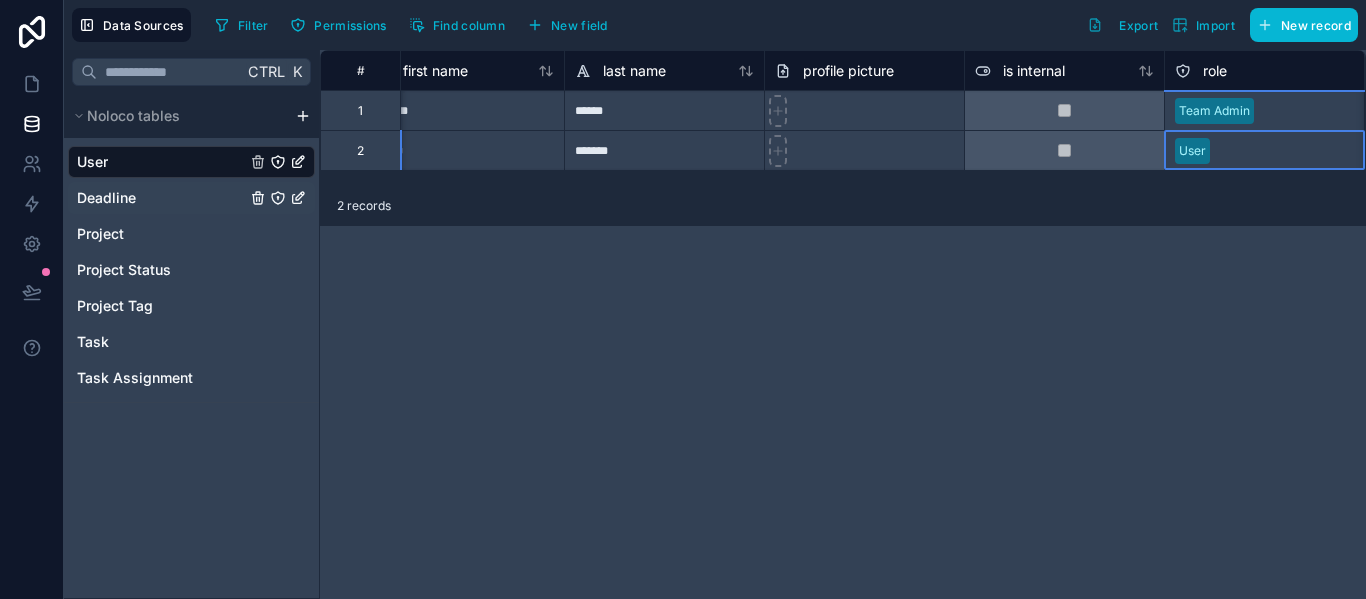 click on "Deadline" at bounding box center [191, 198] 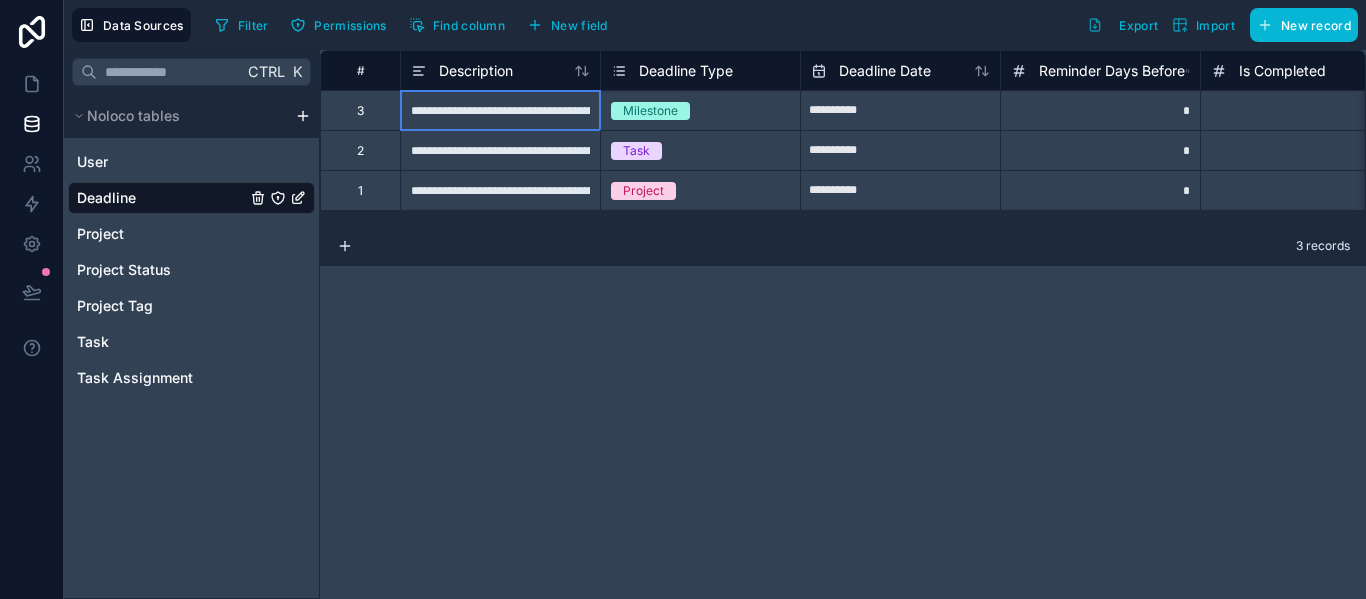 click on "**********" at bounding box center [500, 110] 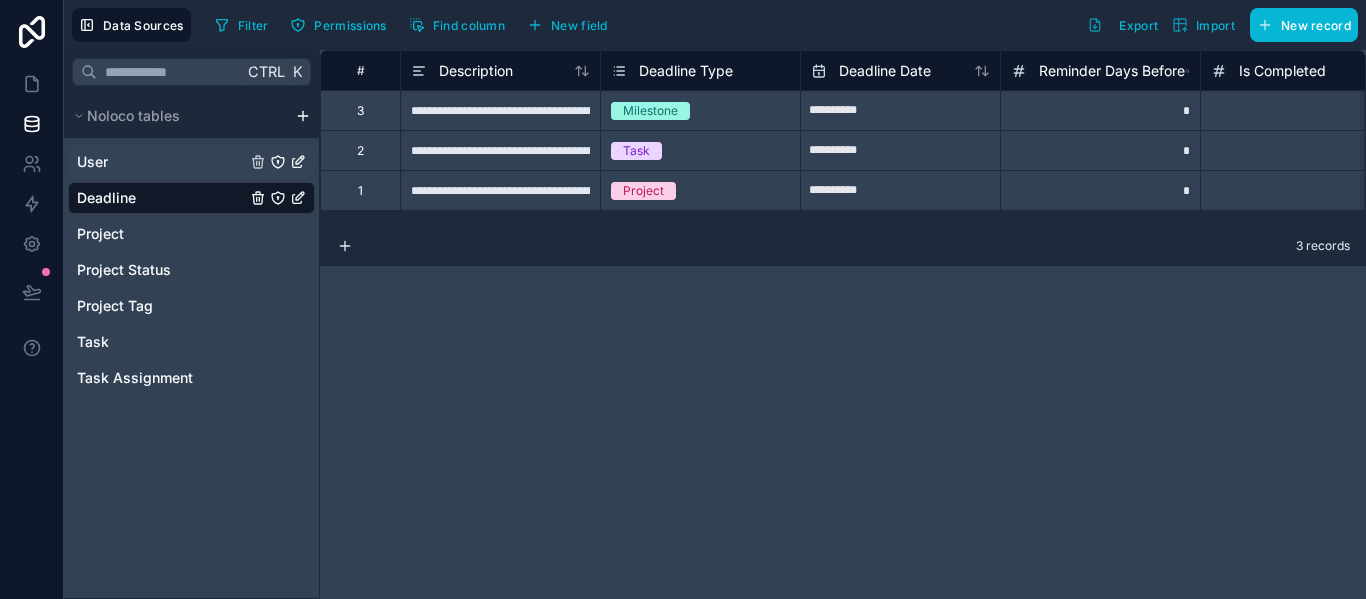 click on "User" at bounding box center [191, 162] 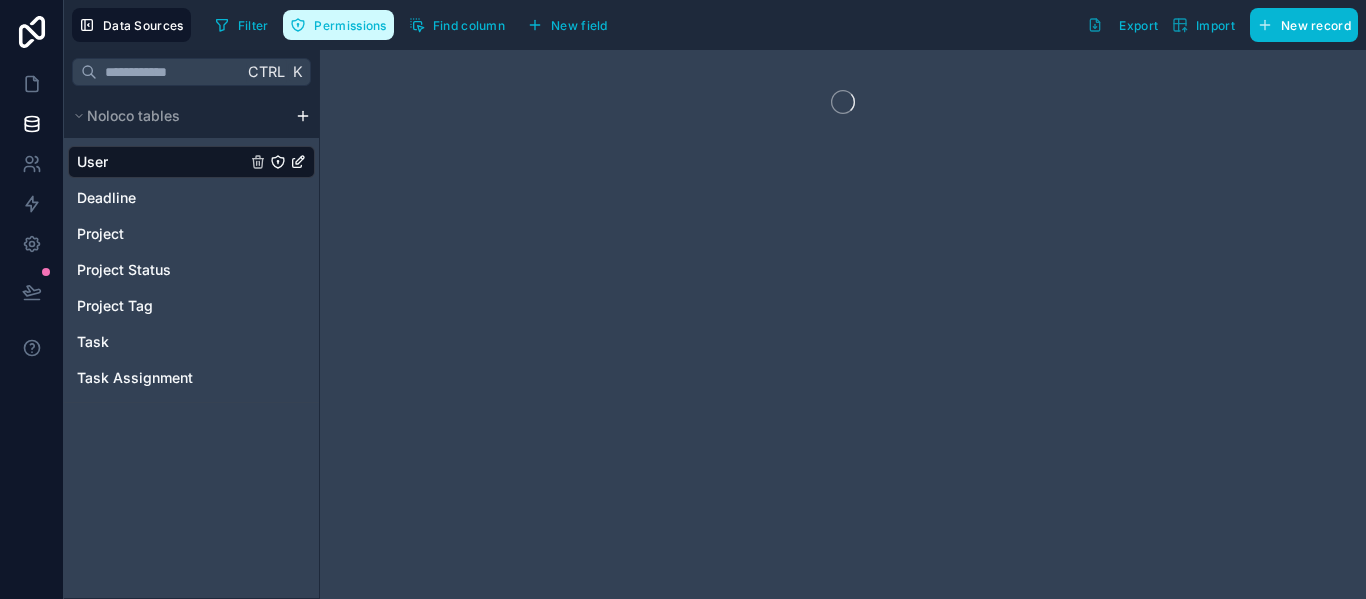 click on "Permissions" at bounding box center (350, 25) 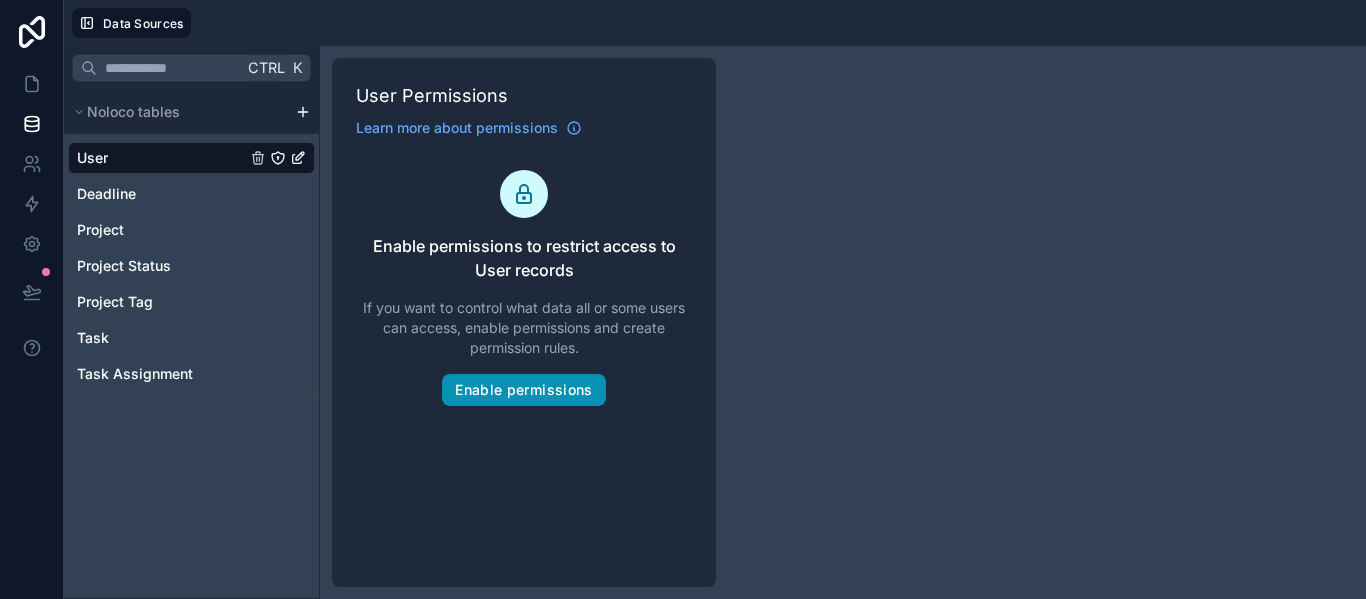 click on "Enable permissions" at bounding box center (523, 390) 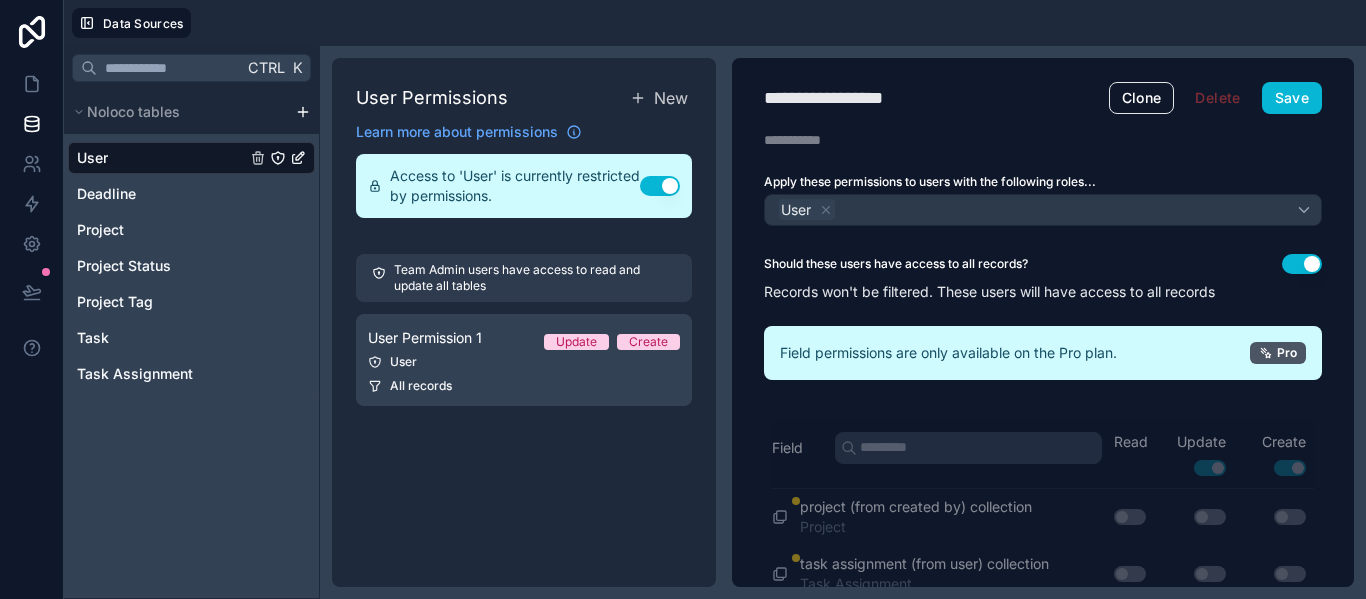 drag, startPoint x: 692, startPoint y: 24, endPoint x: 644, endPoint y: 10, distance: 50 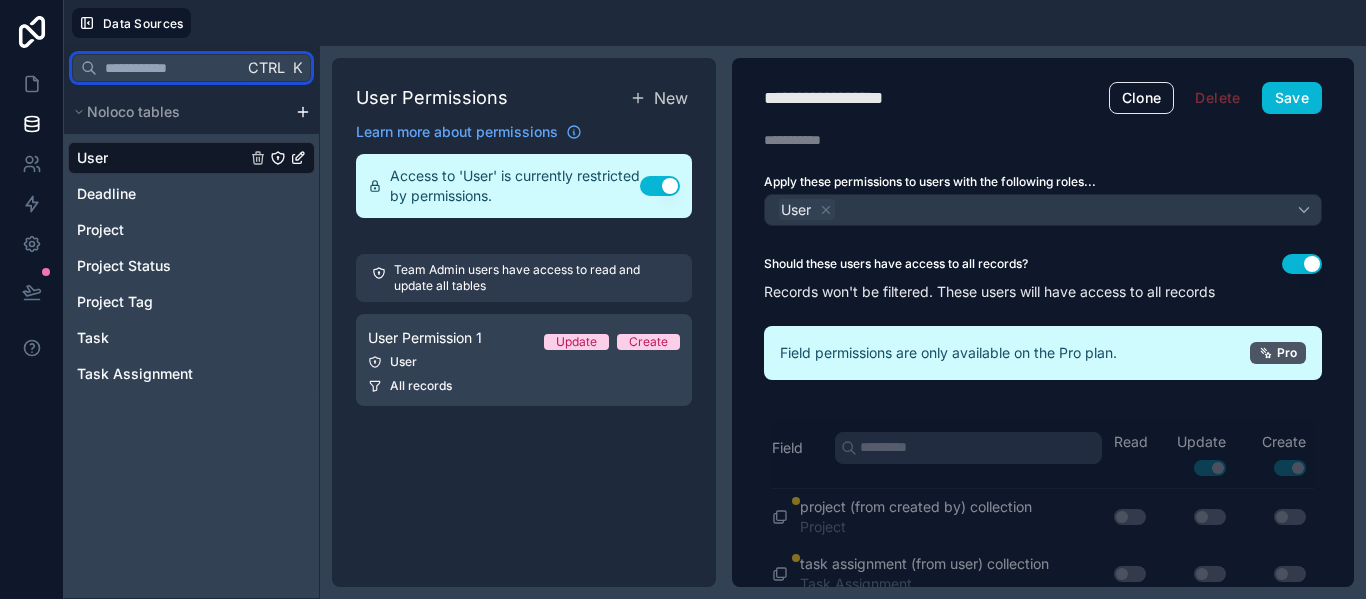 click at bounding box center (170, 68) 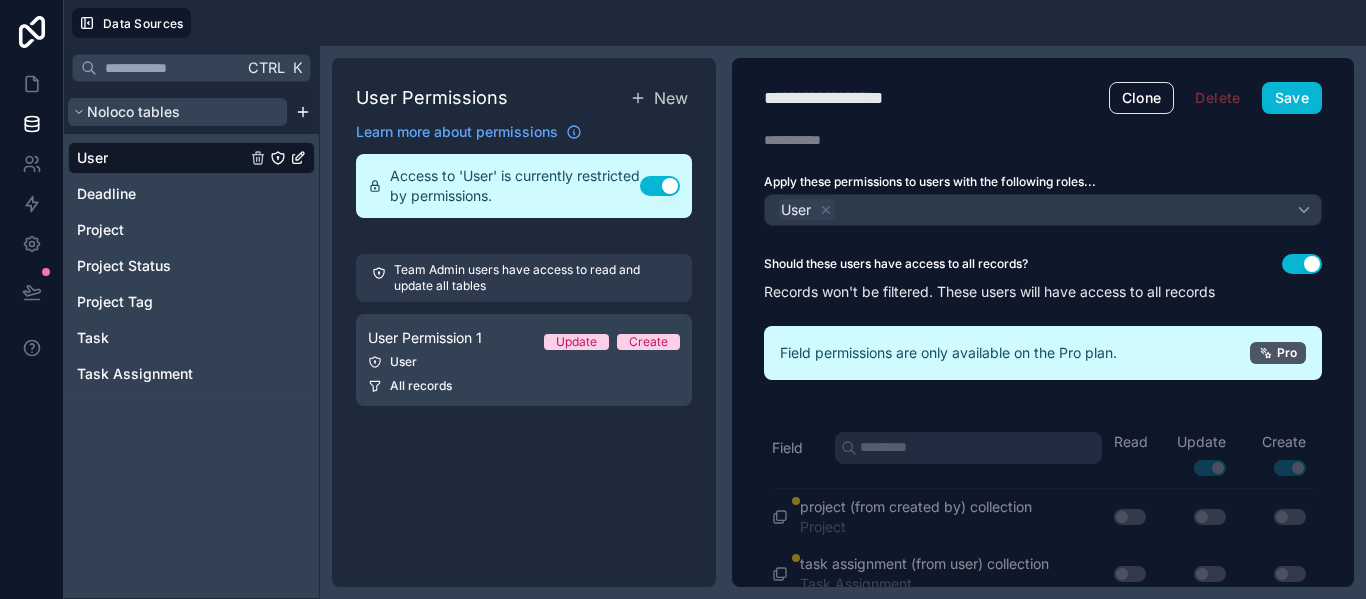 click on "Noloco tables" at bounding box center [133, 112] 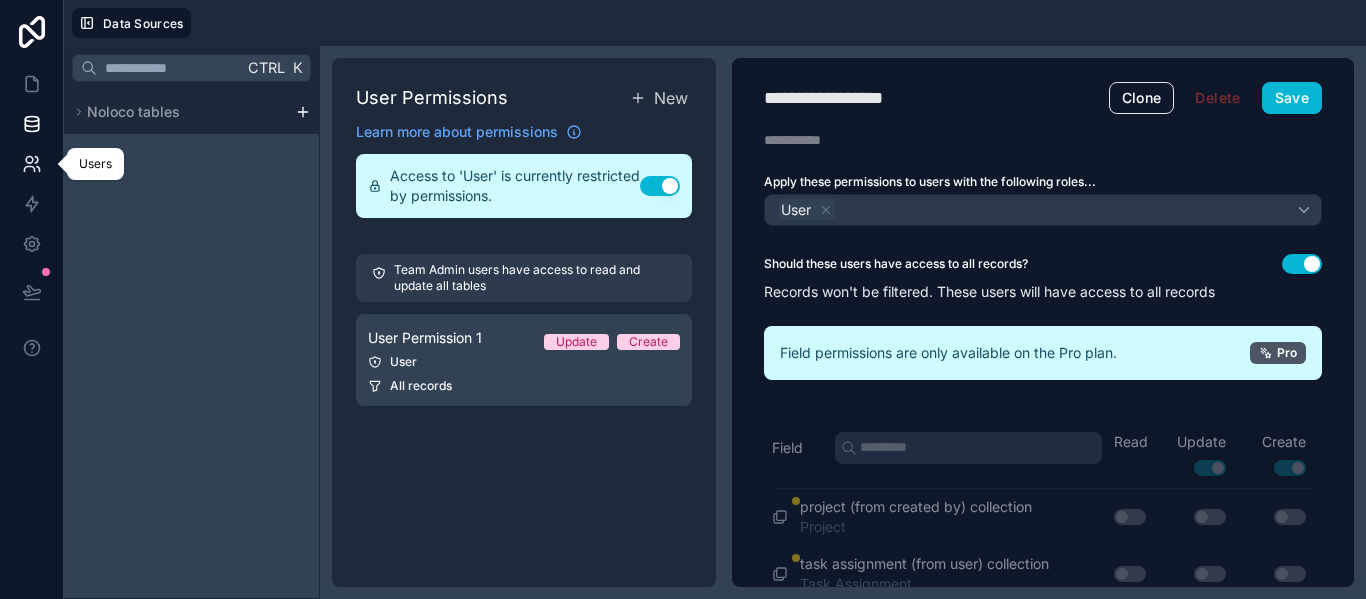 click 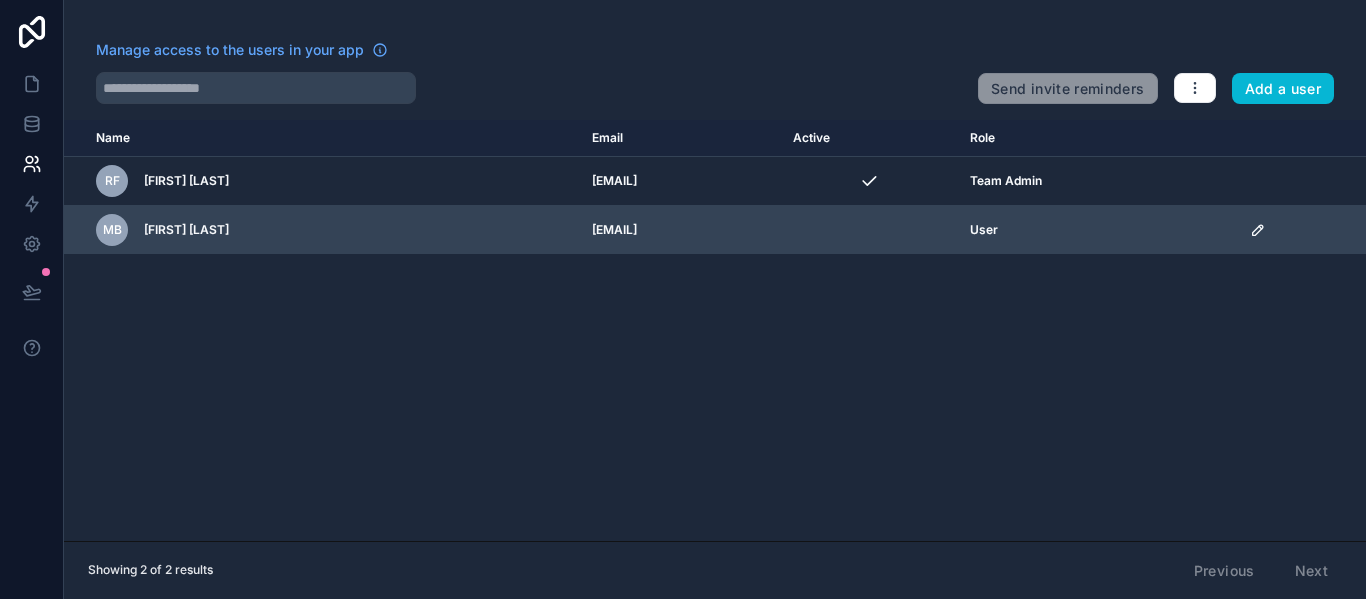 click at bounding box center (870, 230) 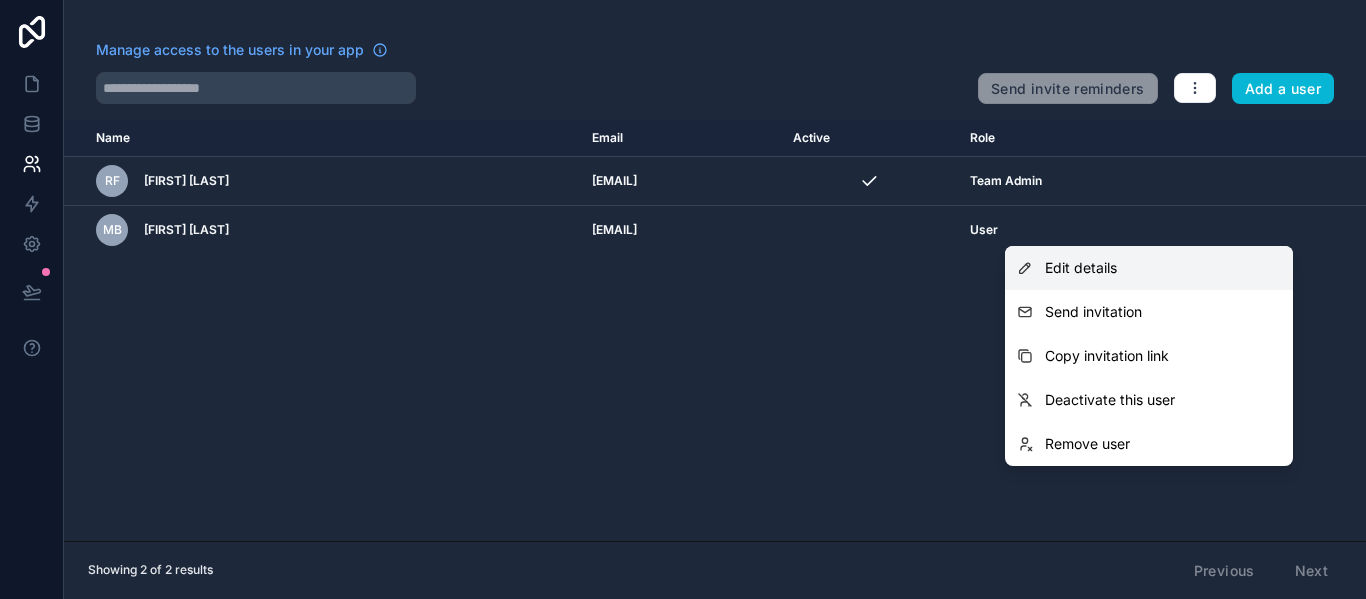 click on "Edit details" at bounding box center [1081, 268] 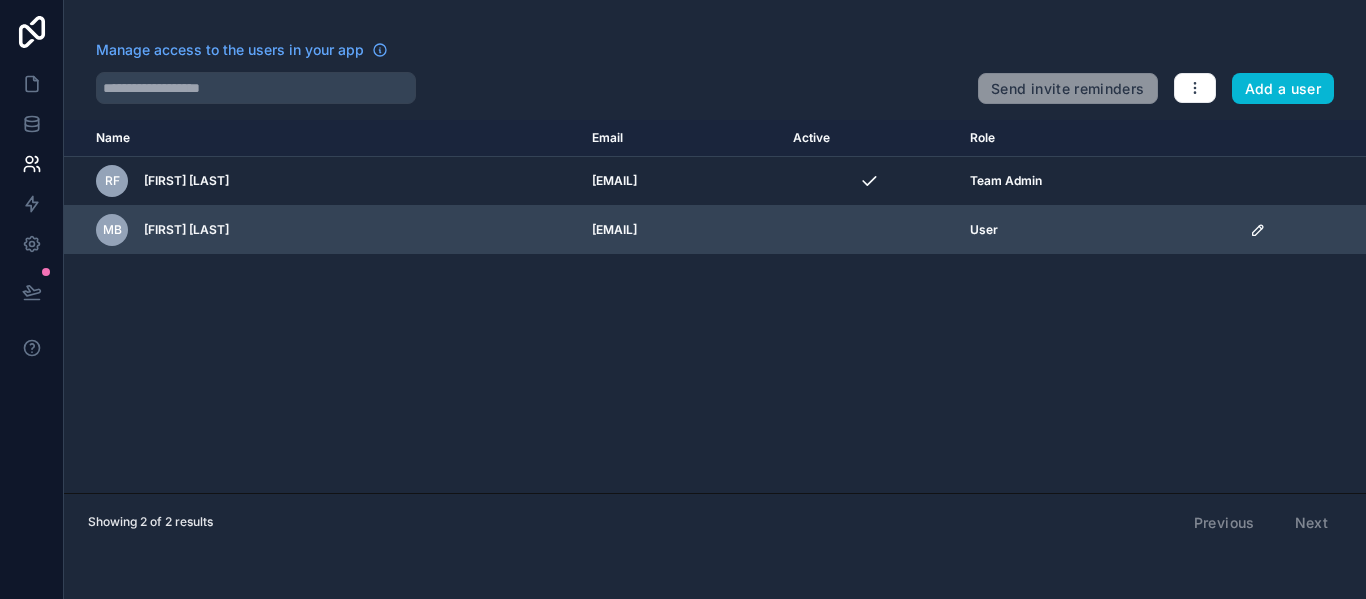 click at bounding box center (870, 230) 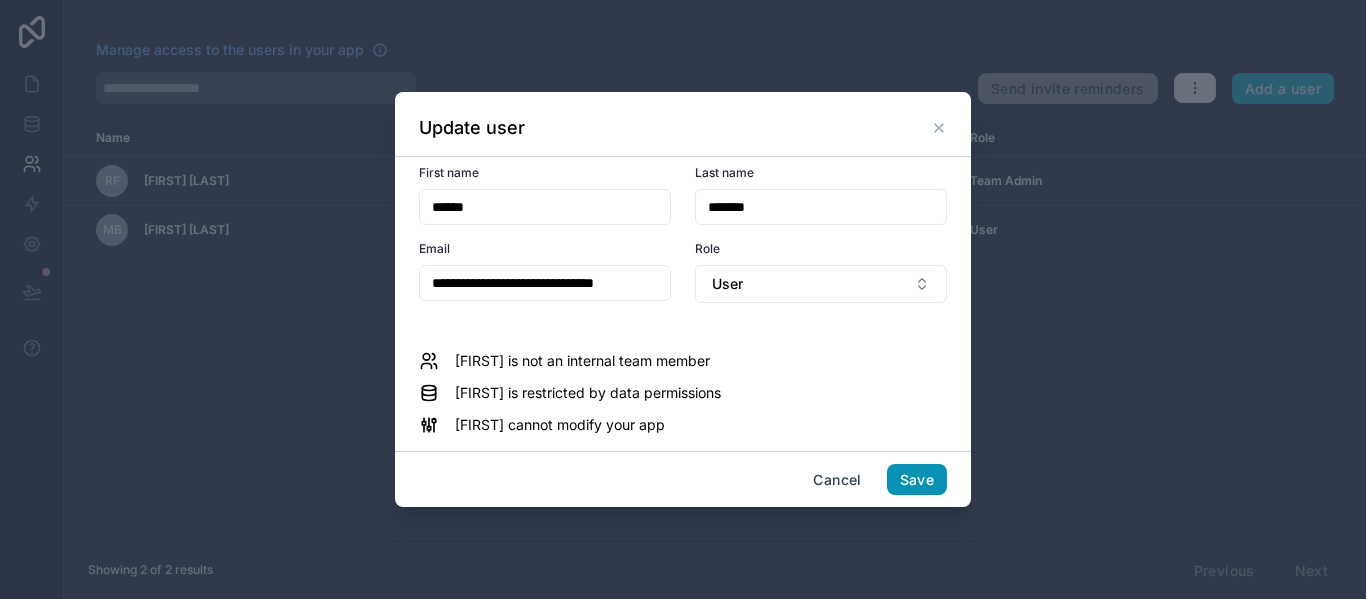 click on "Save" at bounding box center [917, 480] 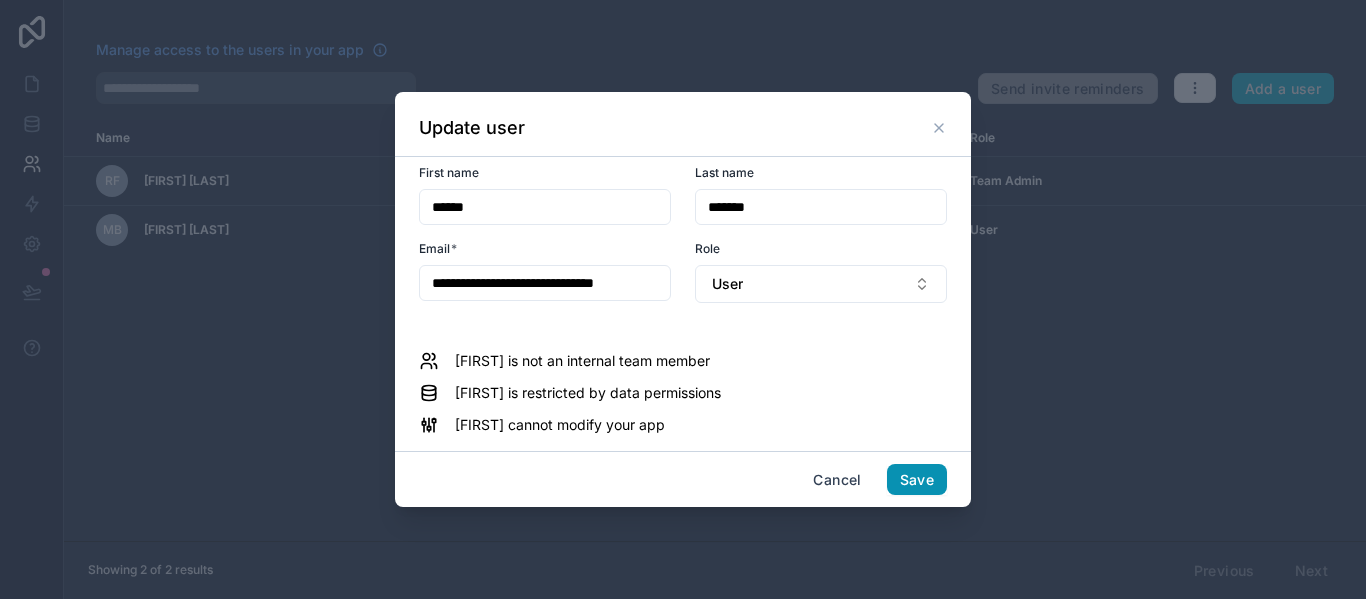 click on "Save" at bounding box center (917, 480) 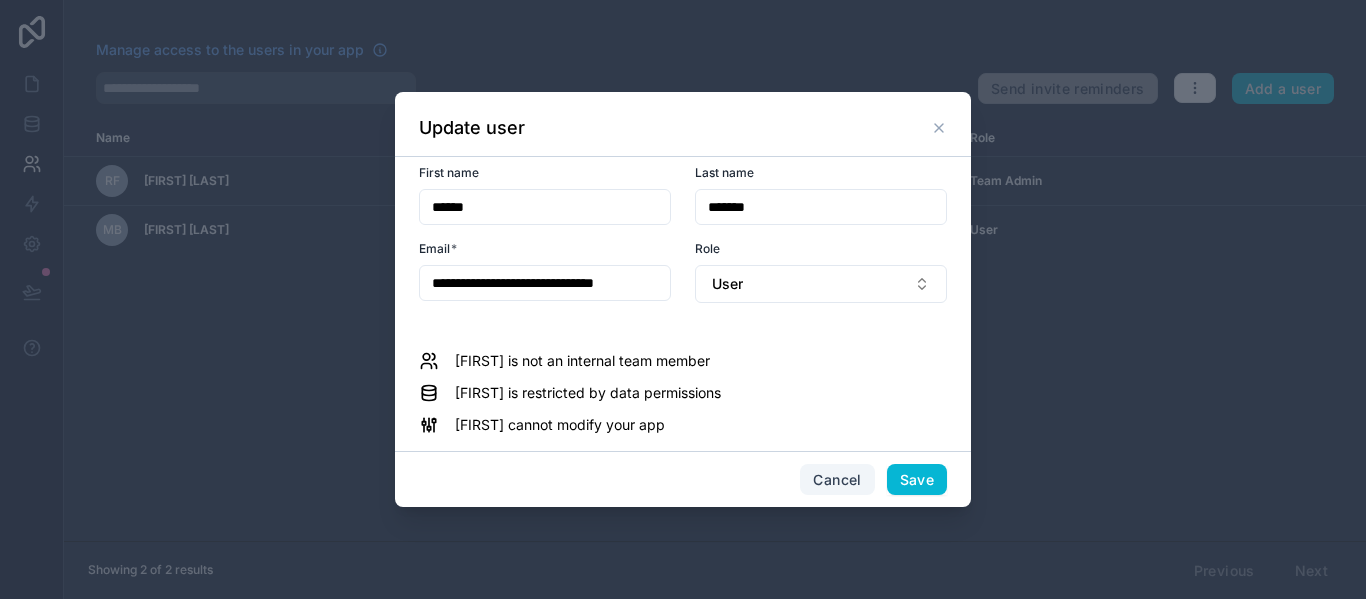 click on "Cancel" at bounding box center [837, 480] 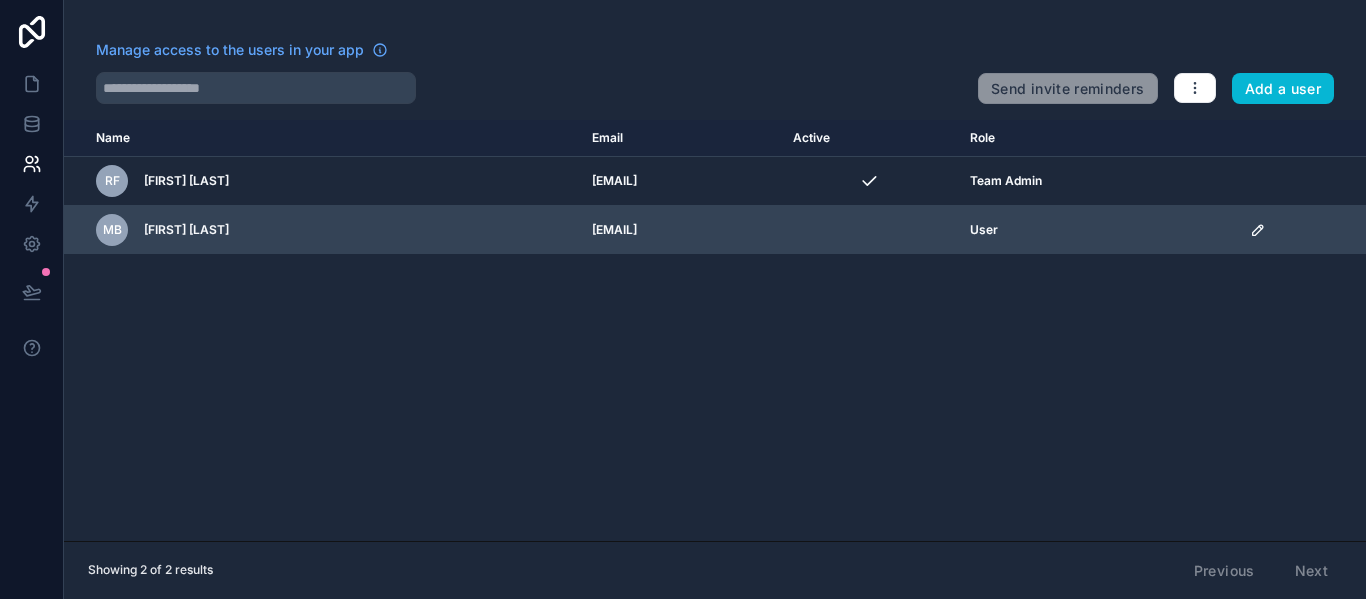 click 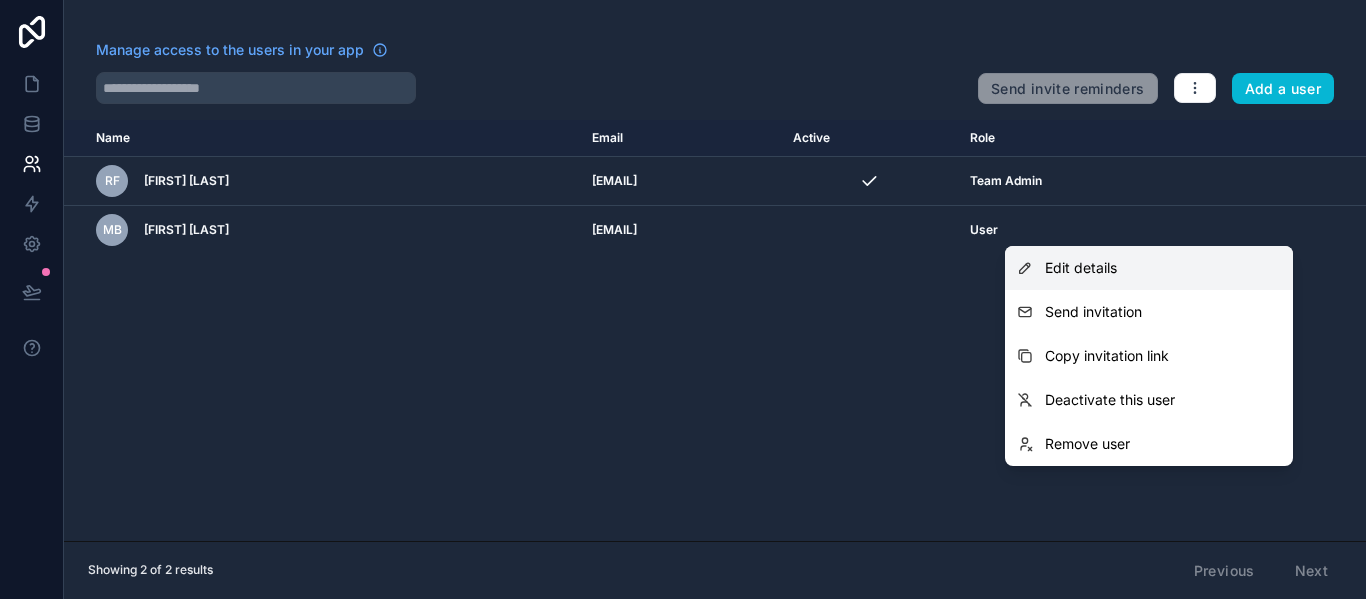 click on "Edit details" at bounding box center [1081, 268] 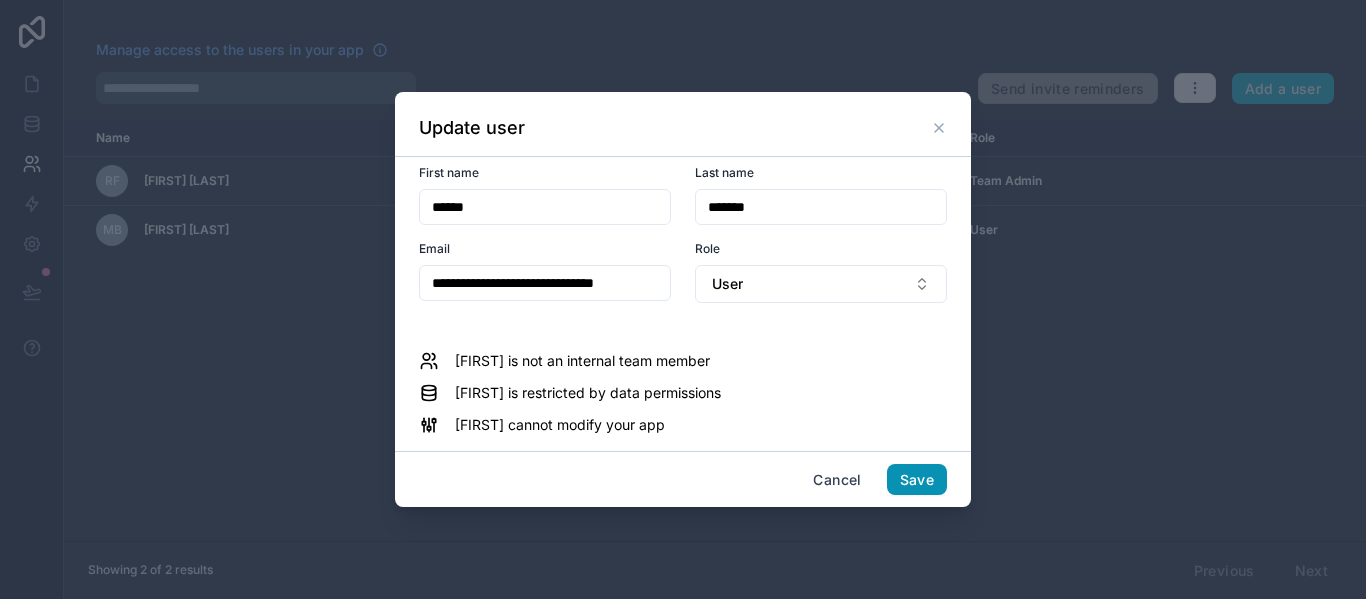click on "Save" at bounding box center [917, 480] 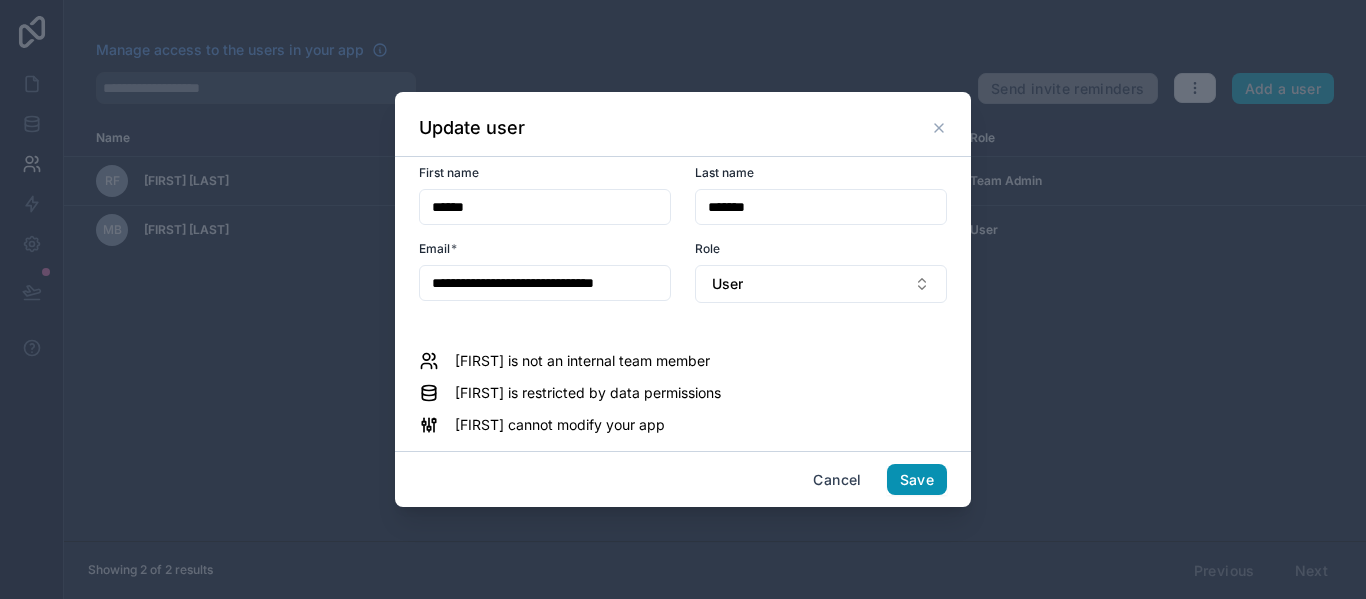 click on "Save" at bounding box center [917, 480] 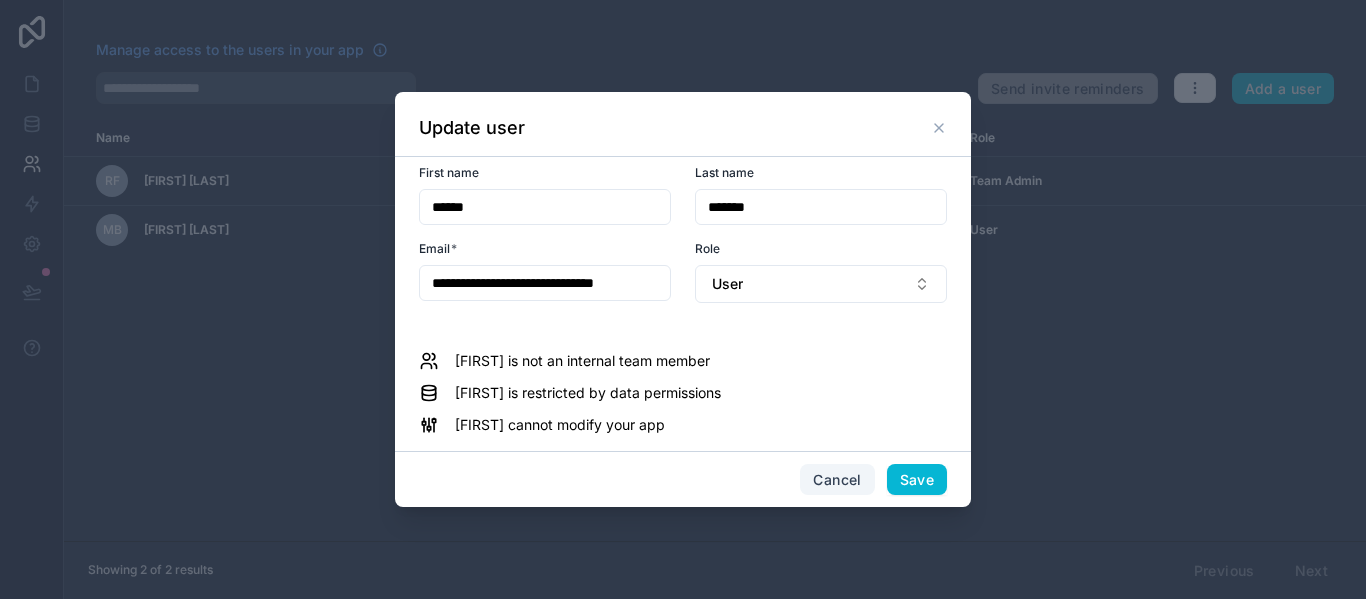 click on "Cancel" at bounding box center (837, 480) 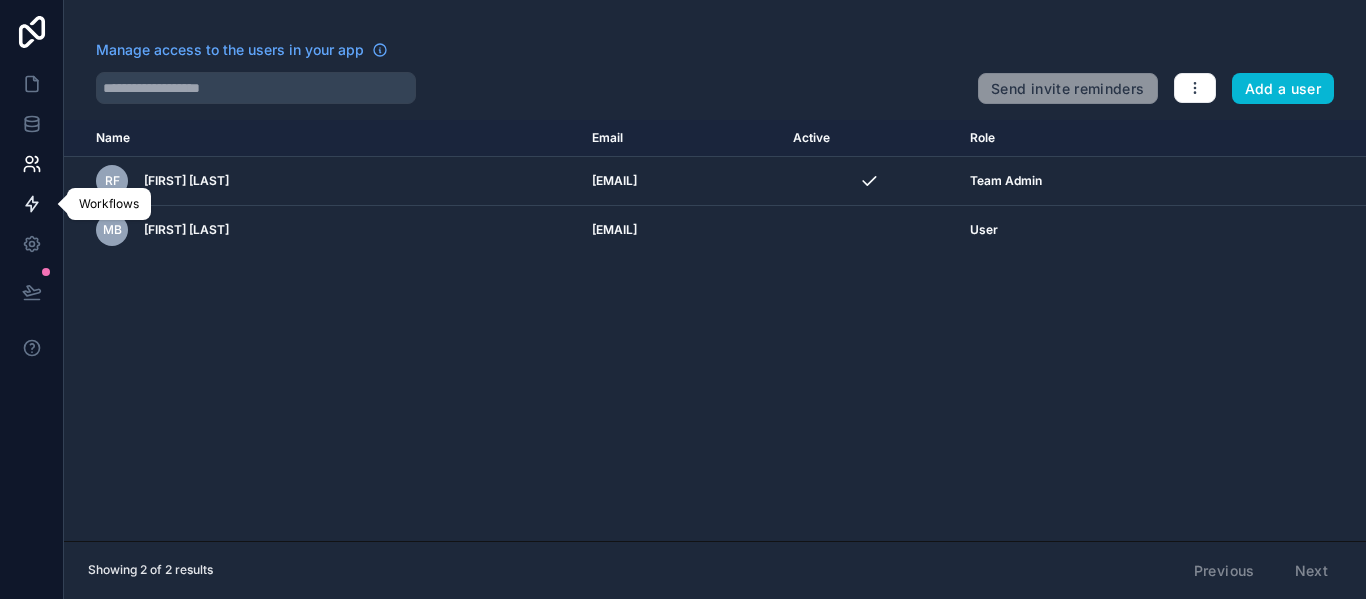 click 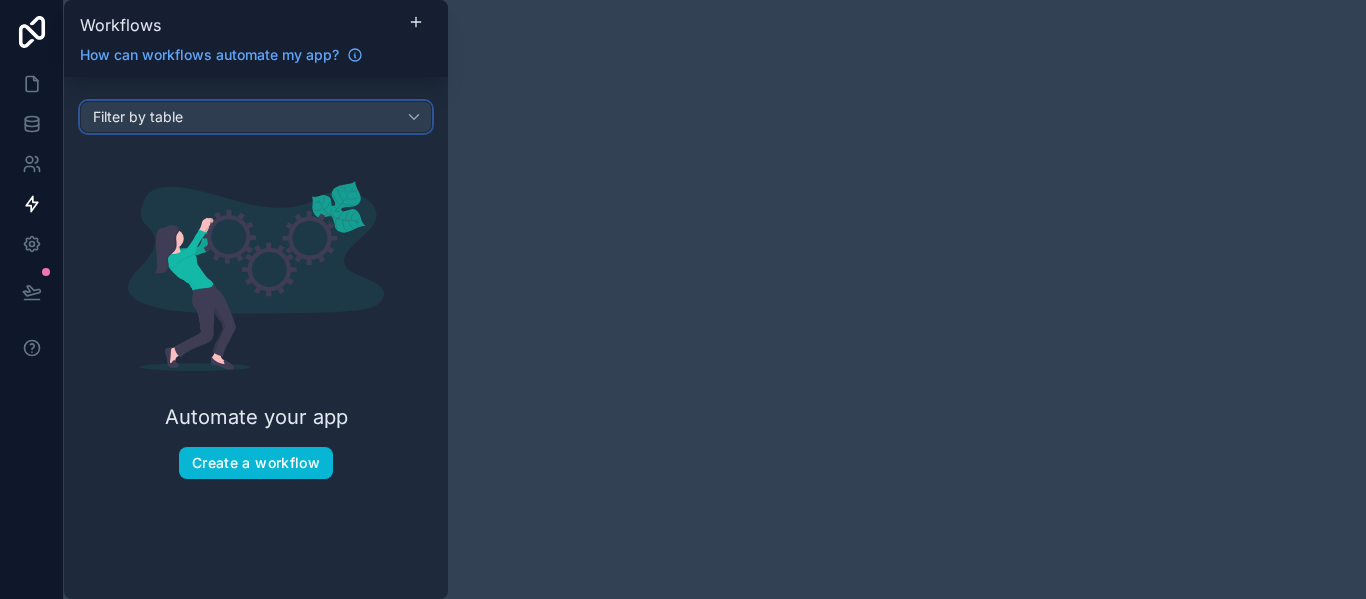 click on "Filter by table" at bounding box center [256, 117] 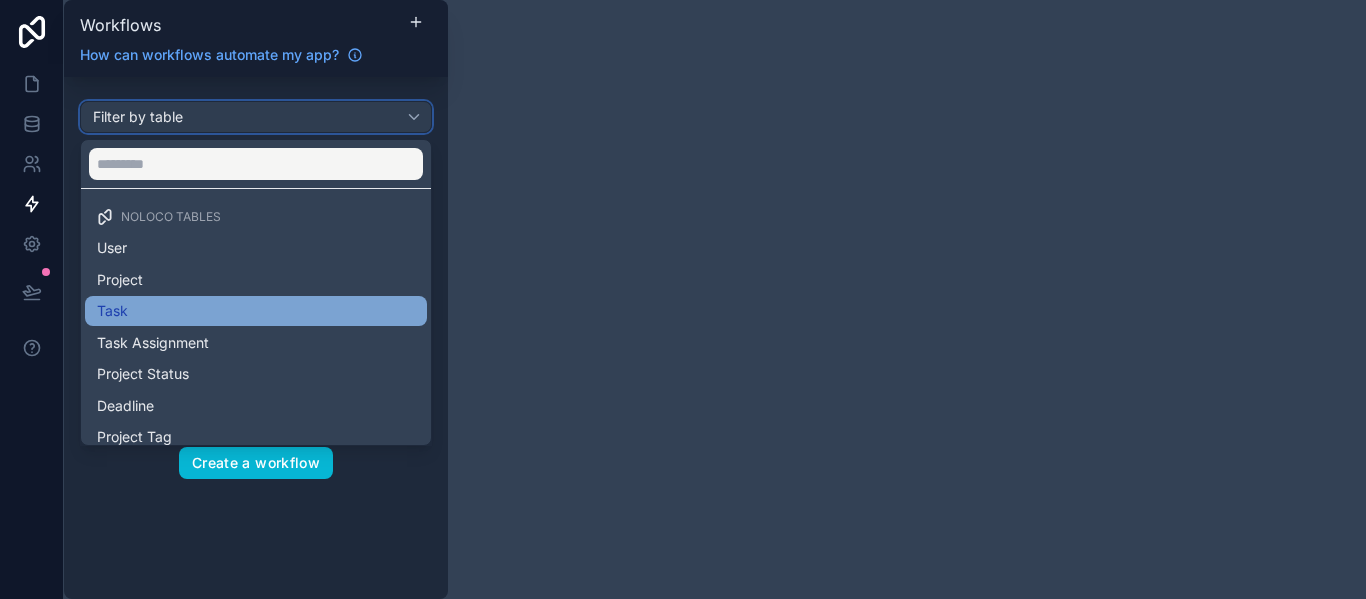 scroll, scrollTop: 0, scrollLeft: 0, axis: both 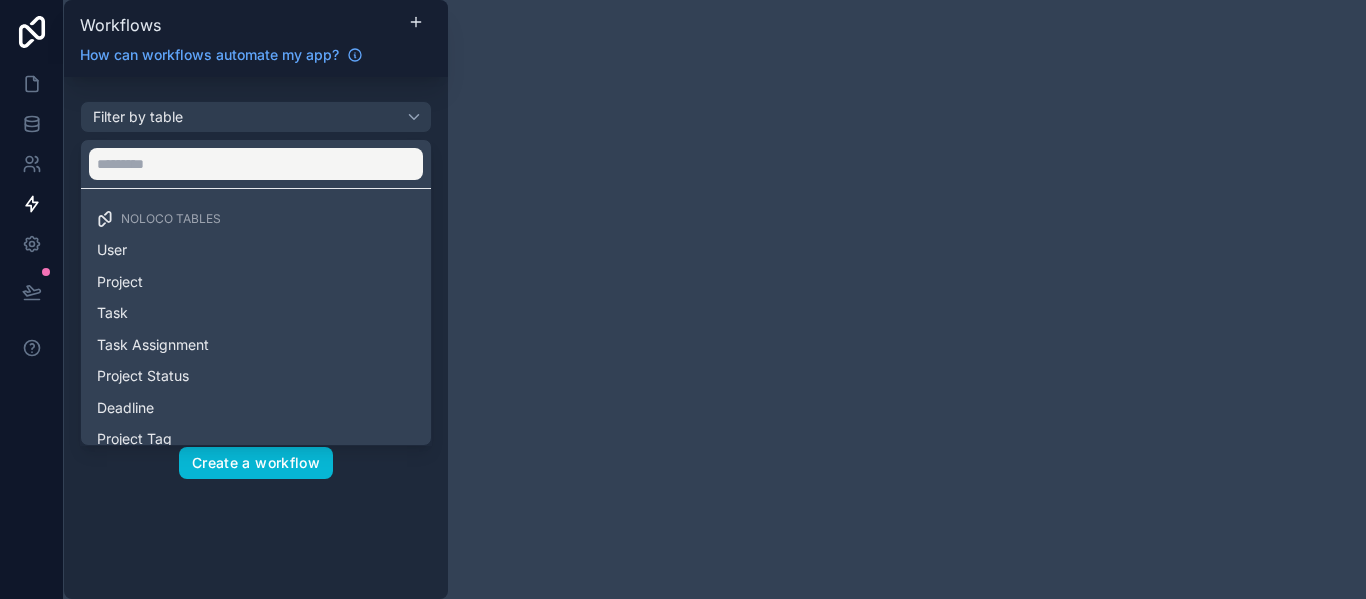 drag, startPoint x: 262, startPoint y: 560, endPoint x: 261, endPoint y: 549, distance: 11.045361 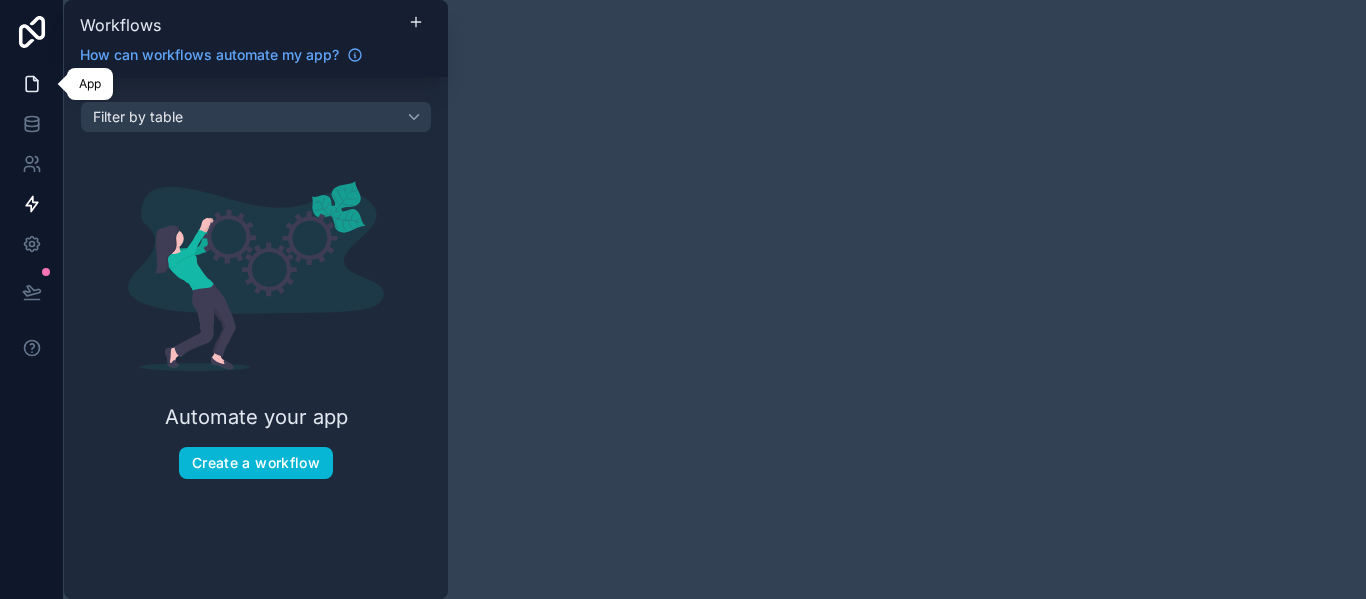 click 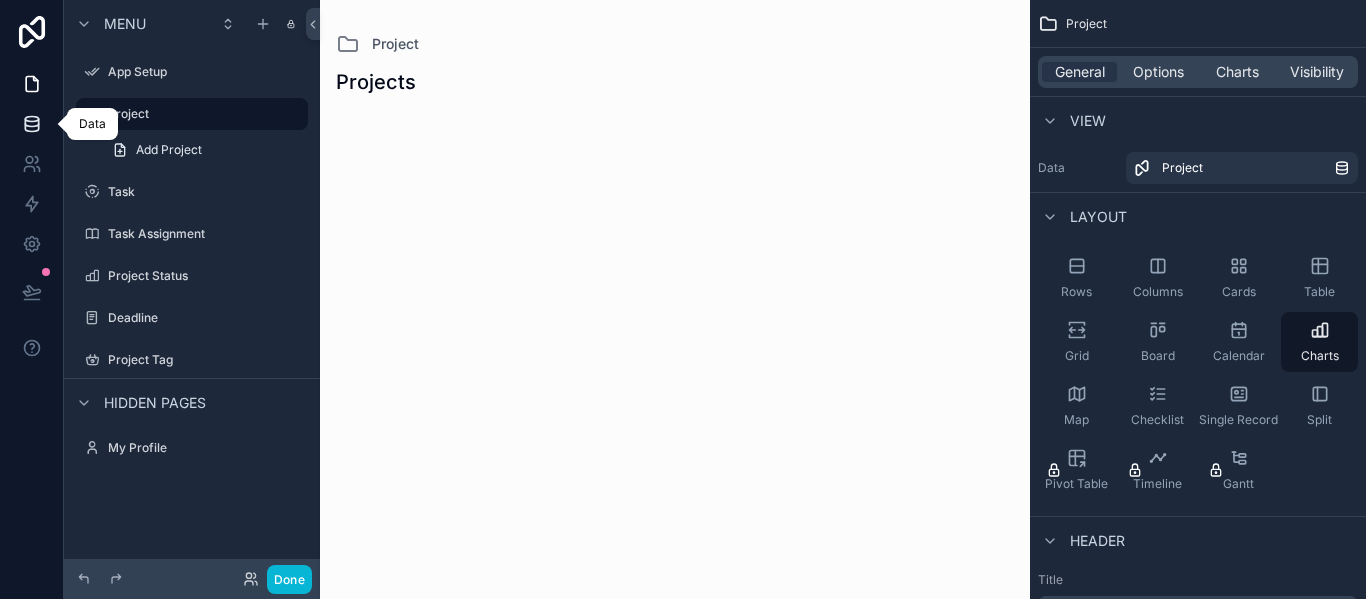 click at bounding box center (31, 124) 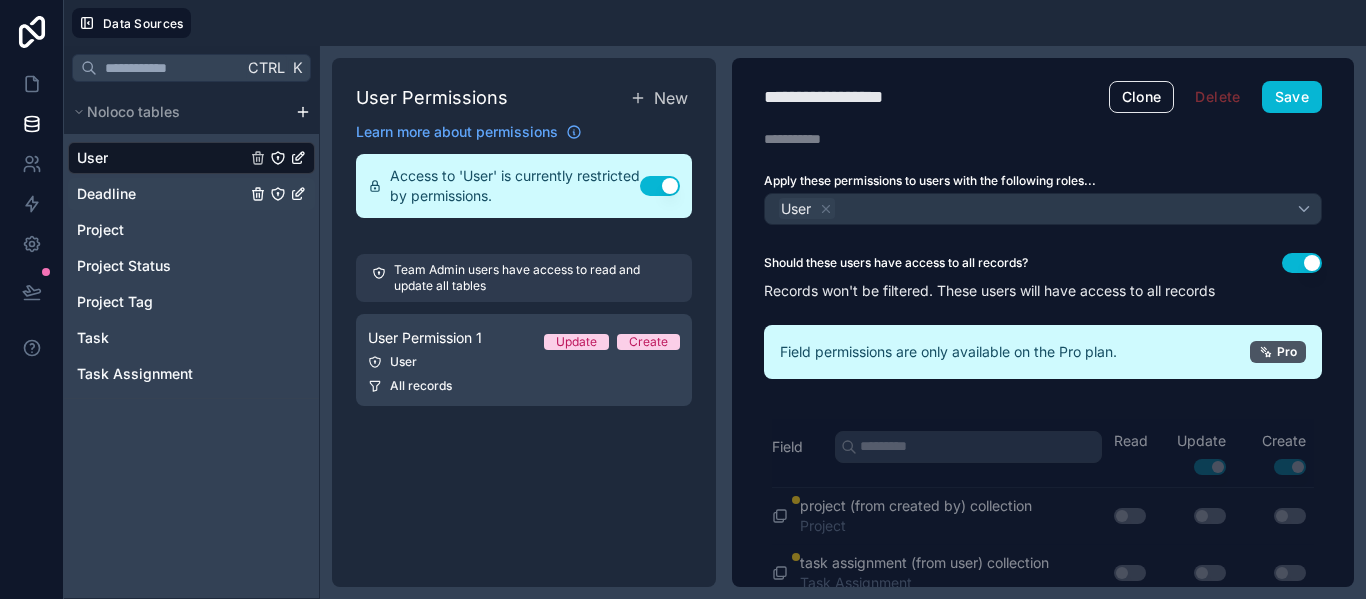 scroll, scrollTop: 0, scrollLeft: 0, axis: both 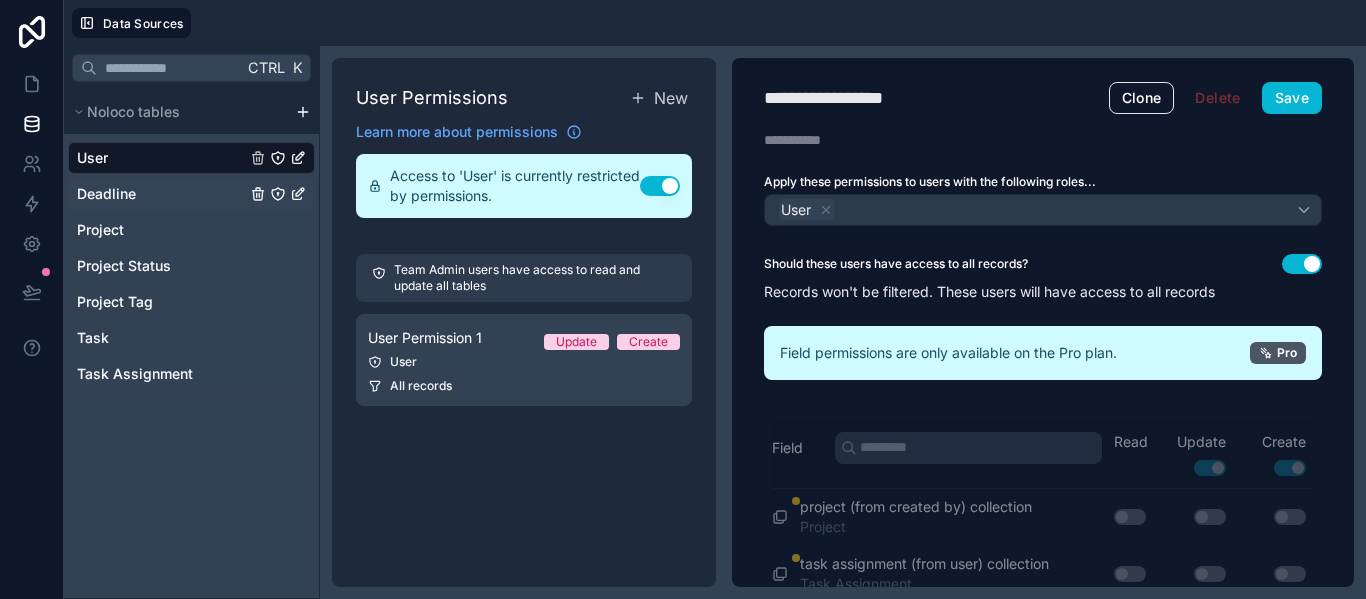 click on "Deadline" at bounding box center (191, 194) 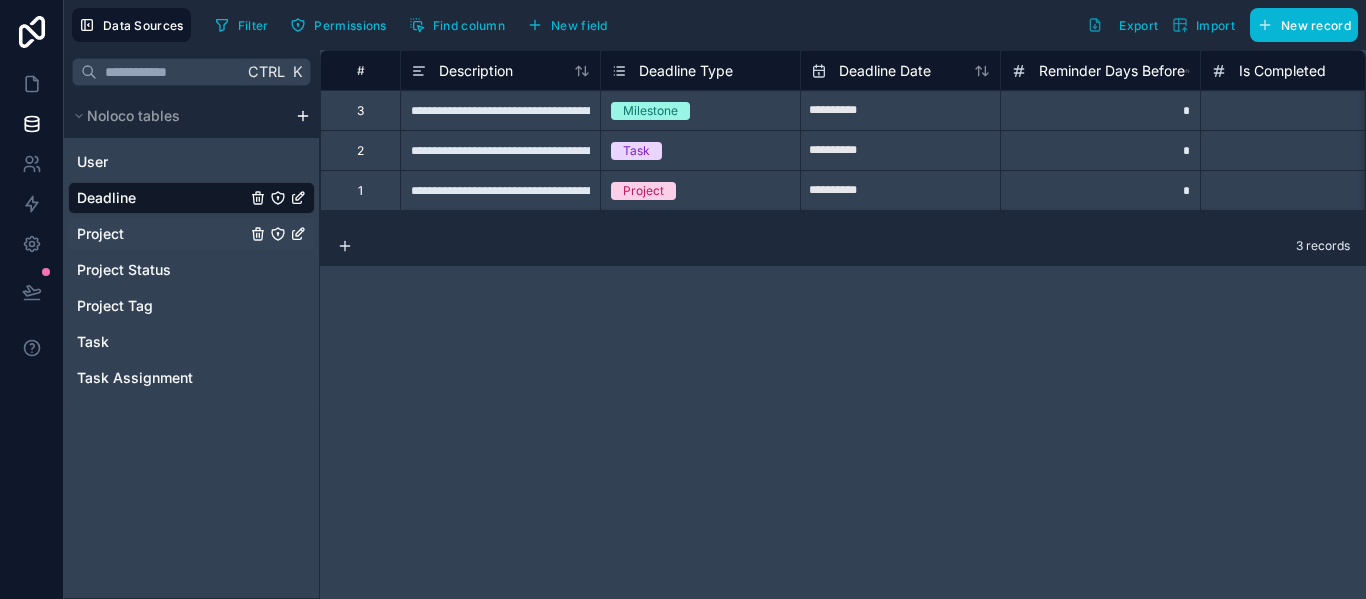 click on "Project" at bounding box center (191, 234) 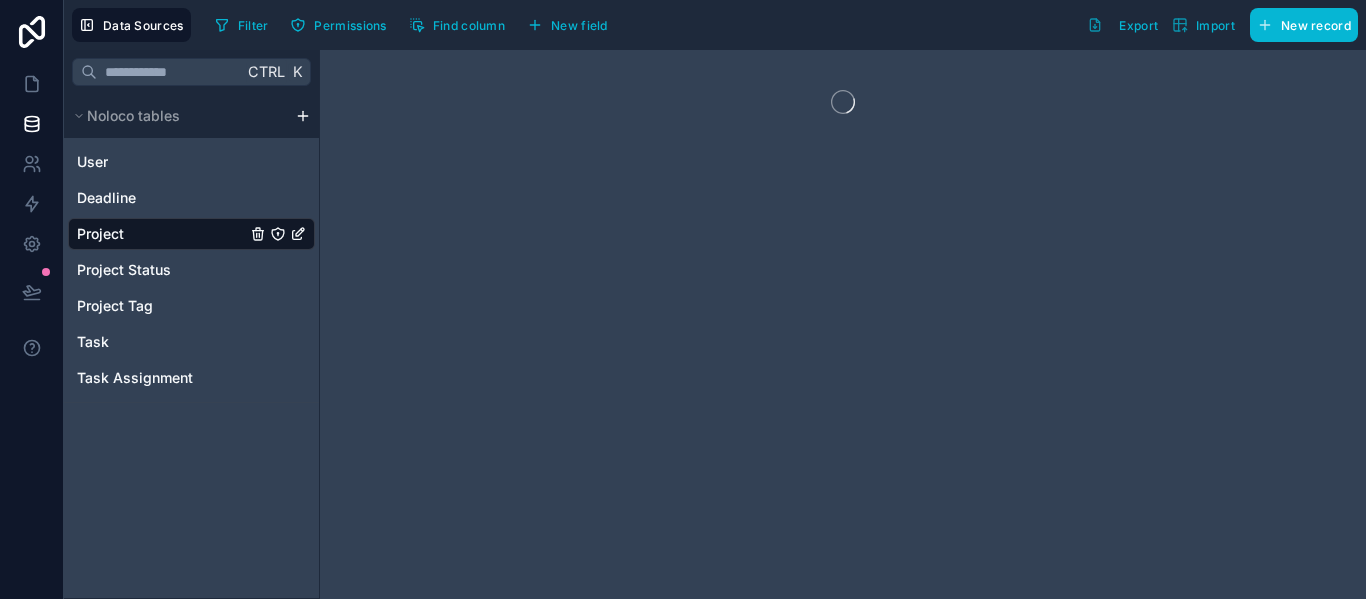 click on "User Deadline Project Project Status Project Tag Task Task Assignment" at bounding box center (191, 266) 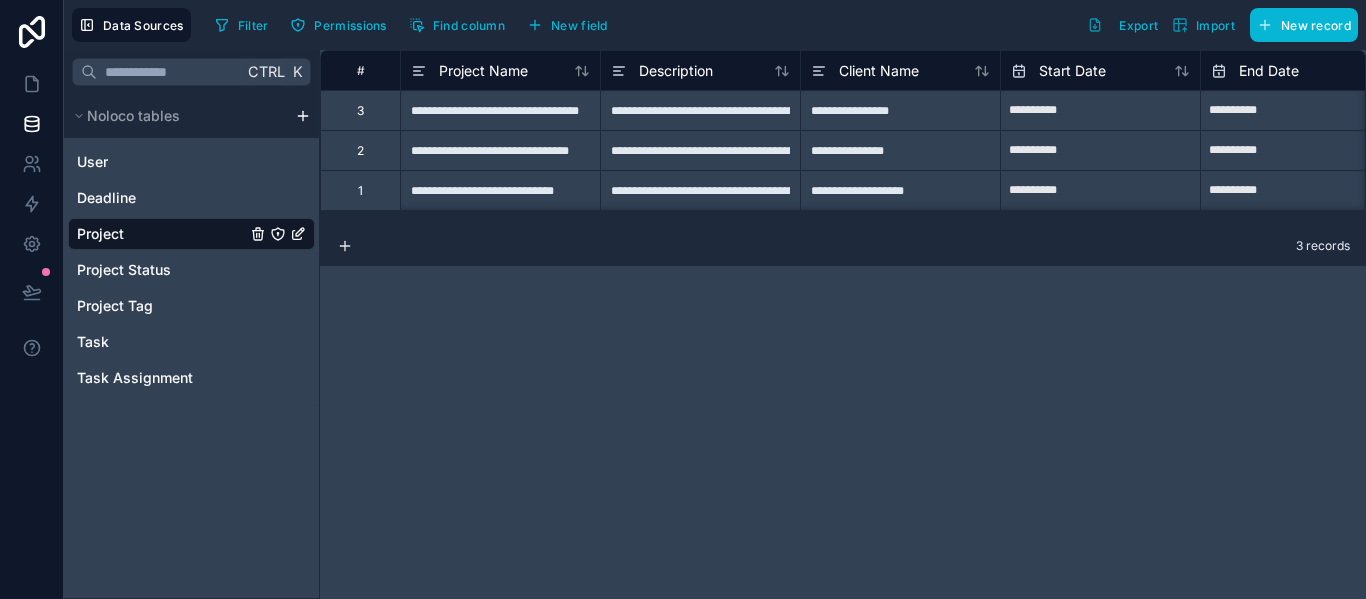 click on "User Deadline Project Project Status Project Tag Task Task Assignment" at bounding box center (191, 266) 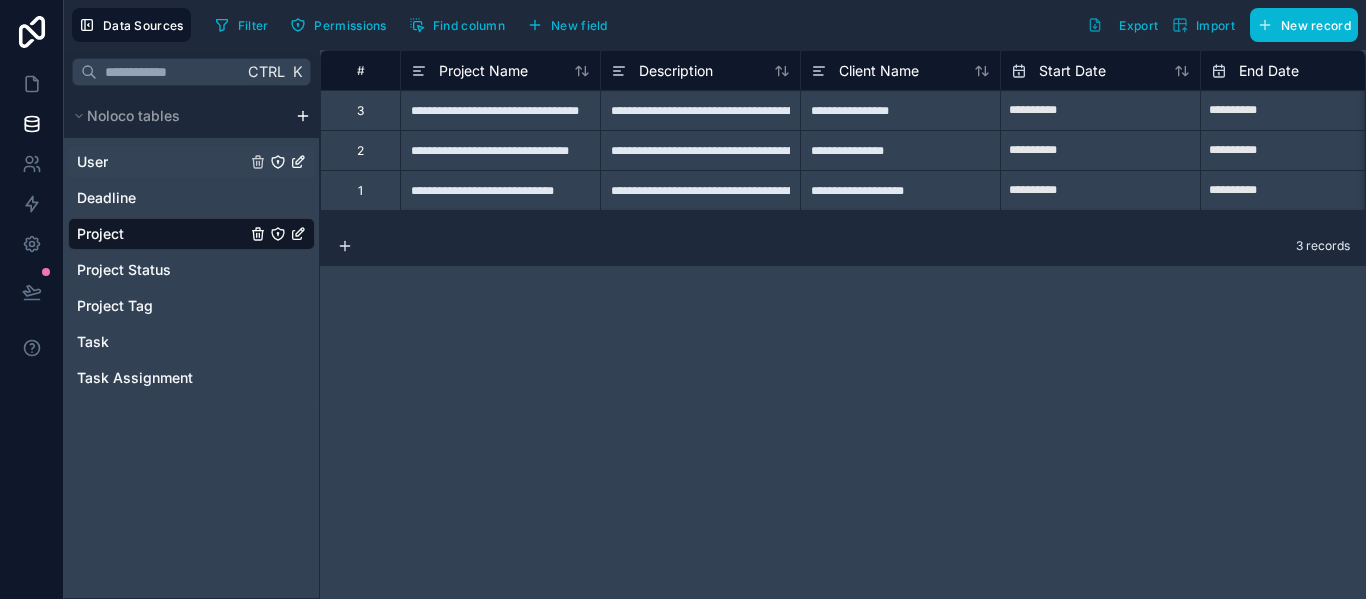 click on "User" at bounding box center [191, 162] 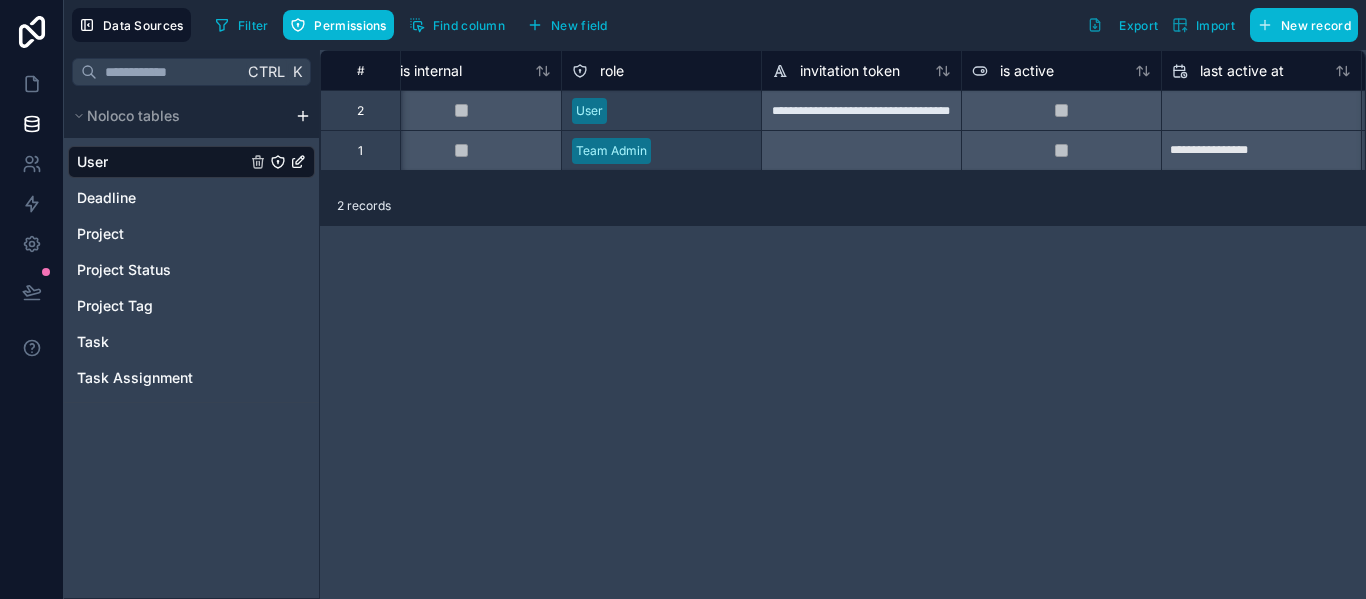 scroll, scrollTop: 0, scrollLeft: 0, axis: both 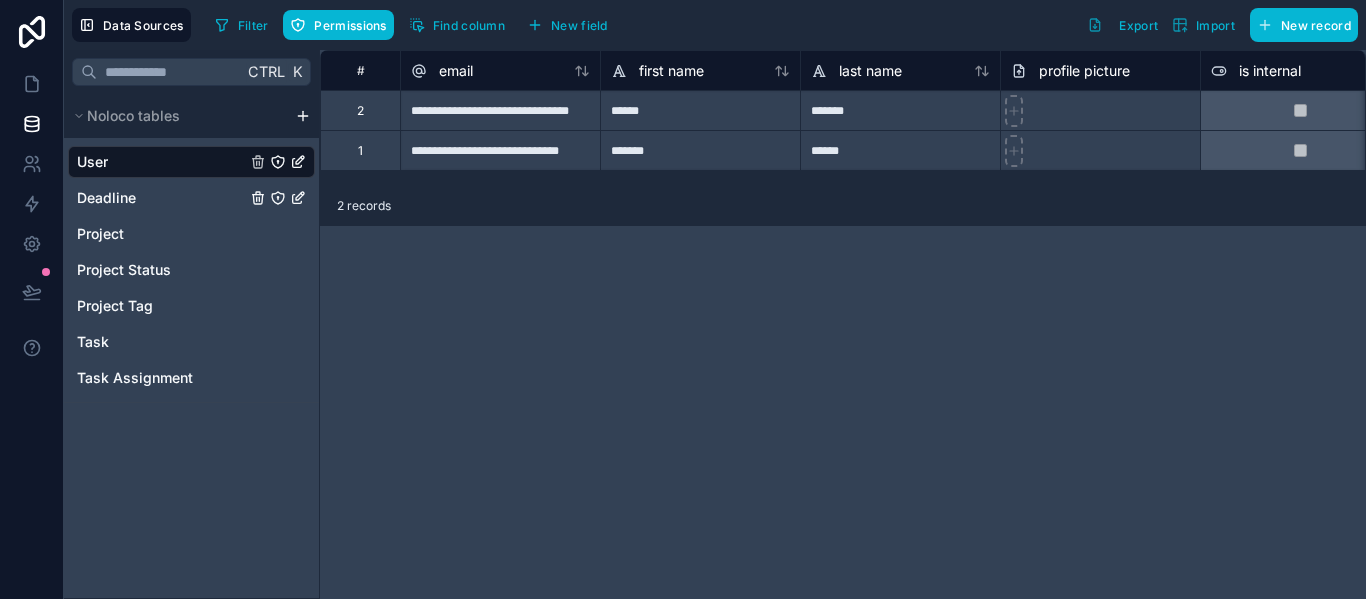 drag, startPoint x: 124, startPoint y: 190, endPoint x: 140, endPoint y: 168, distance: 27.202942 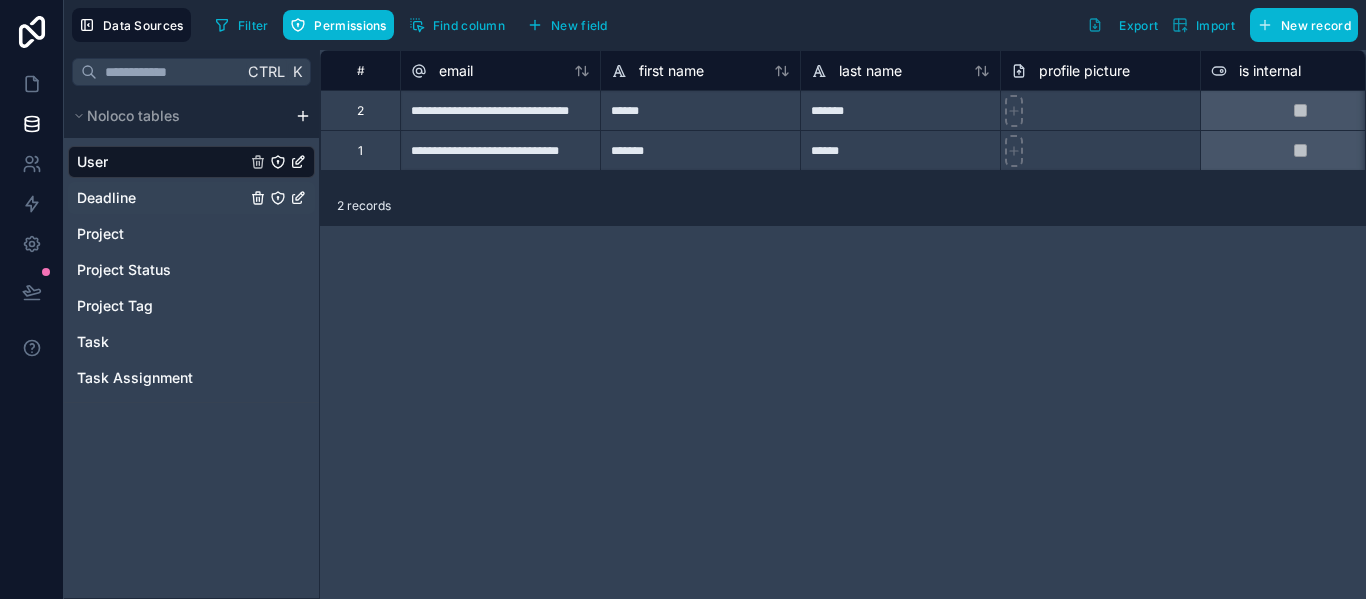 click on "Deadline" at bounding box center [191, 198] 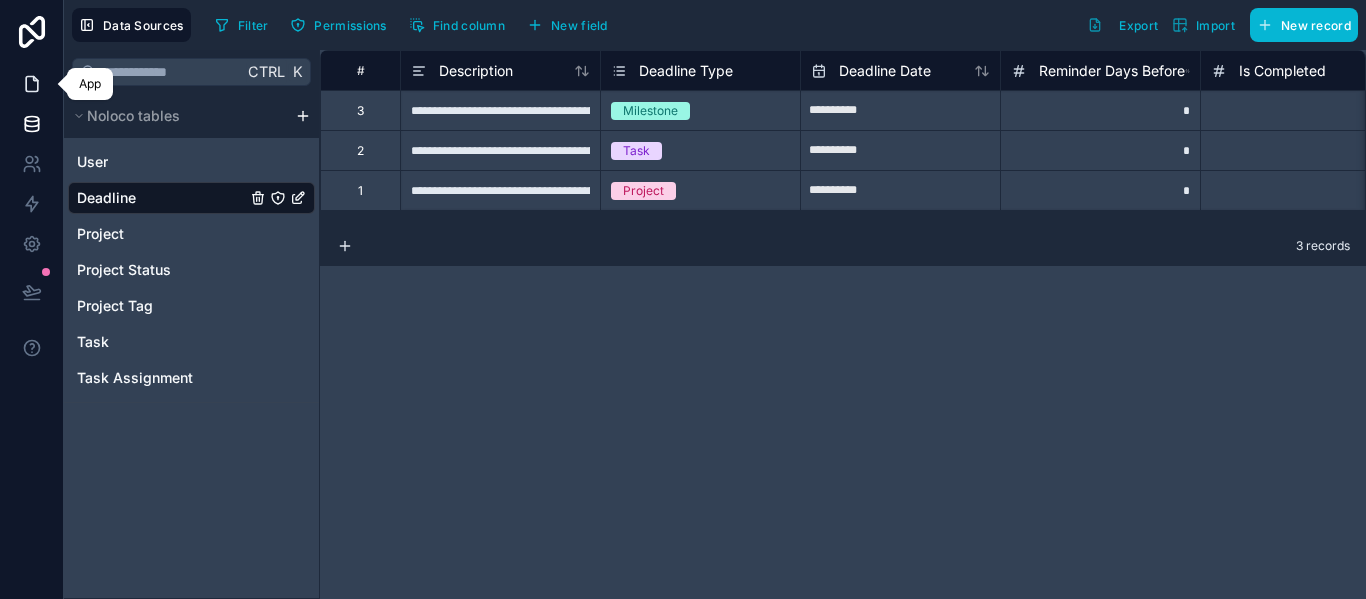 click 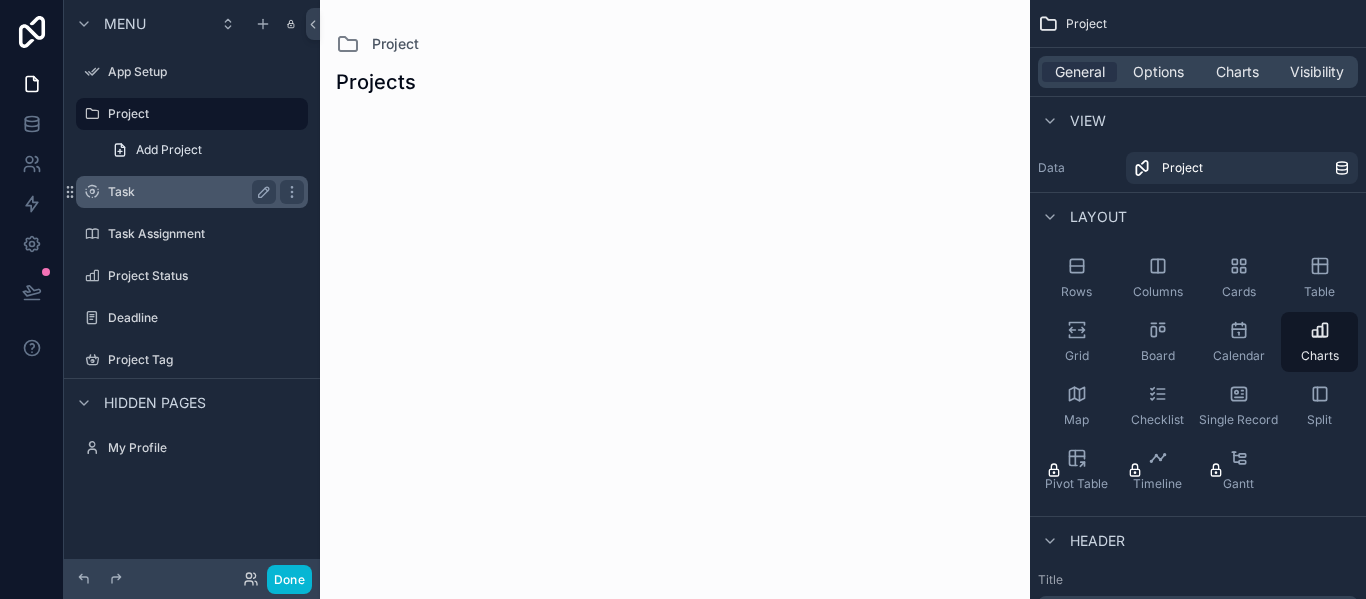 click on "Task" at bounding box center (188, 192) 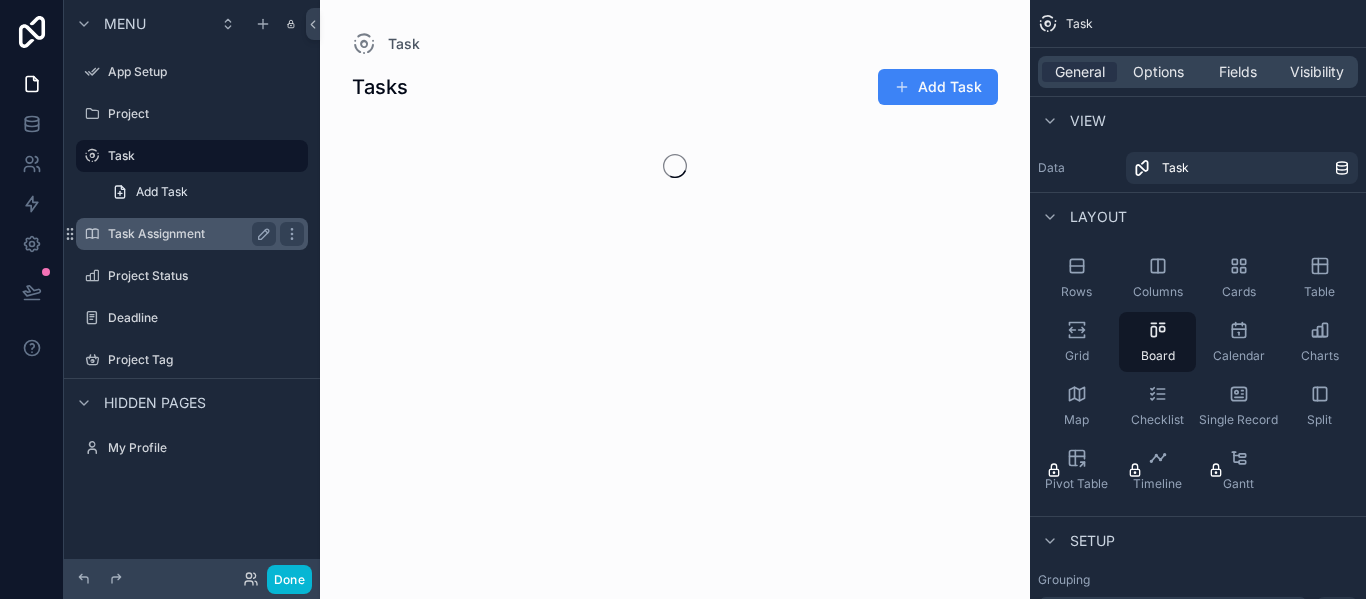 click on "Task Assignment" at bounding box center [188, 234] 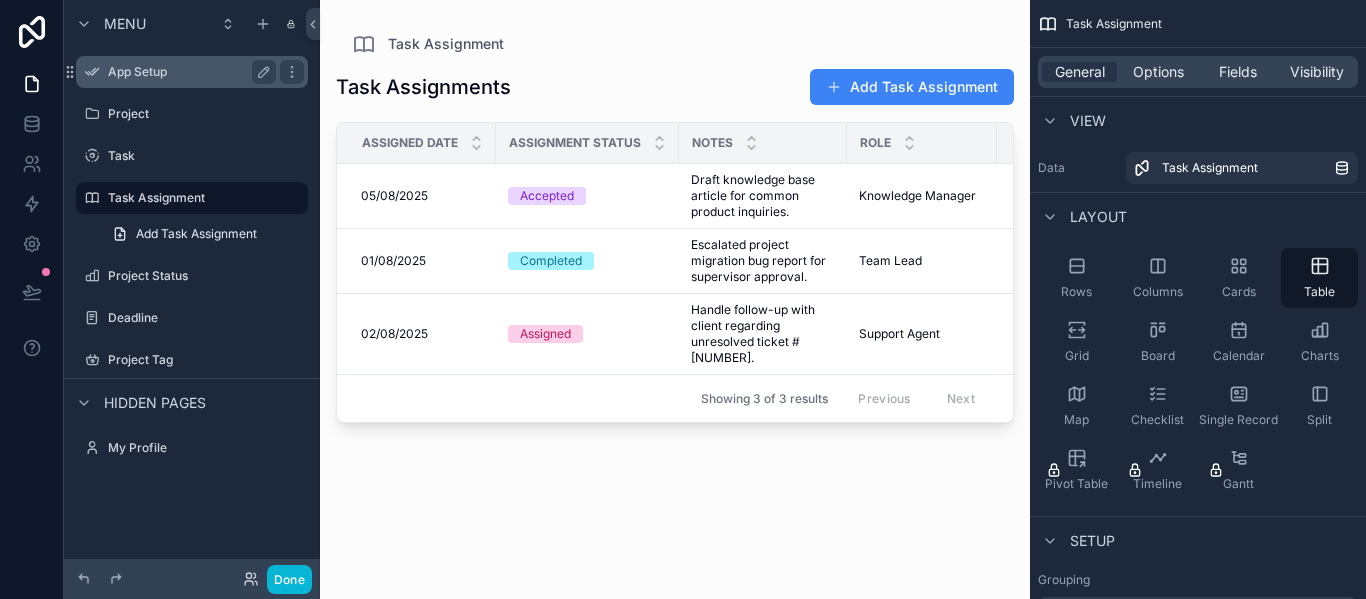 click on "App Setup" at bounding box center [188, 72] 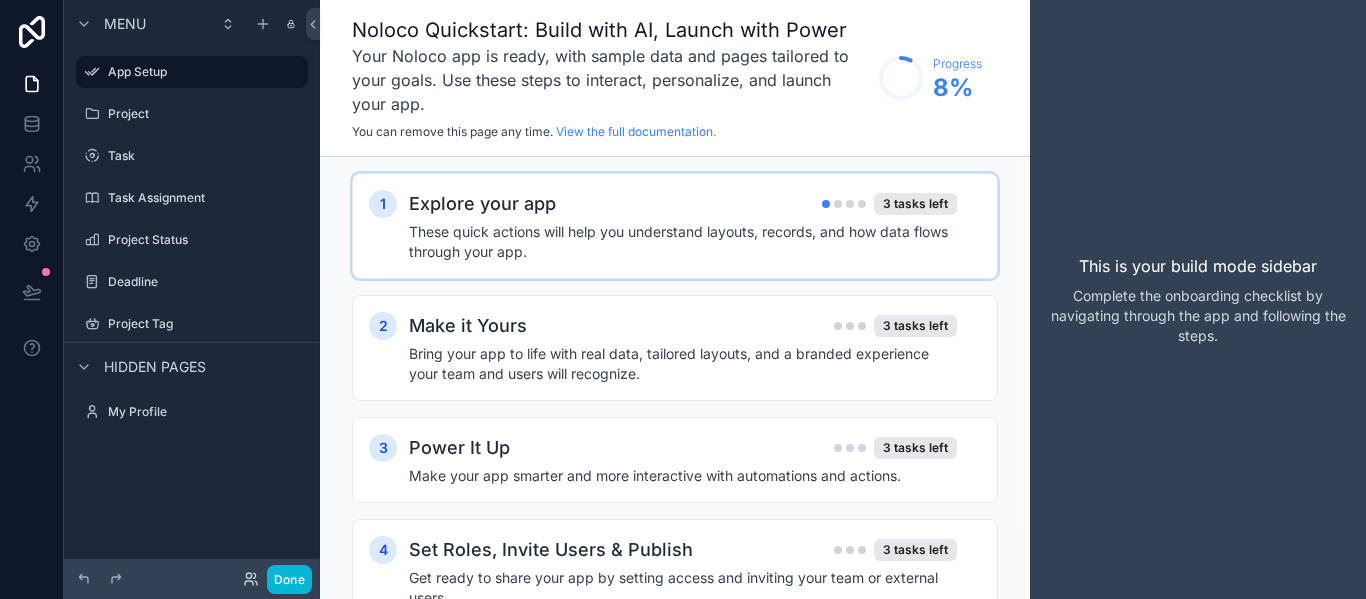 click on "These quick actions will help you understand layouts, records, and how data flows through your app." at bounding box center [683, 242] 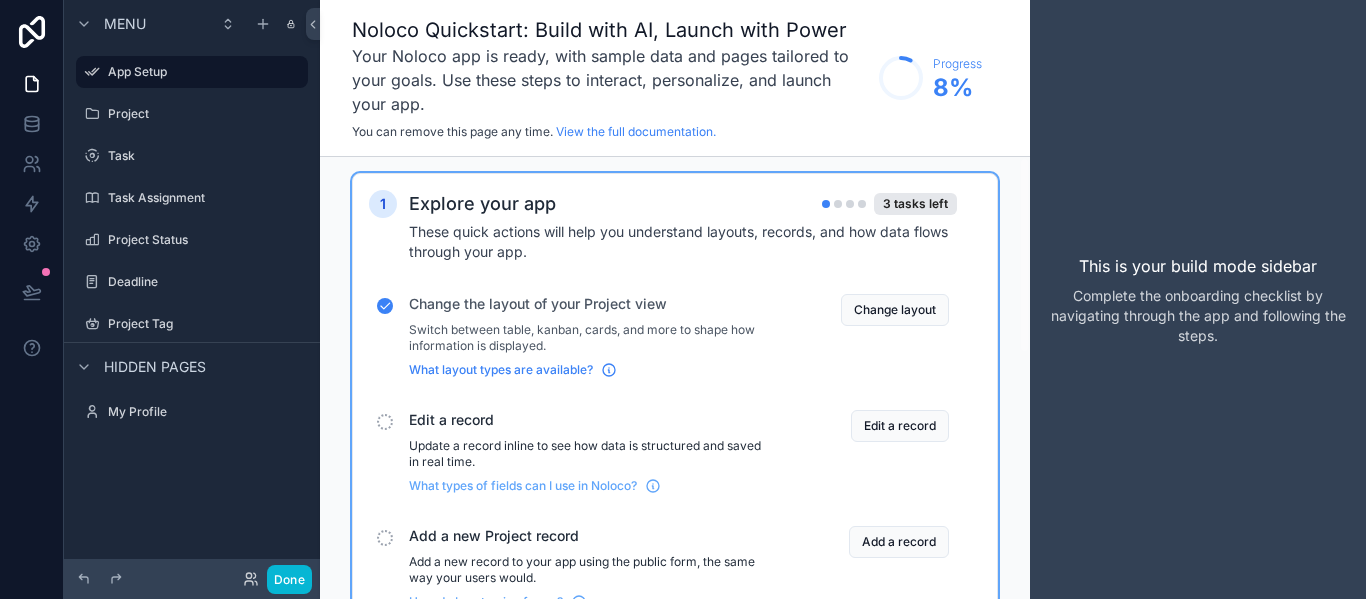 click on "What layout types are available?" at bounding box center [501, 370] 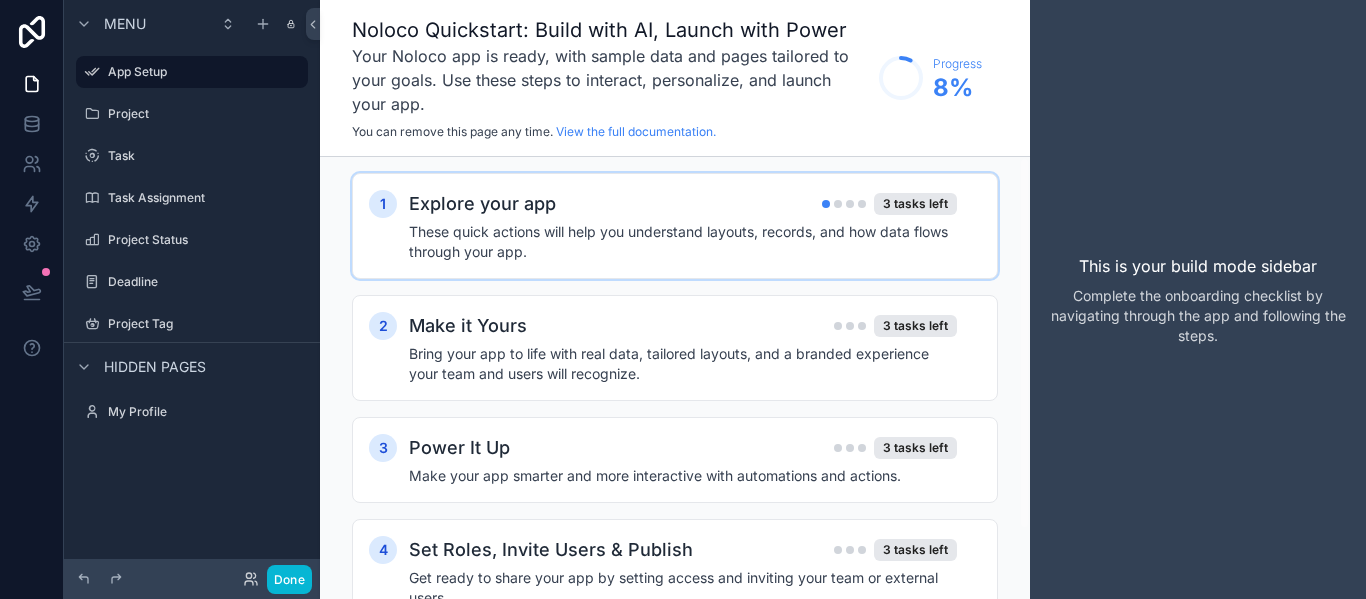 click on "Explore your app 3 tasks left" at bounding box center (683, 204) 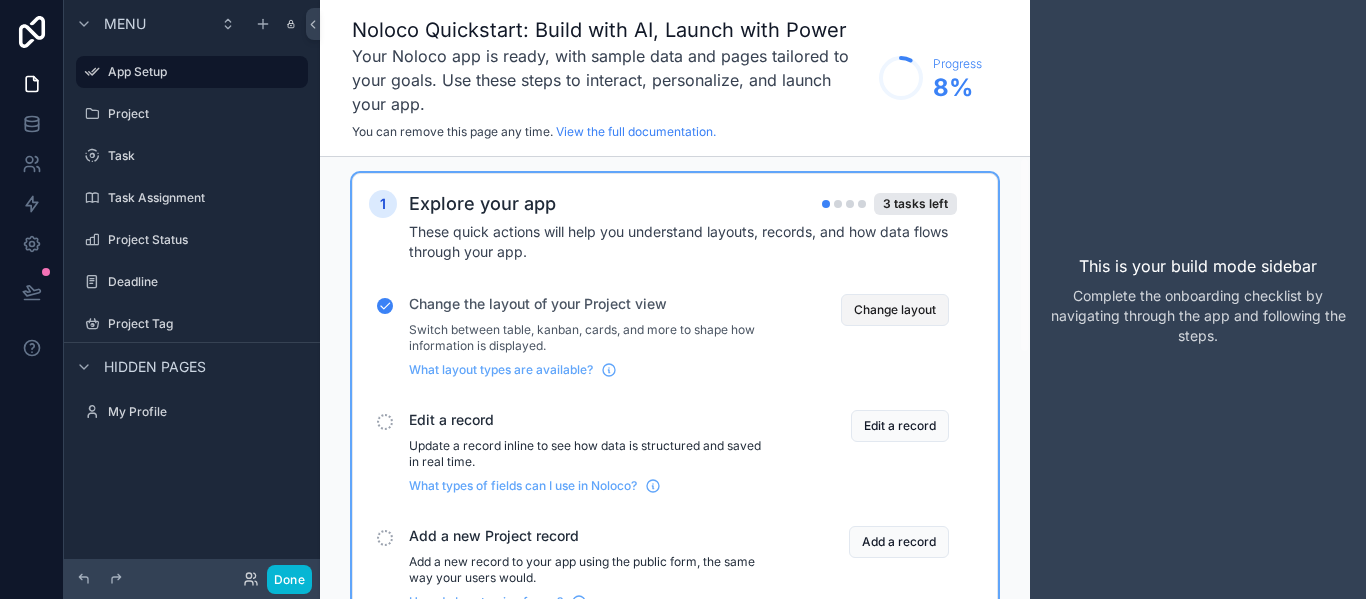 click on "Change layout" at bounding box center [895, 310] 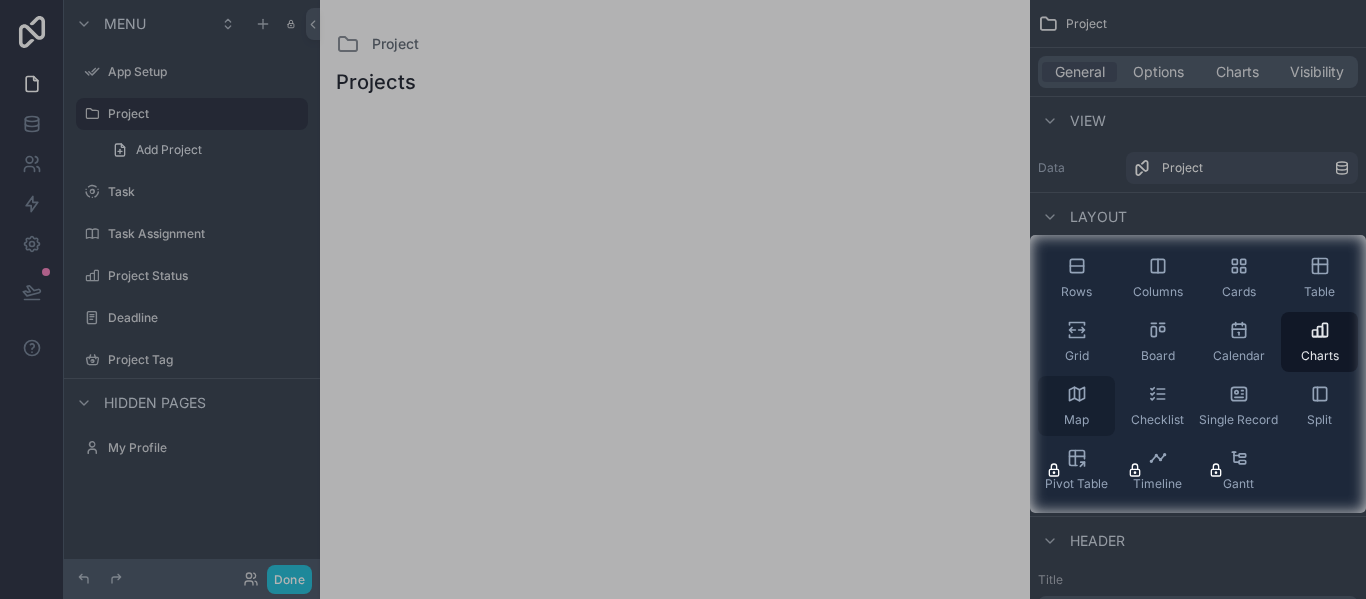 click on "Map" at bounding box center [1076, 406] 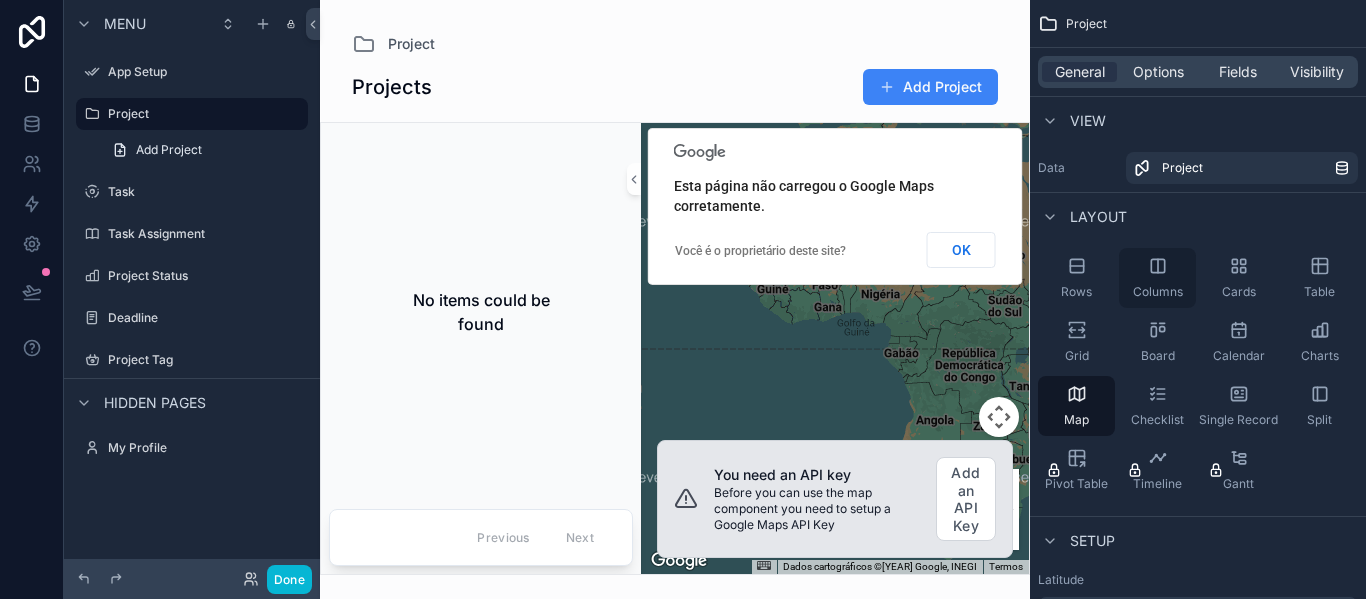 click on "Columns" at bounding box center [1157, 278] 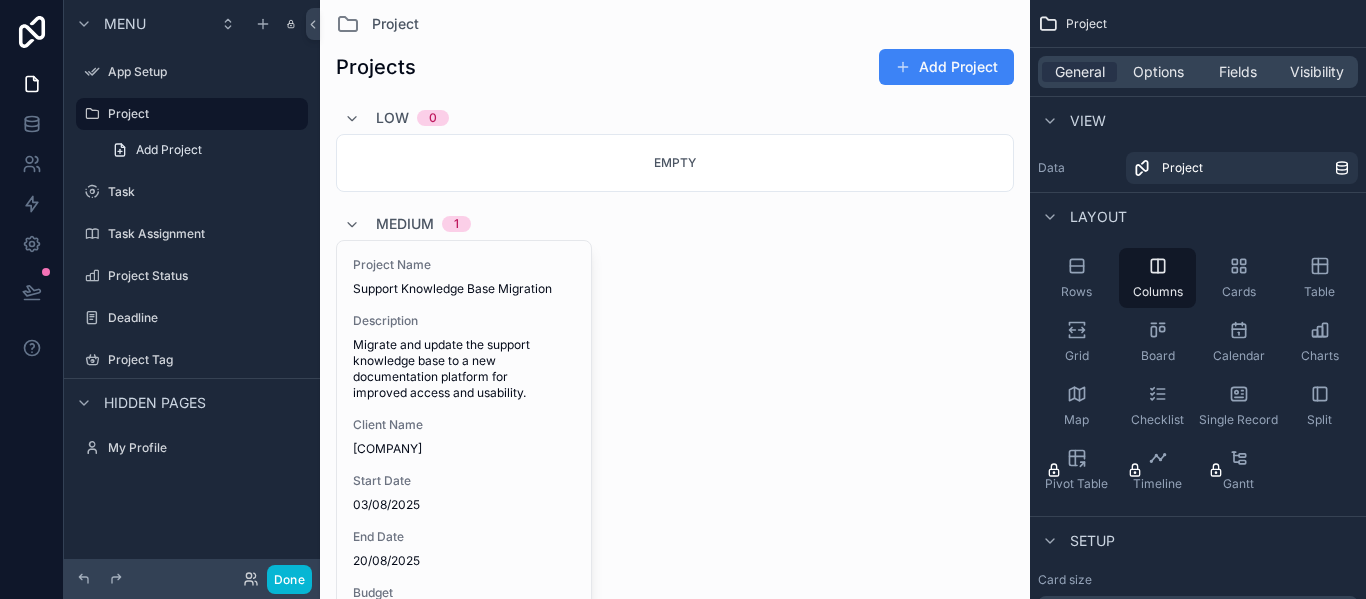 scroll, scrollTop: 0, scrollLeft: 0, axis: both 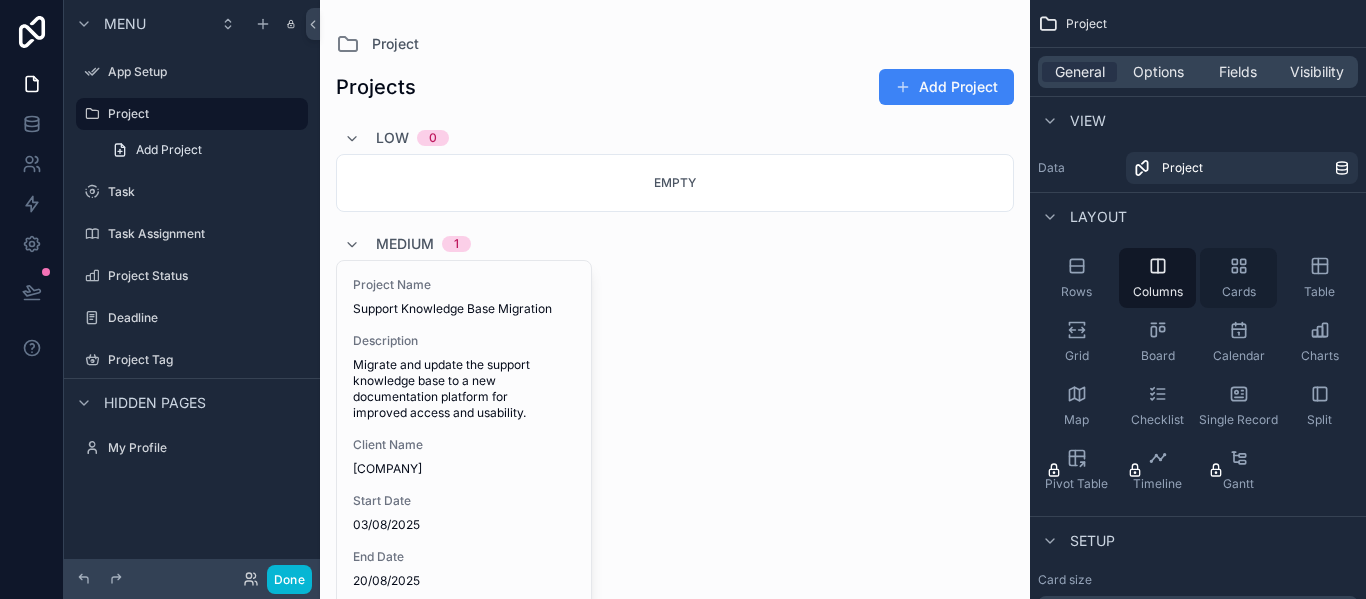 click on "Cards" at bounding box center (1238, 278) 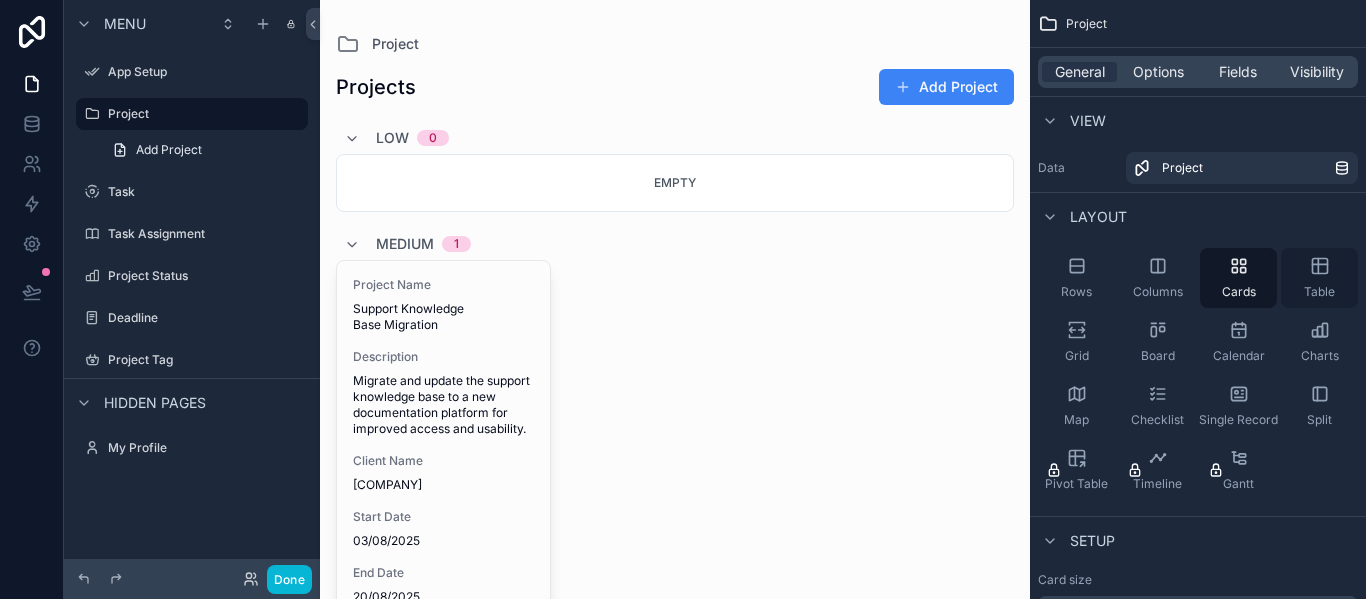 click on "Table" at bounding box center (1319, 278) 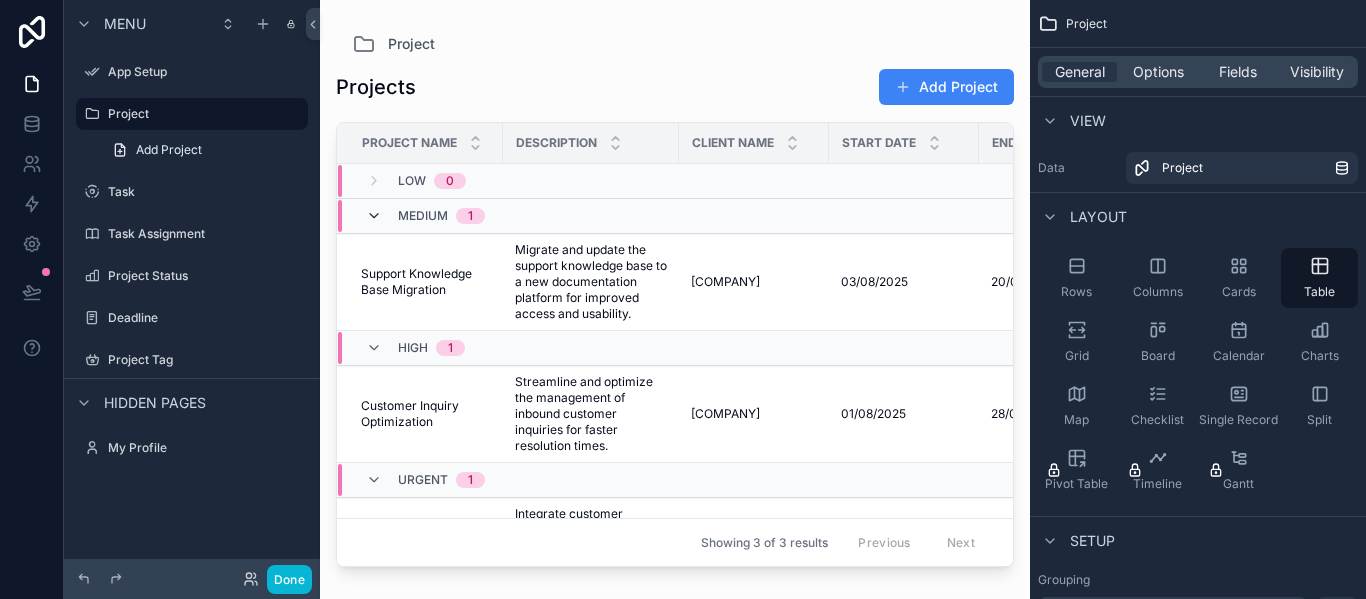click at bounding box center (374, 216) 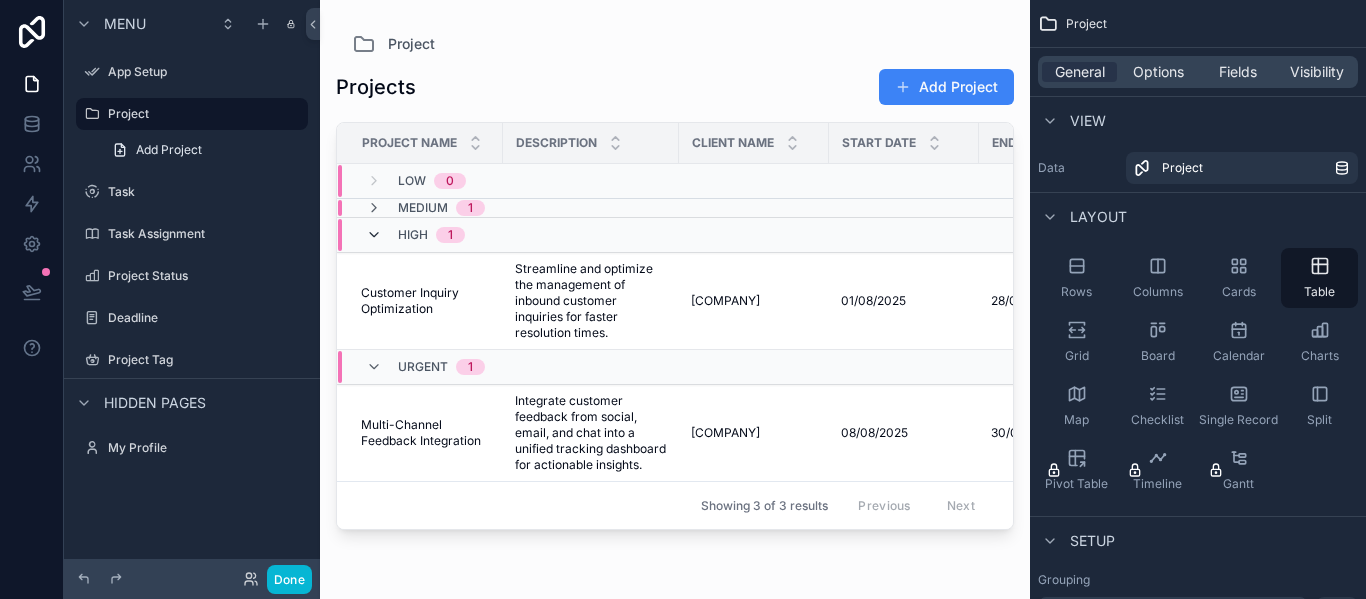 click at bounding box center [374, 235] 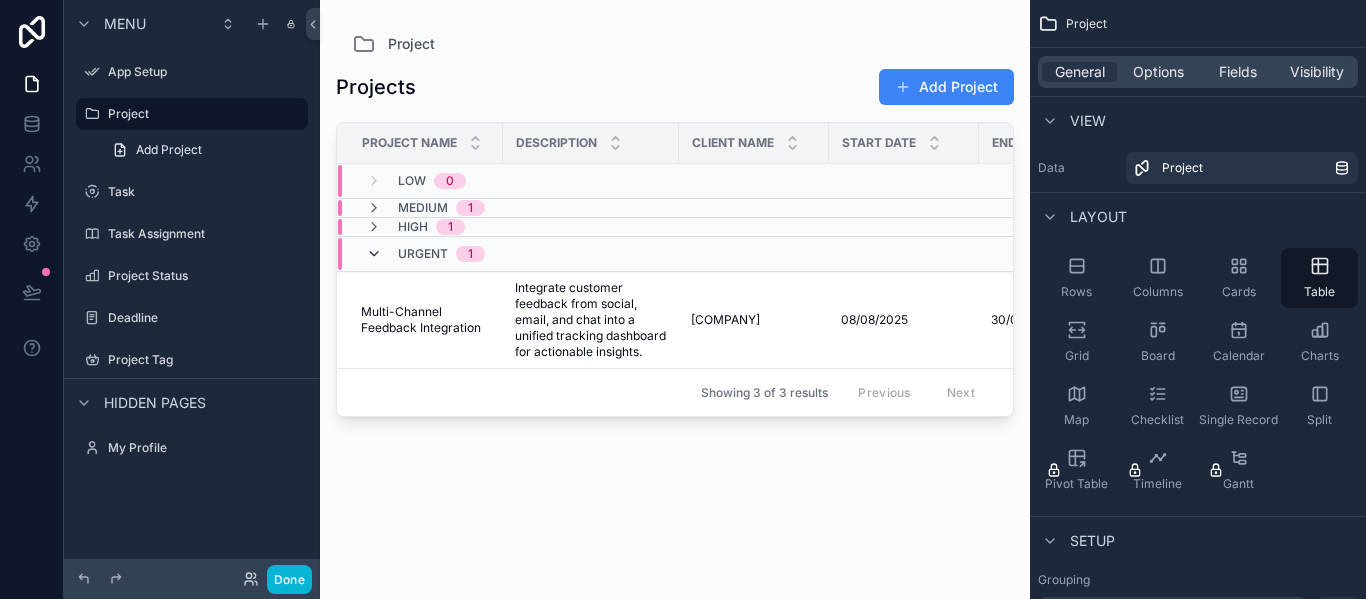 click at bounding box center (374, 254) 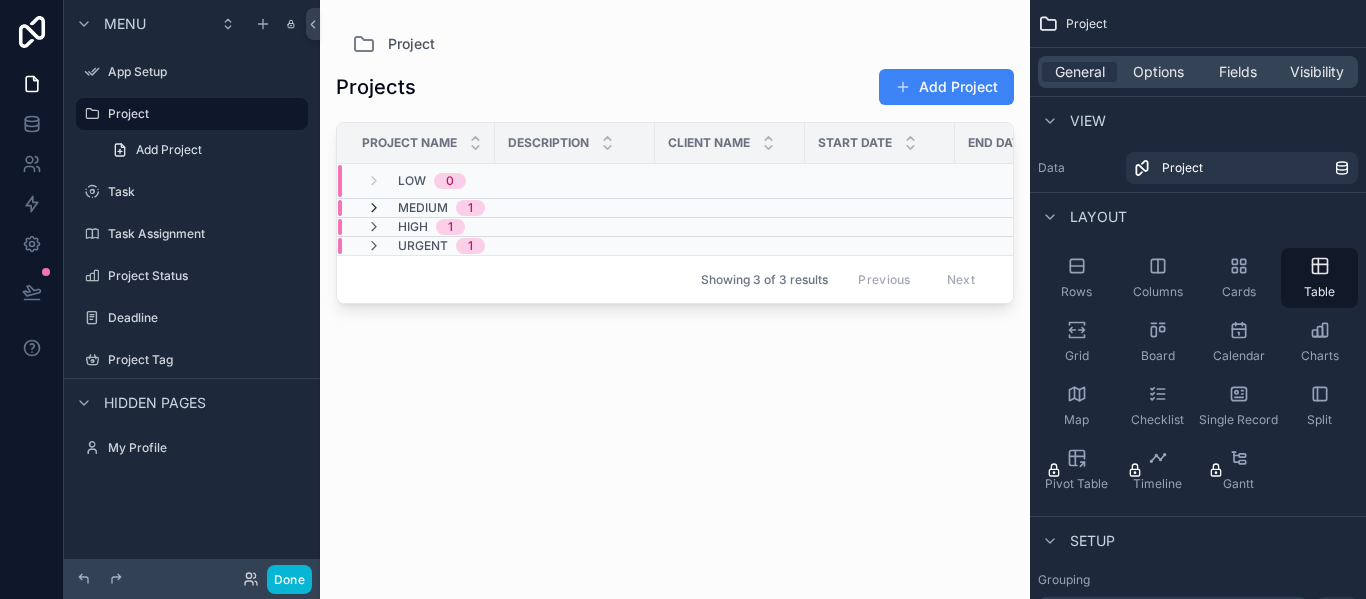 click at bounding box center [374, 208] 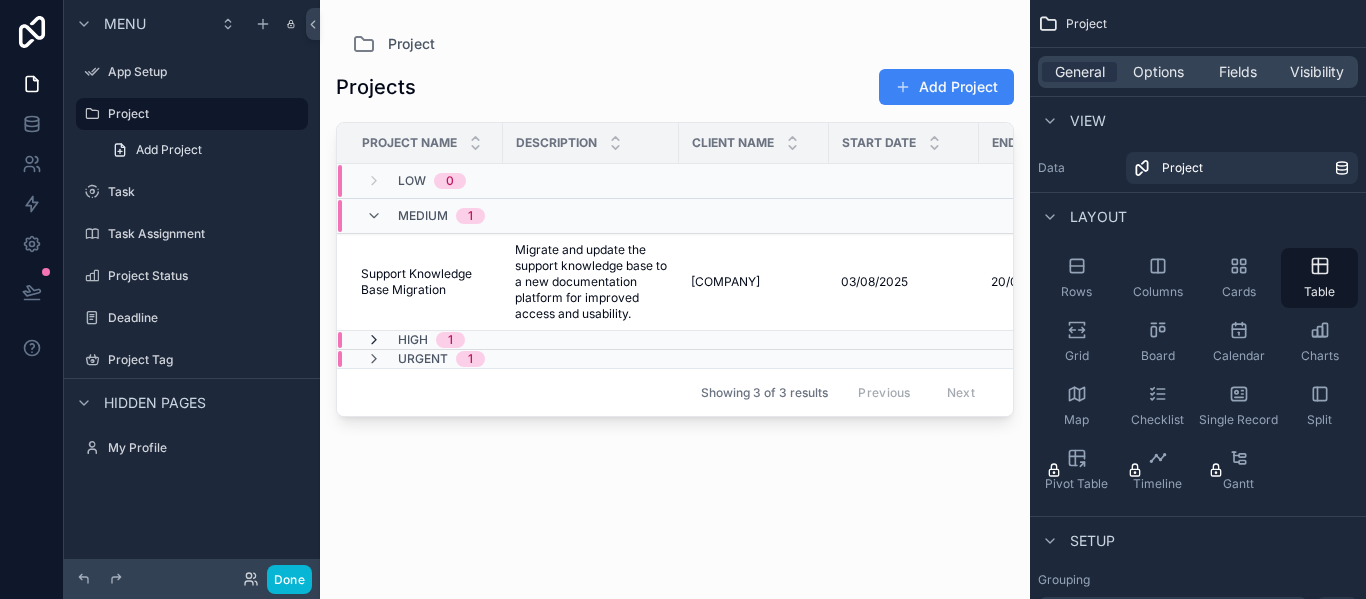 click at bounding box center (374, 340) 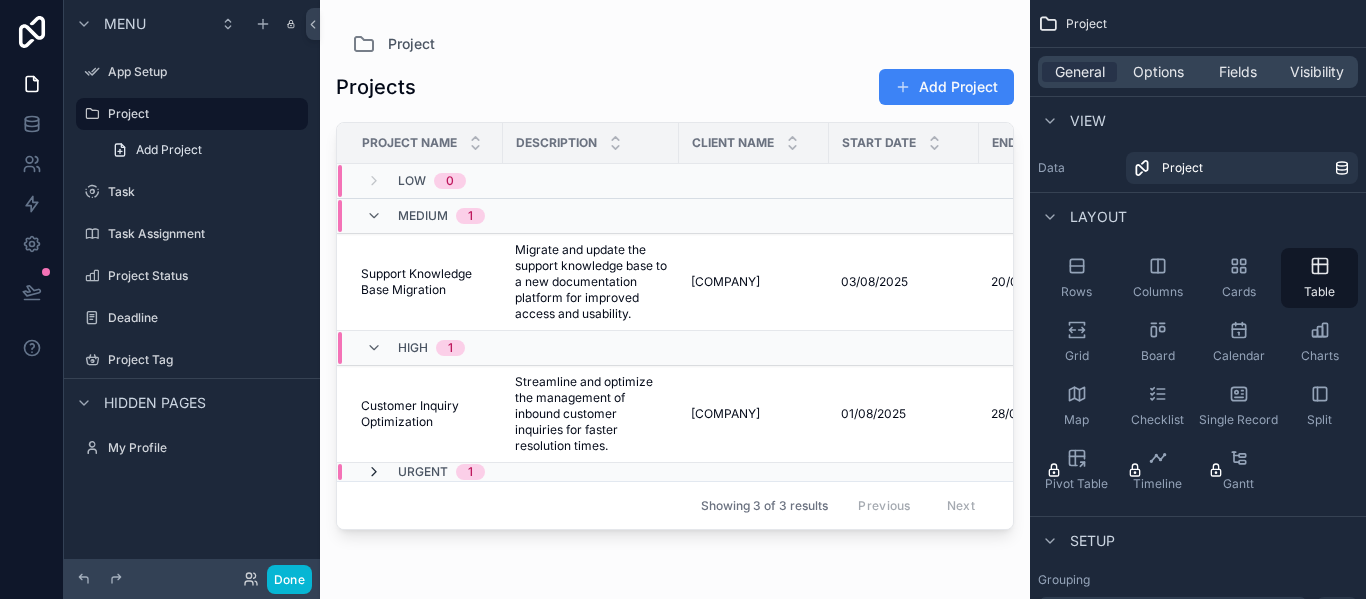 click at bounding box center [374, 472] 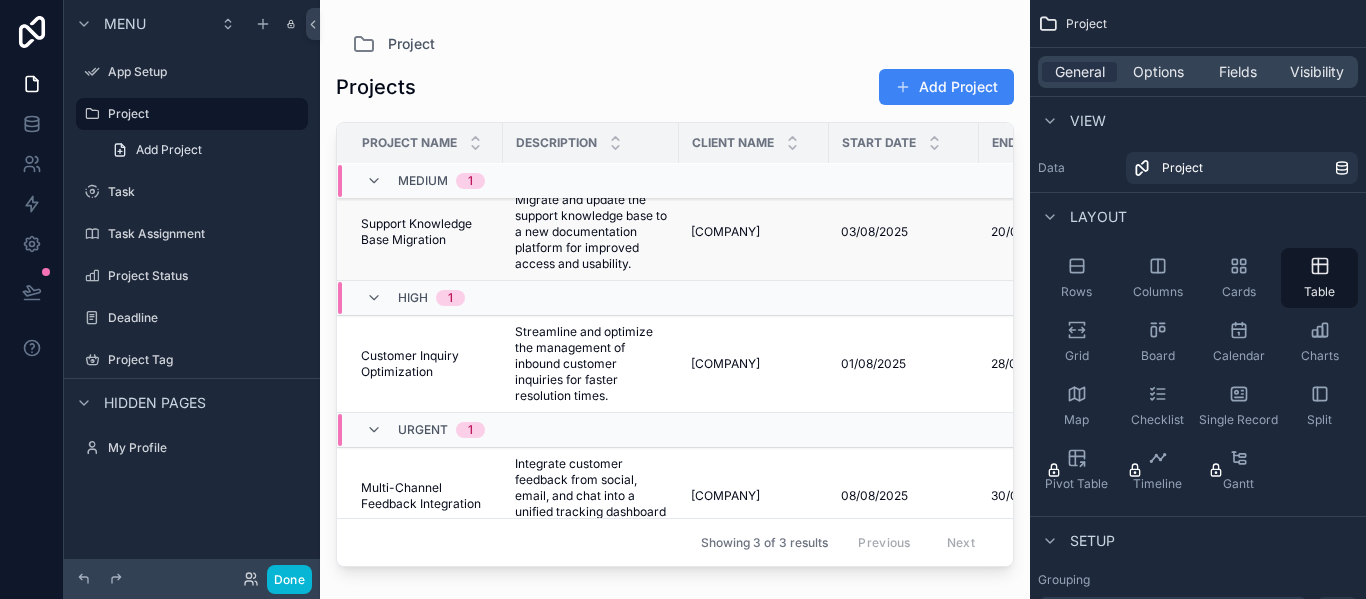 scroll, scrollTop: 0, scrollLeft: 0, axis: both 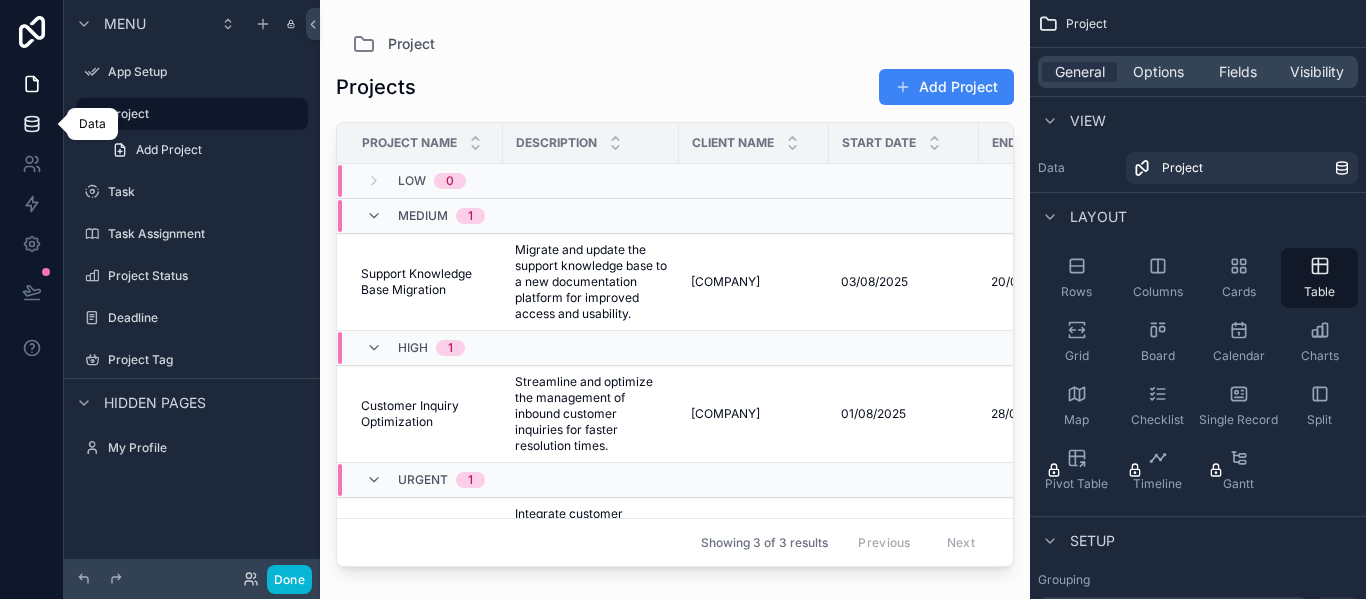 click 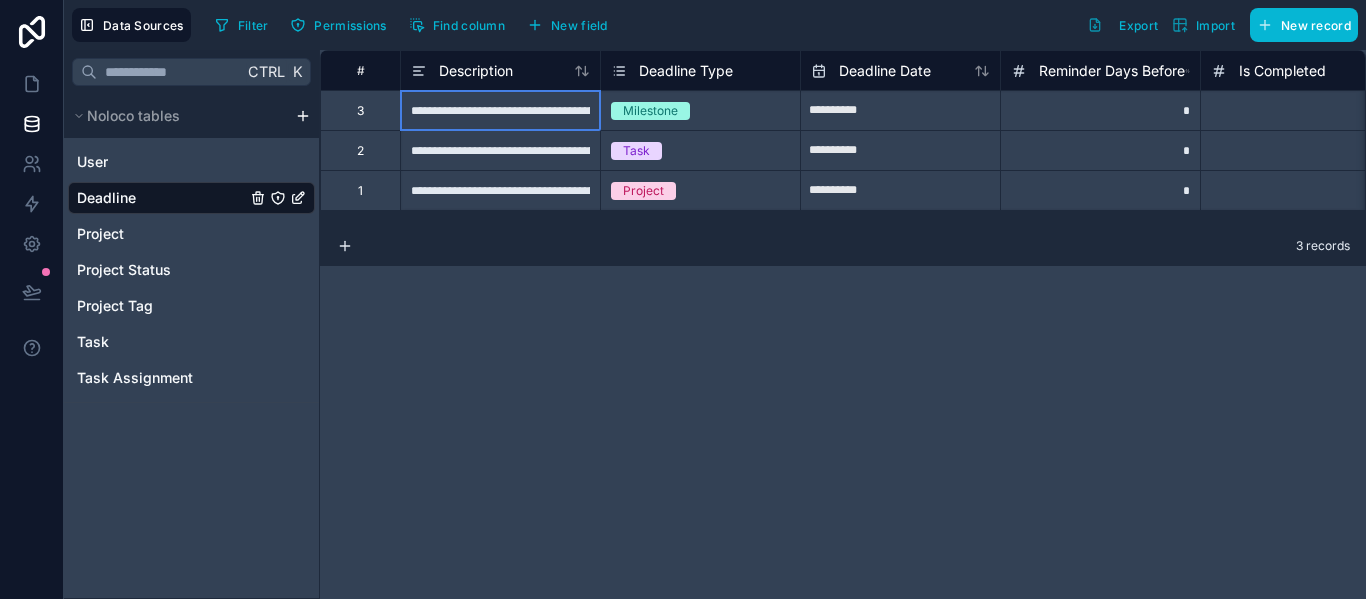 click on "**********" at bounding box center (500, 110) 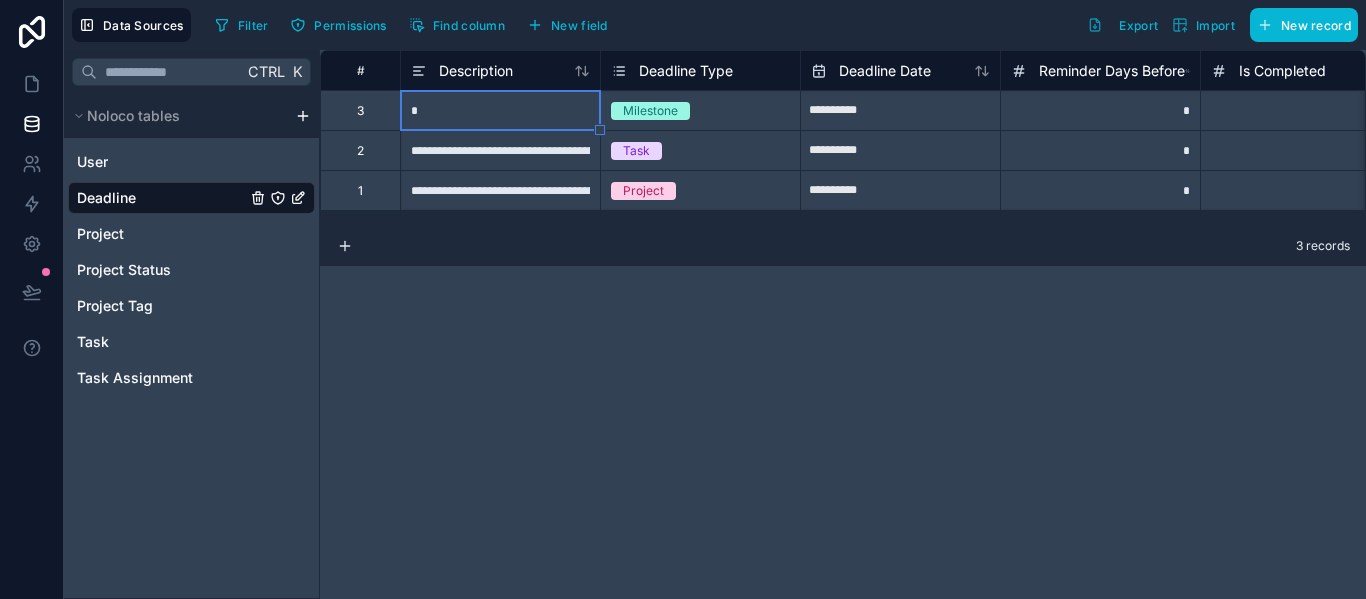 scroll, scrollTop: 0, scrollLeft: 0, axis: both 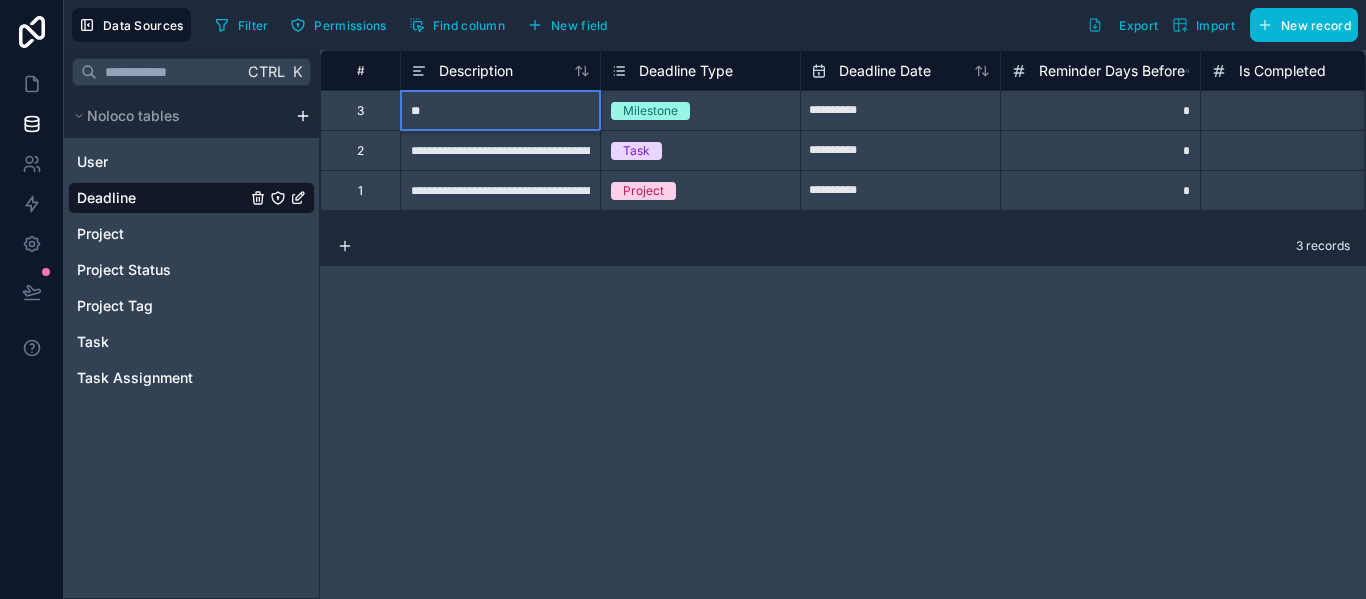type on "*" 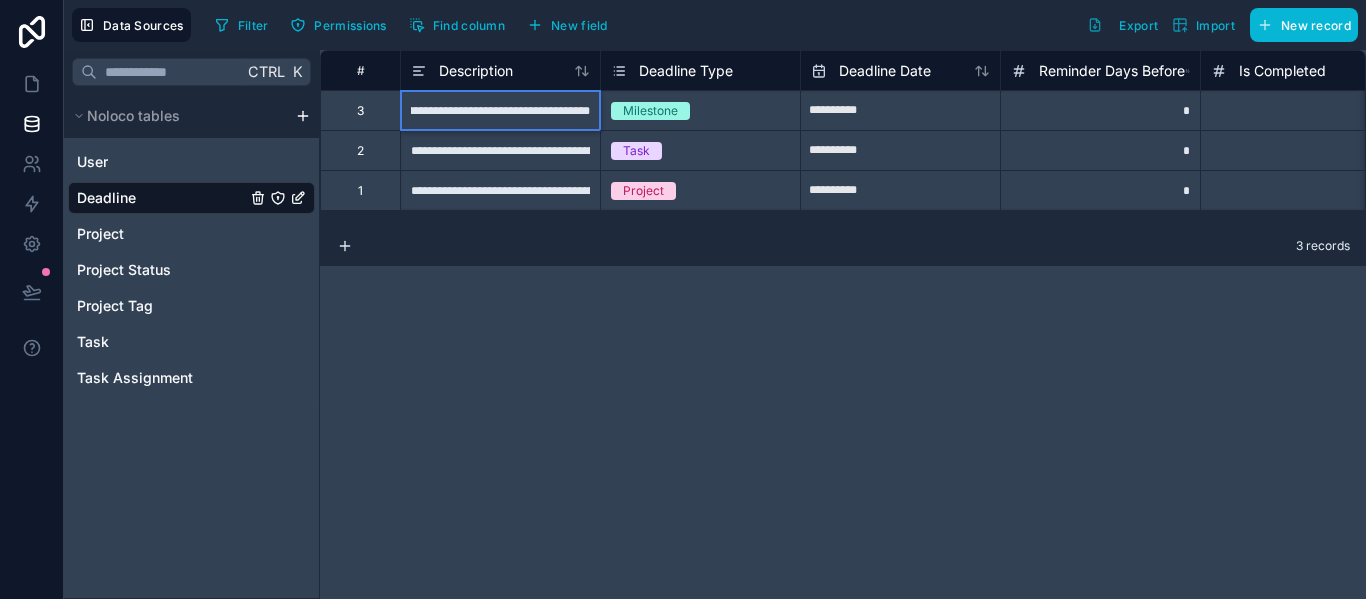 scroll, scrollTop: 0, scrollLeft: 235, axis: horizontal 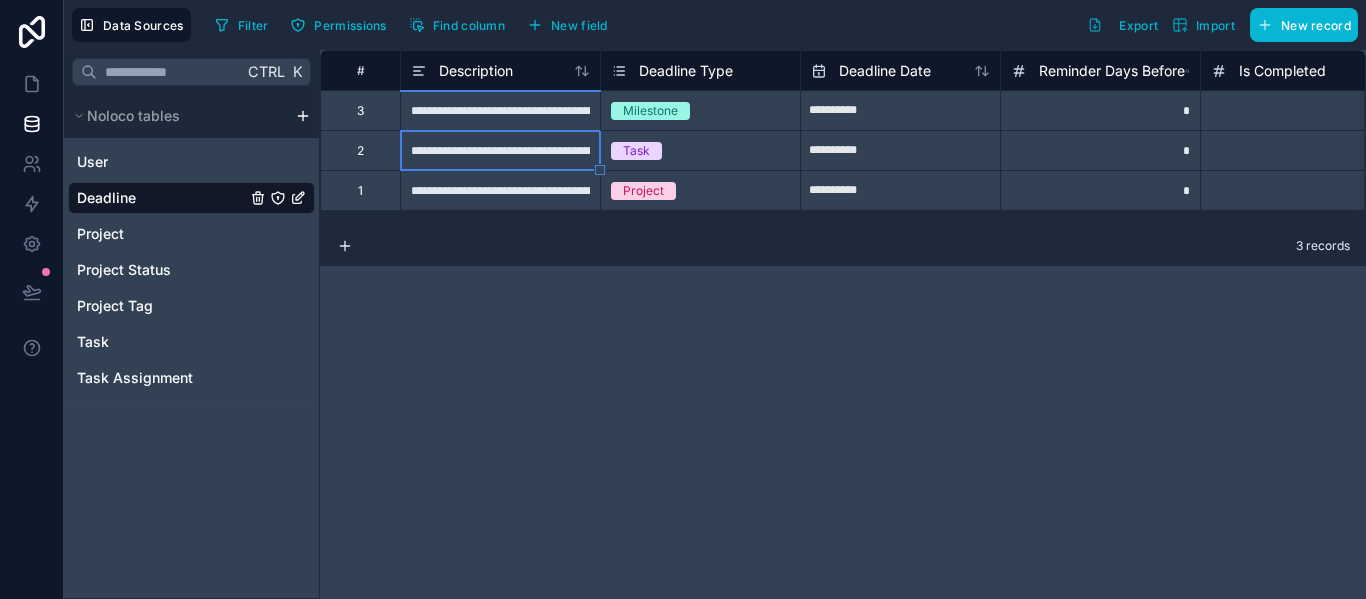 click on "Milestone" at bounding box center [650, 111] 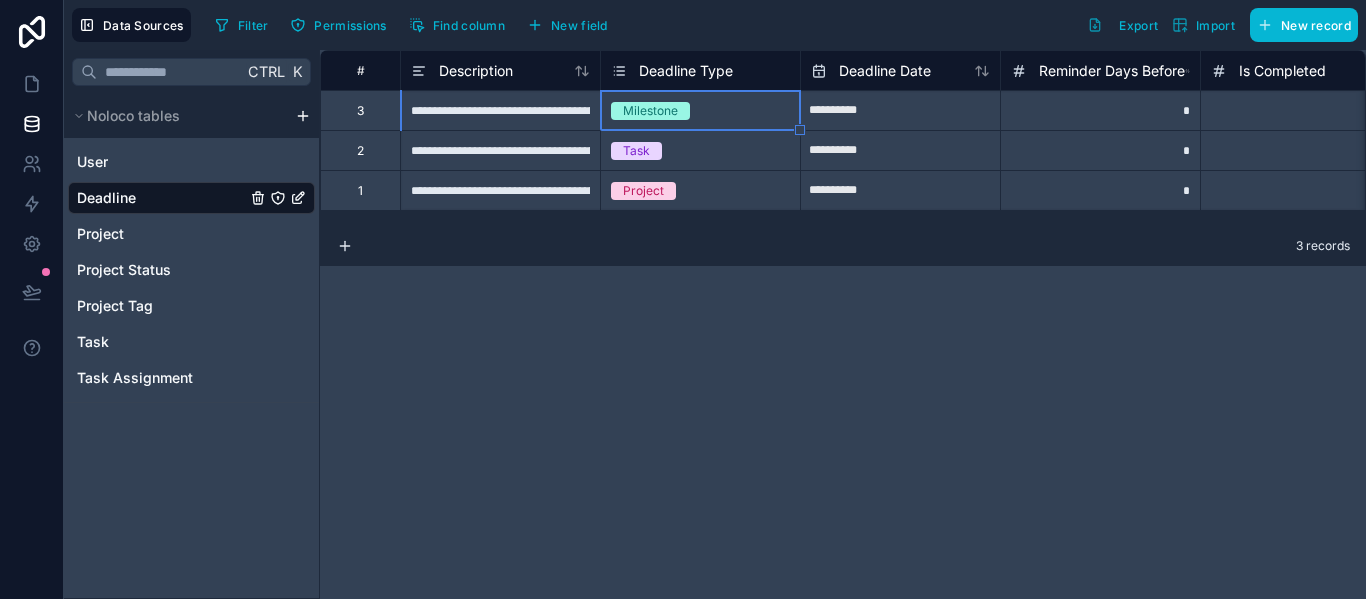click on "Milestone" at bounding box center (700, 110) 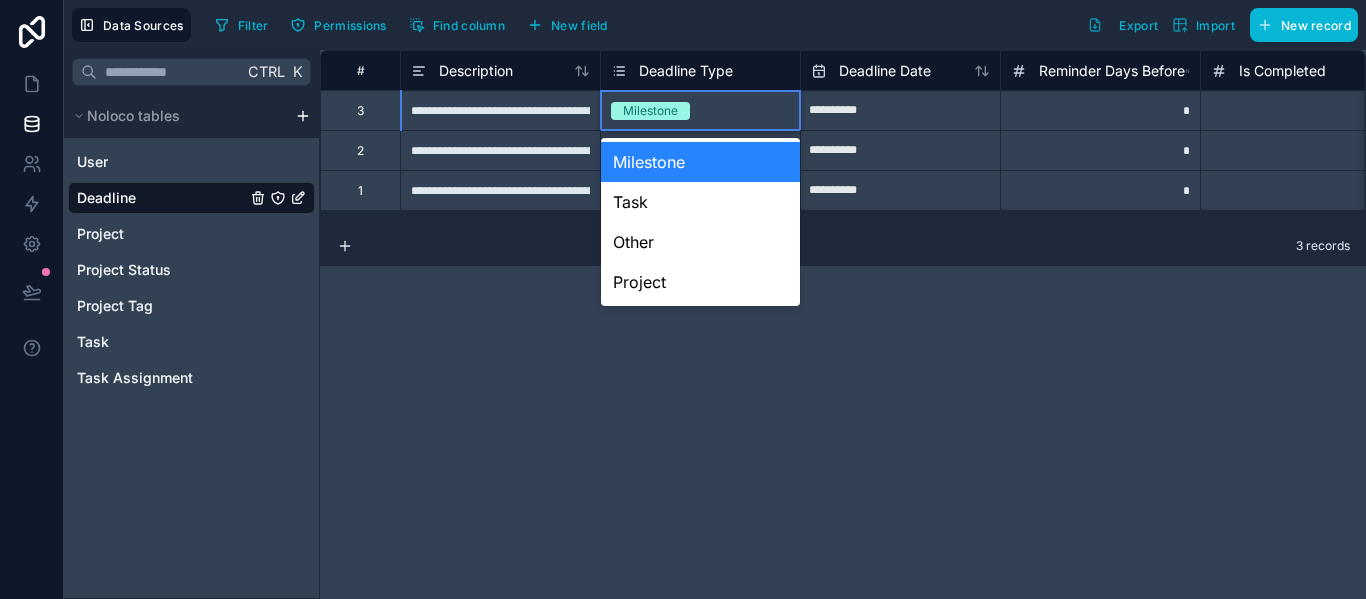 click on "Milestone" at bounding box center [700, 110] 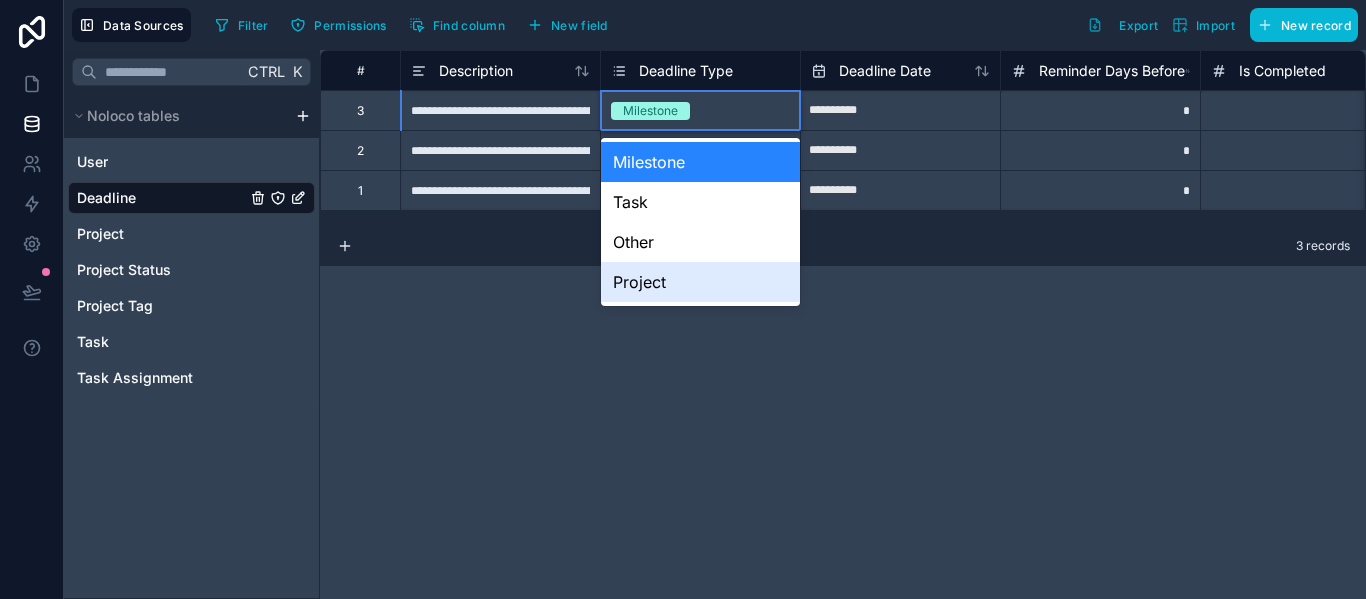 click on "**********" at bounding box center (843, 324) 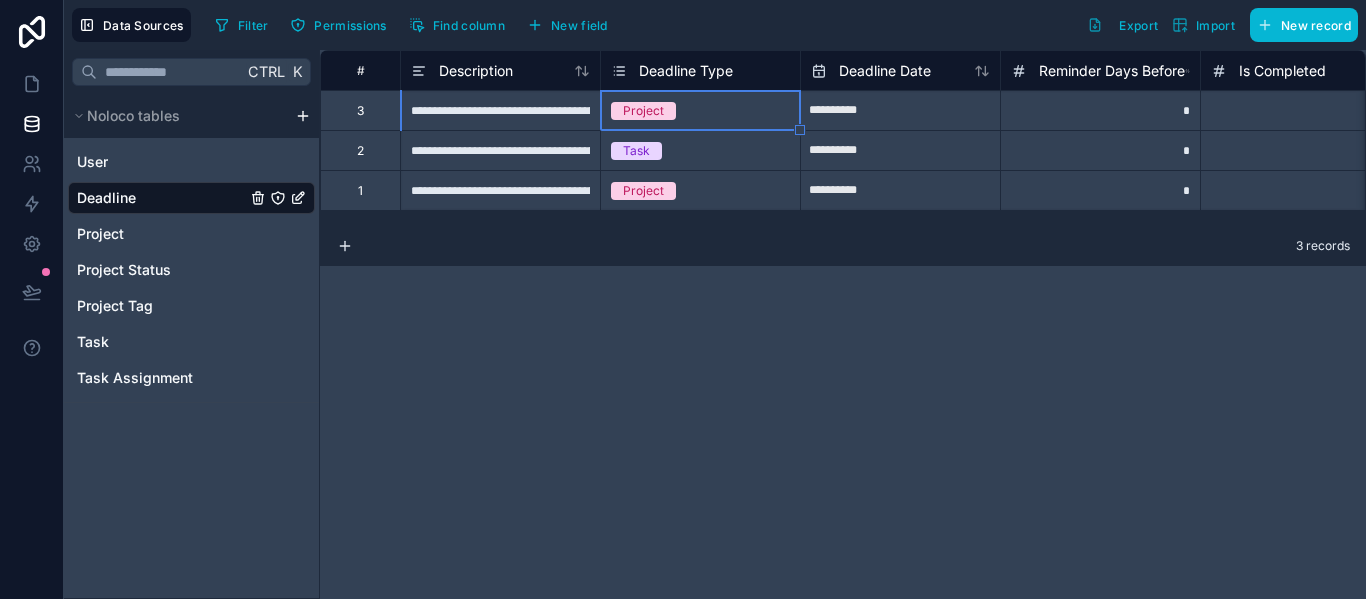 click on "**********" at bounding box center (900, 111) 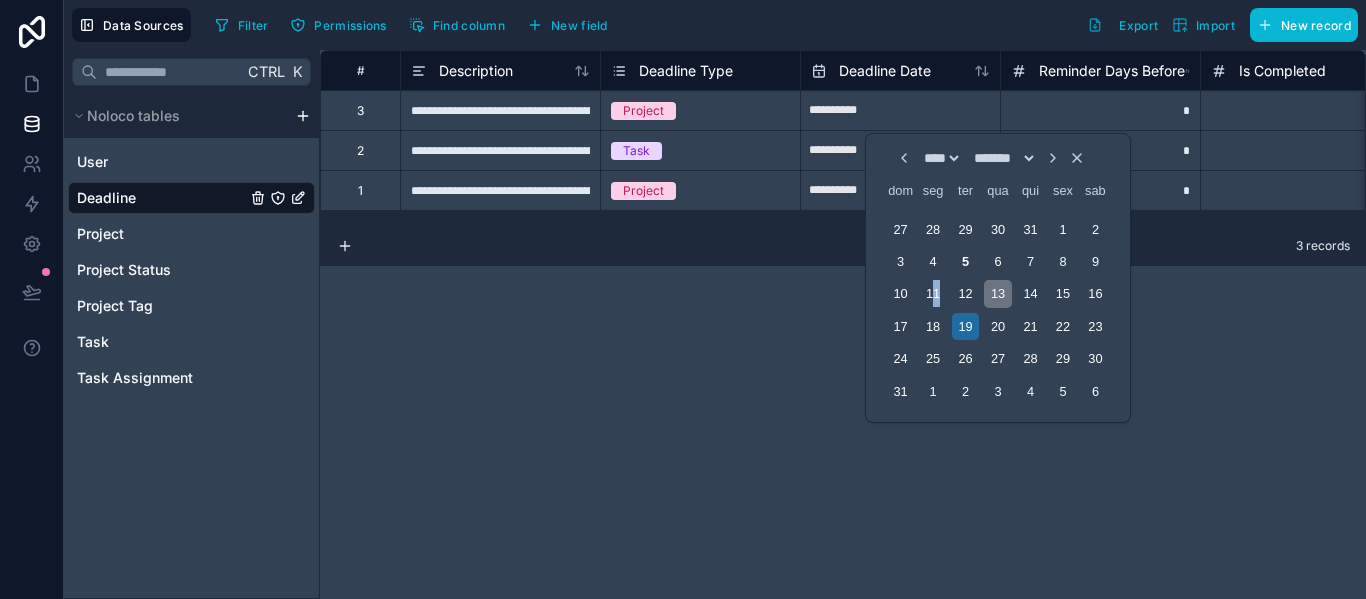 click on "11" at bounding box center [933, 293] 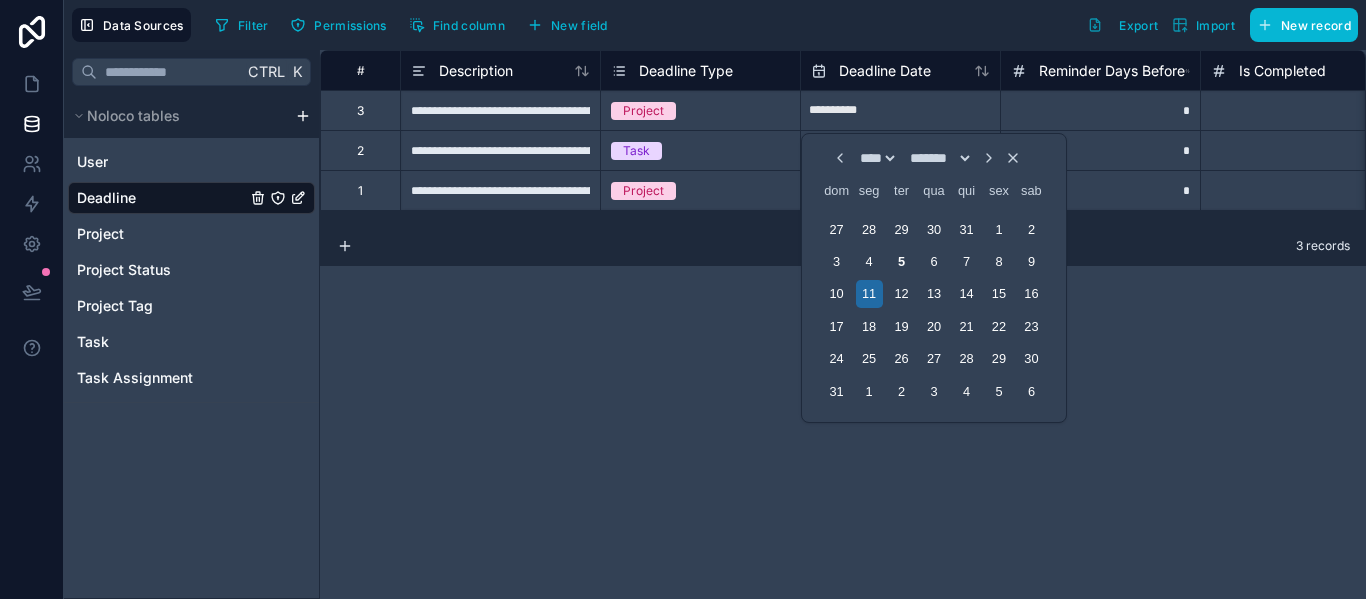 drag, startPoint x: 644, startPoint y: 315, endPoint x: 633, endPoint y: 290, distance: 27.313 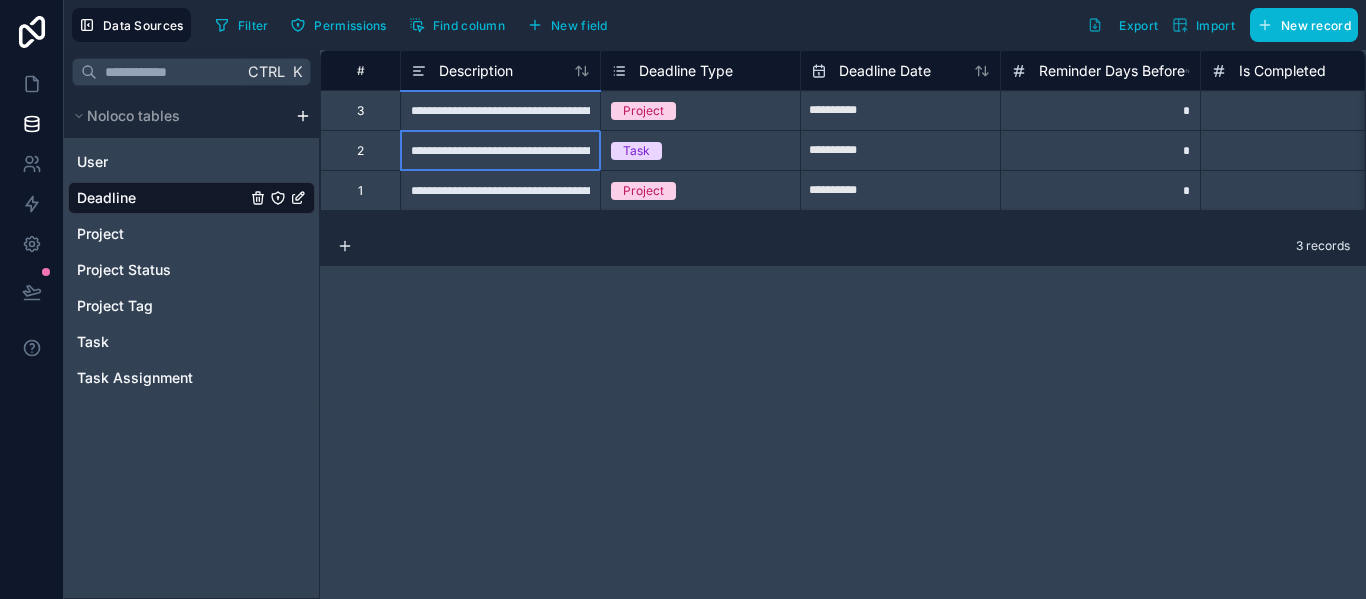 click on "**********" at bounding box center [500, 150] 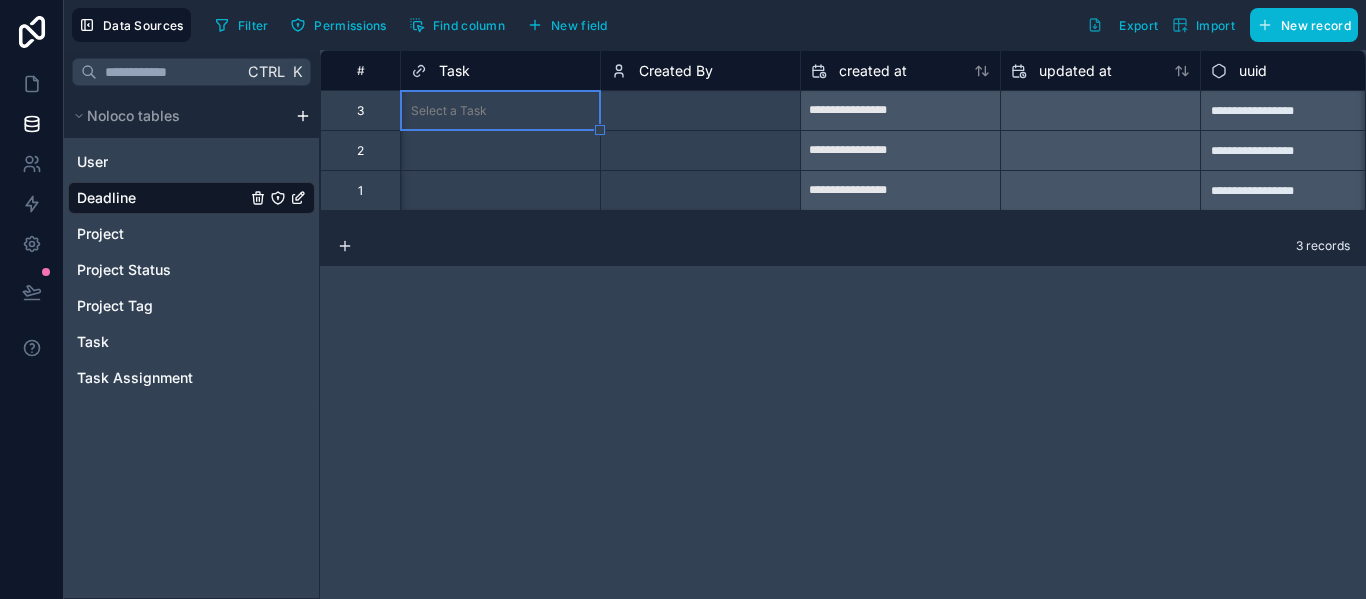 scroll, scrollTop: 0, scrollLeft: 1400, axis: horizontal 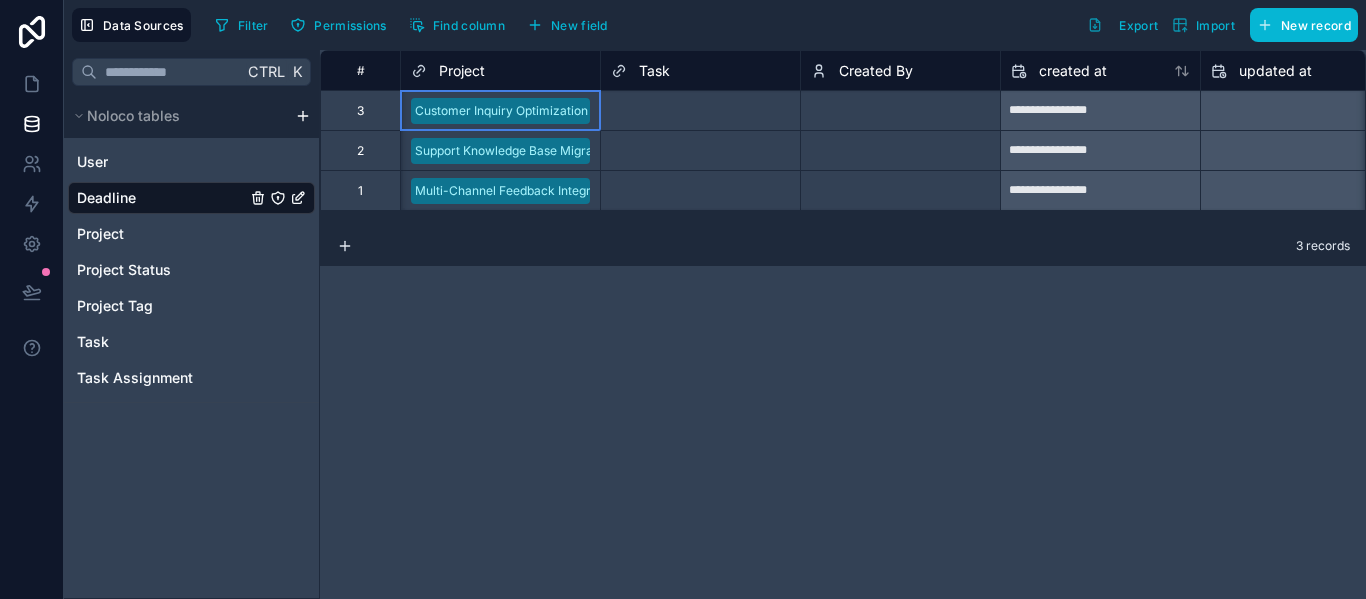 click on "Customer Inquiry Optimization" at bounding box center (501, 111) 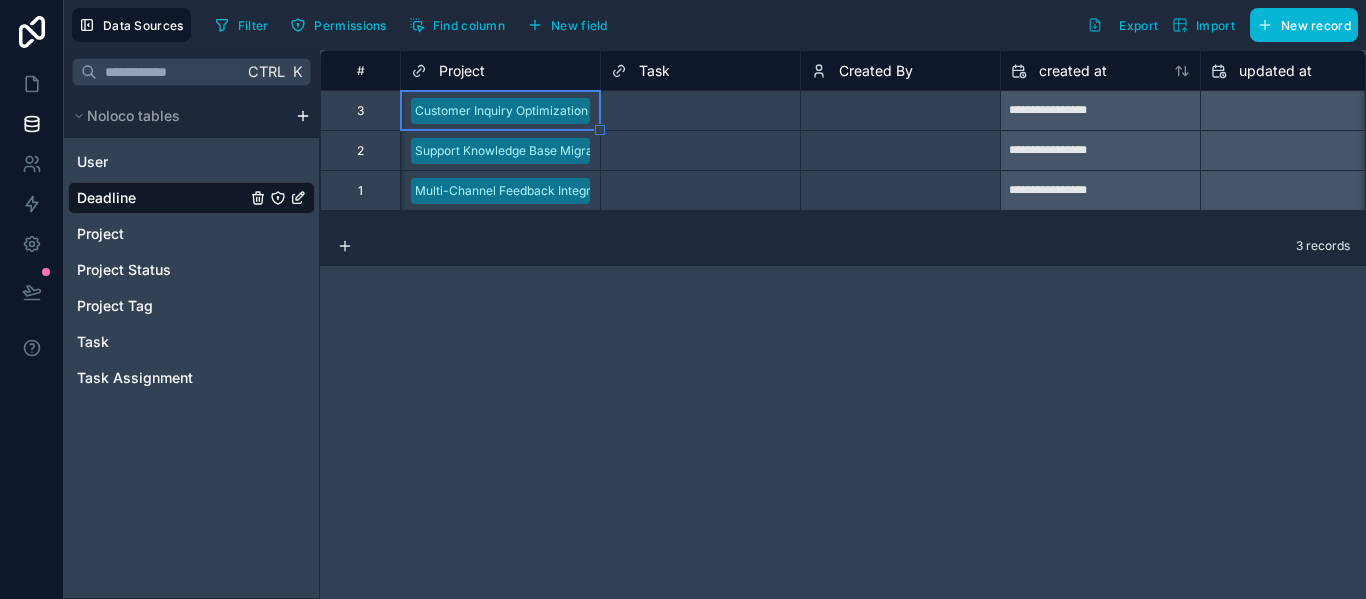 click on "Customer Inquiry Optimization" at bounding box center [501, 111] 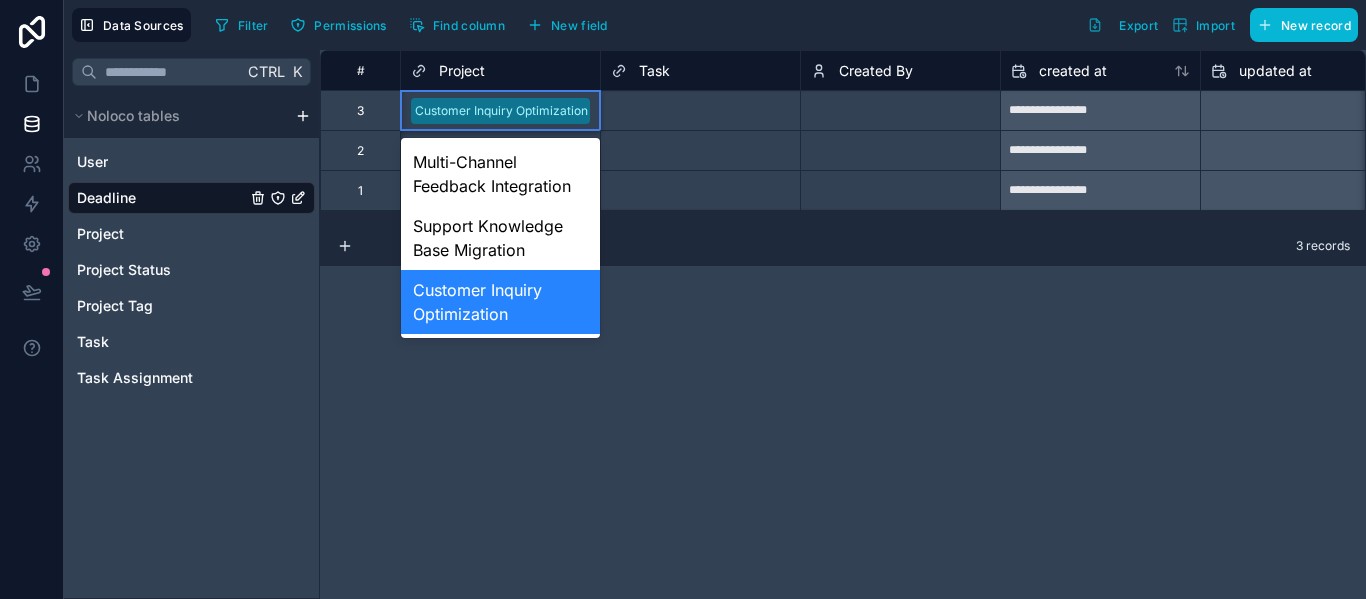 click on "**********" at bounding box center [843, 324] 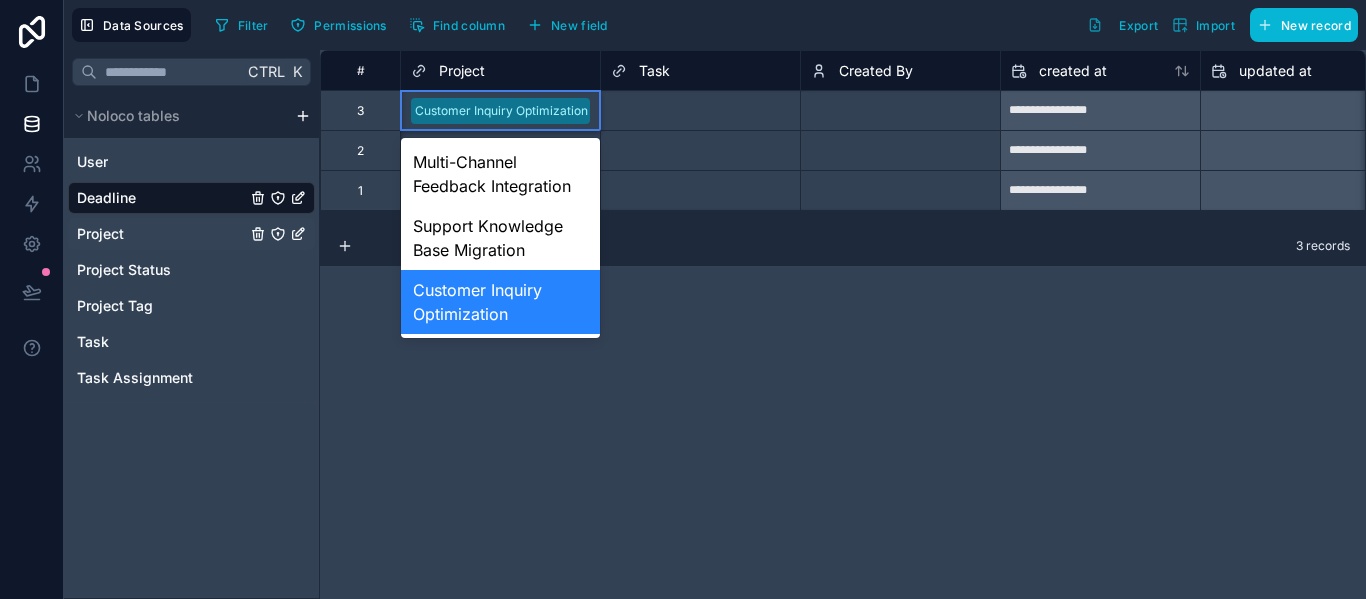 click on "Project" at bounding box center [191, 234] 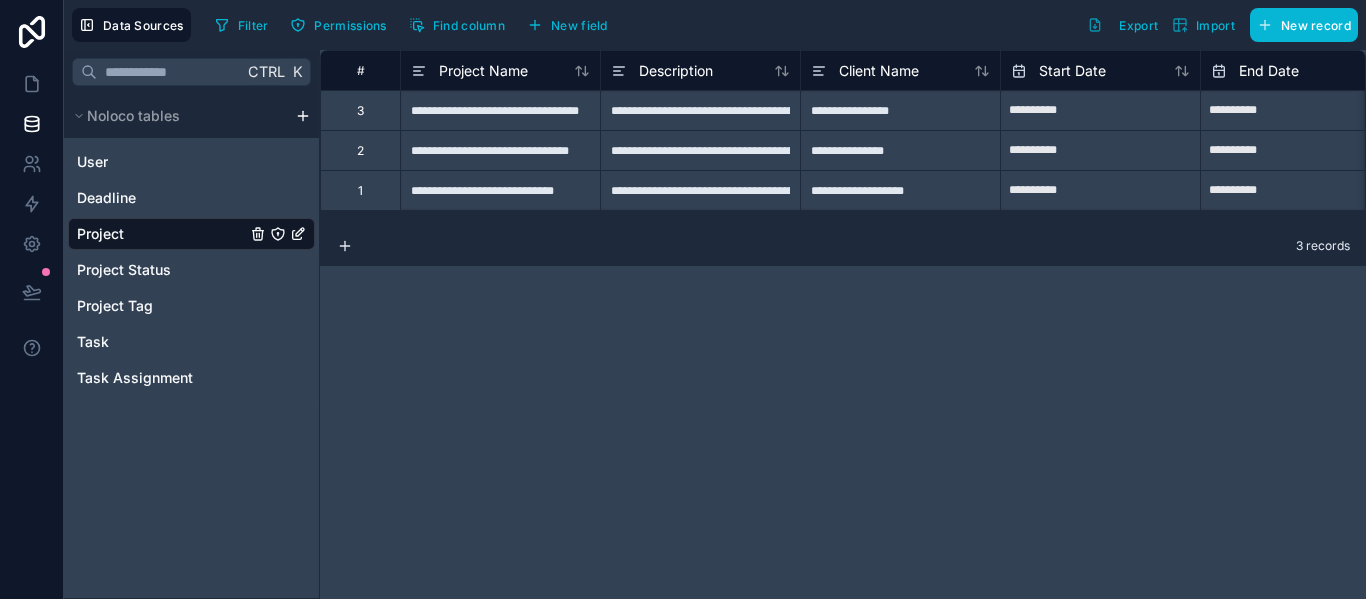 click on "**********" at bounding box center [500, 110] 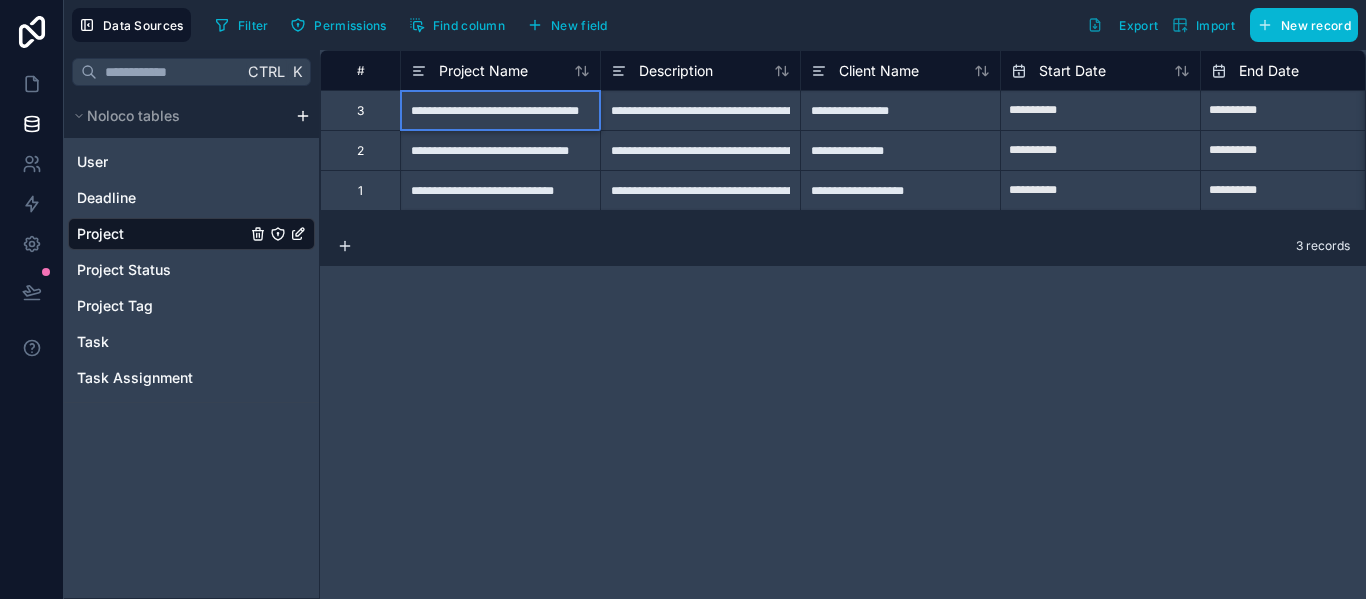 scroll, scrollTop: 0, scrollLeft: 24, axis: horizontal 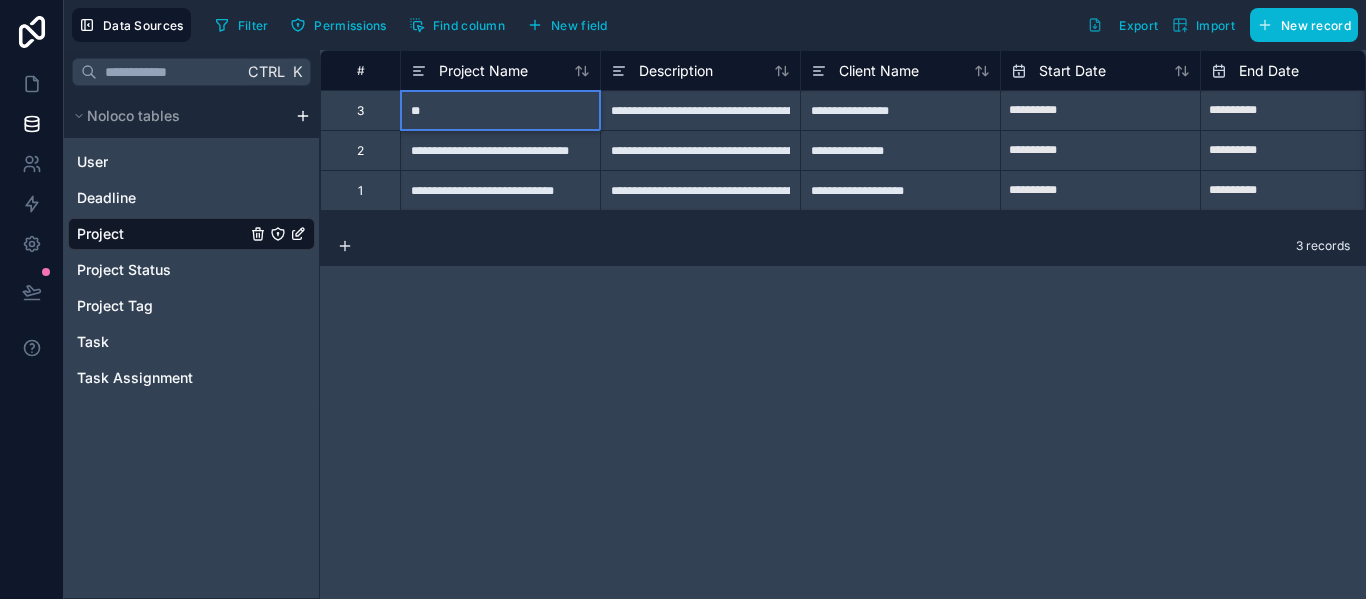 type on "*" 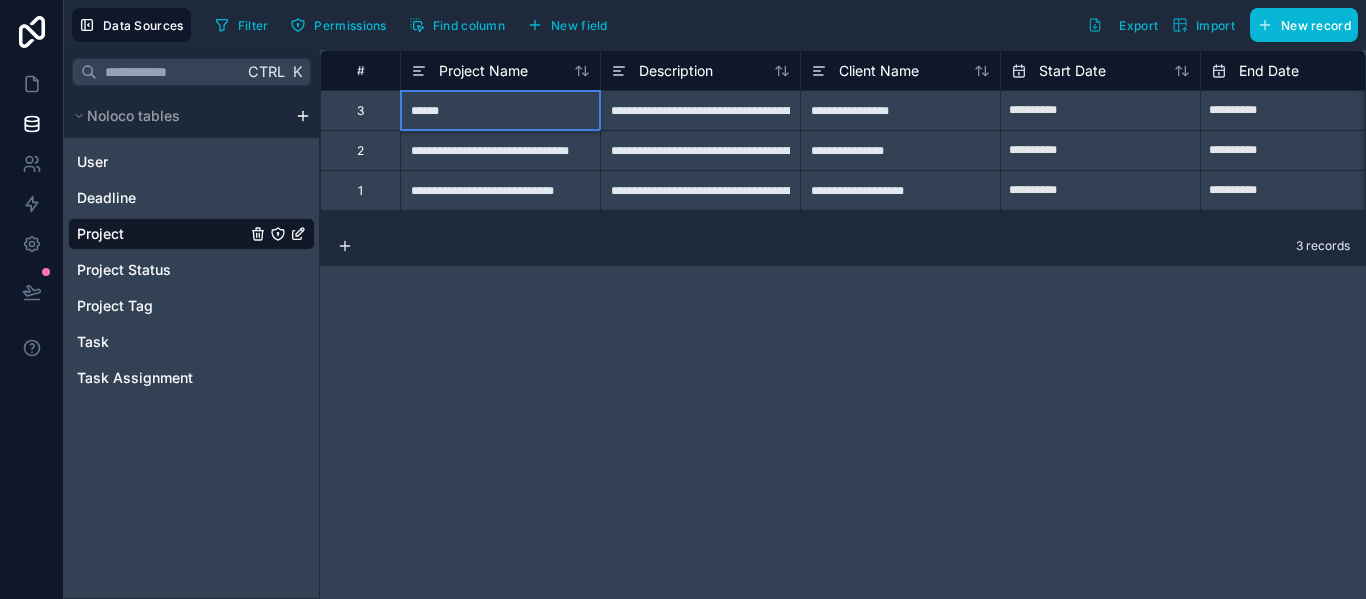 type on "*******" 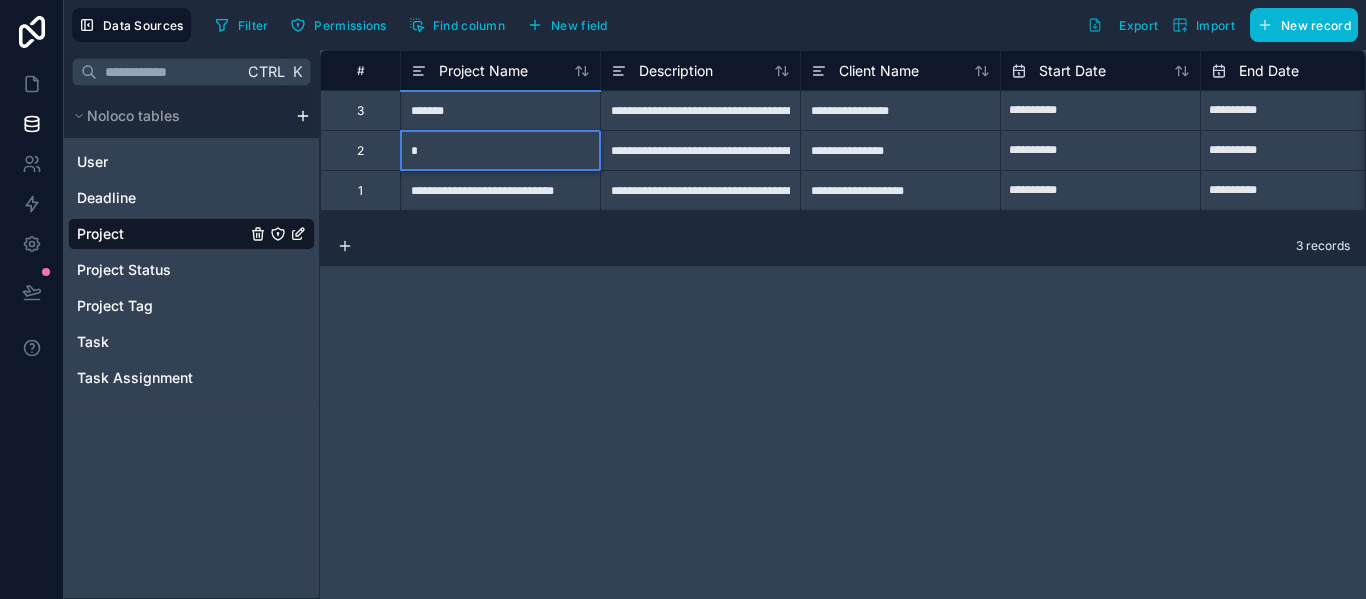 scroll, scrollTop: 0, scrollLeft: 0, axis: both 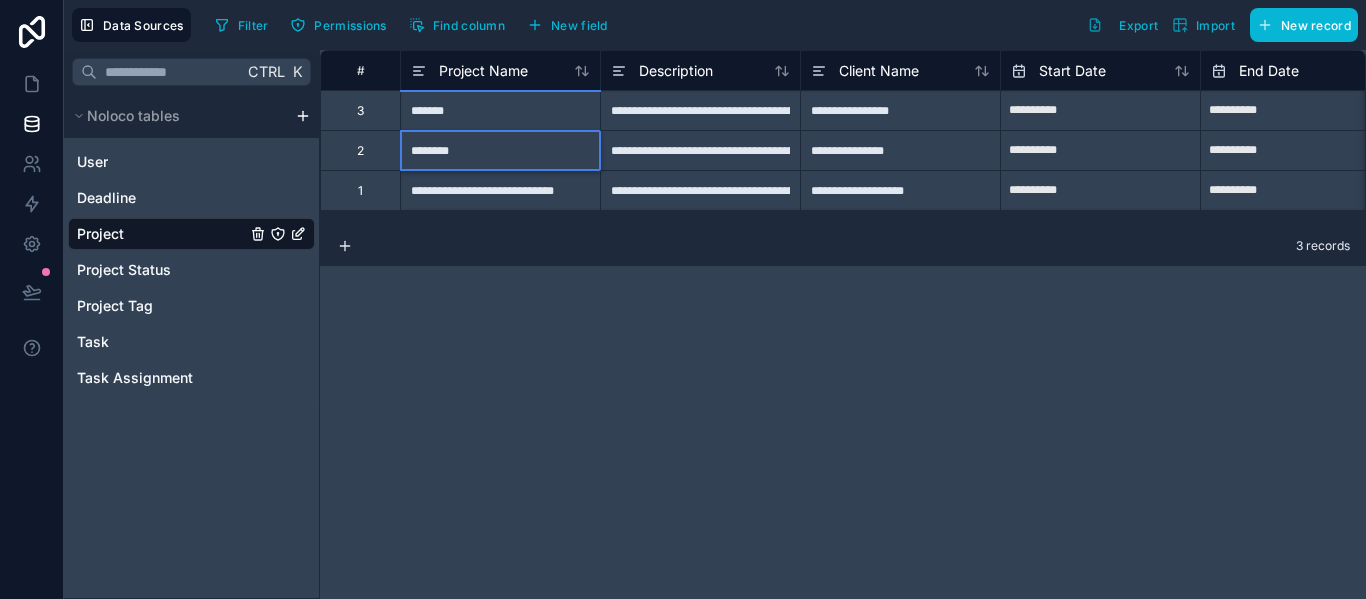 type on "*********" 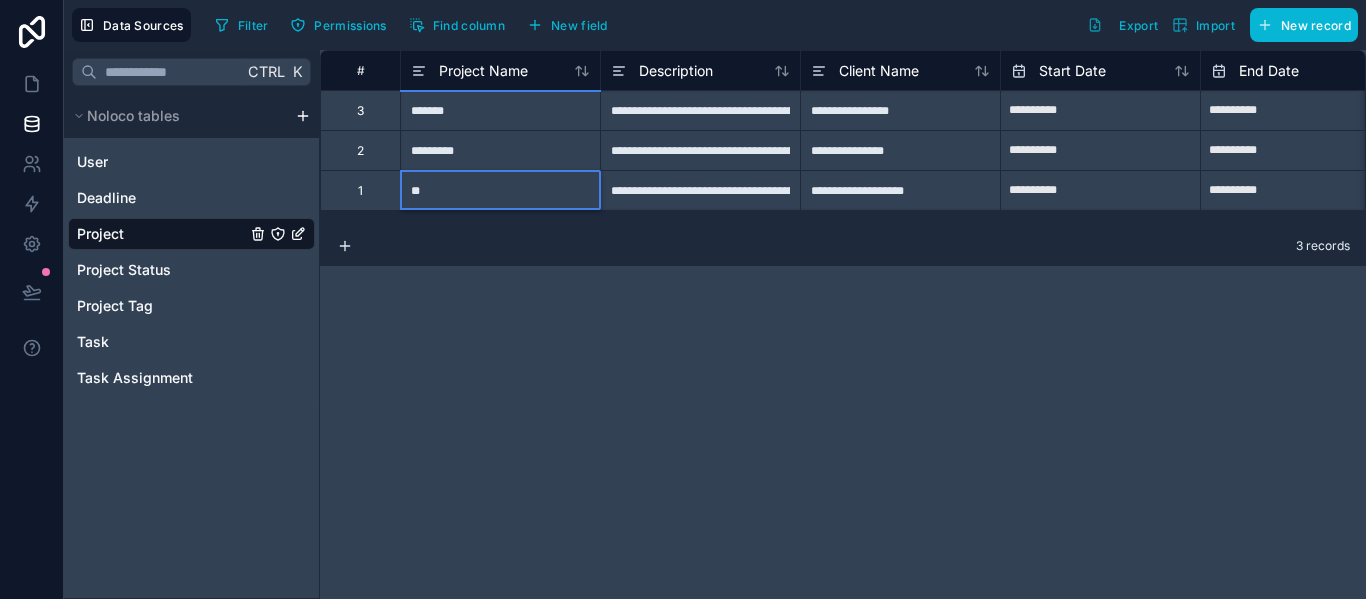type on "*" 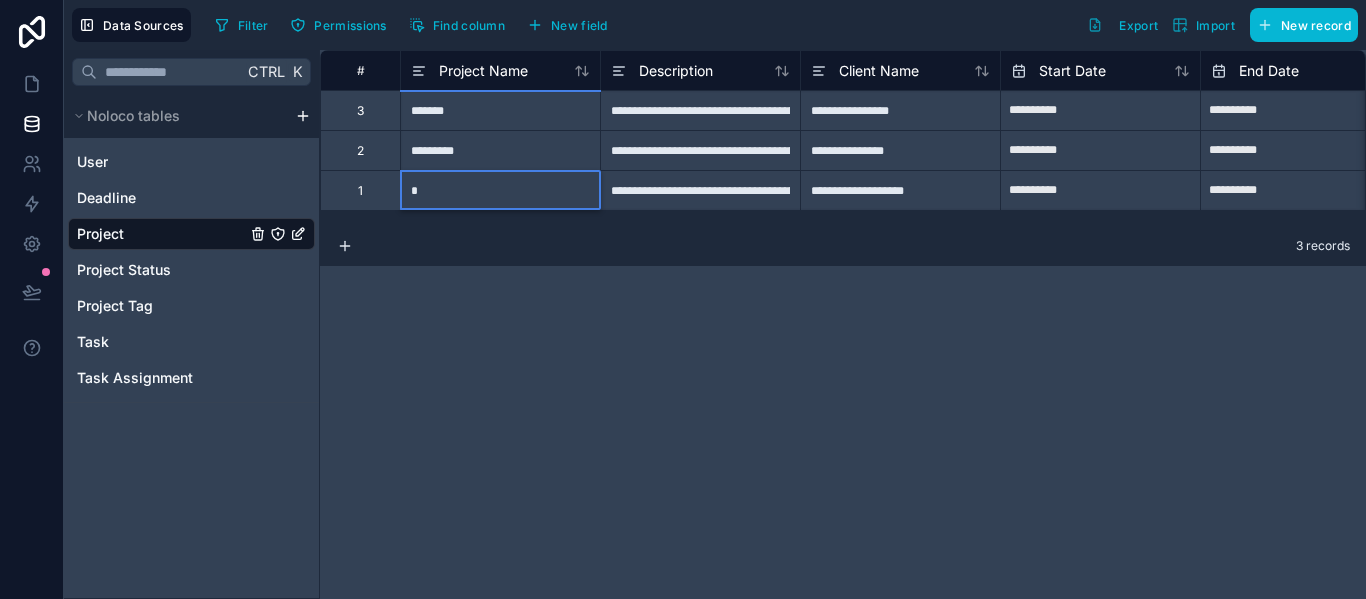 type 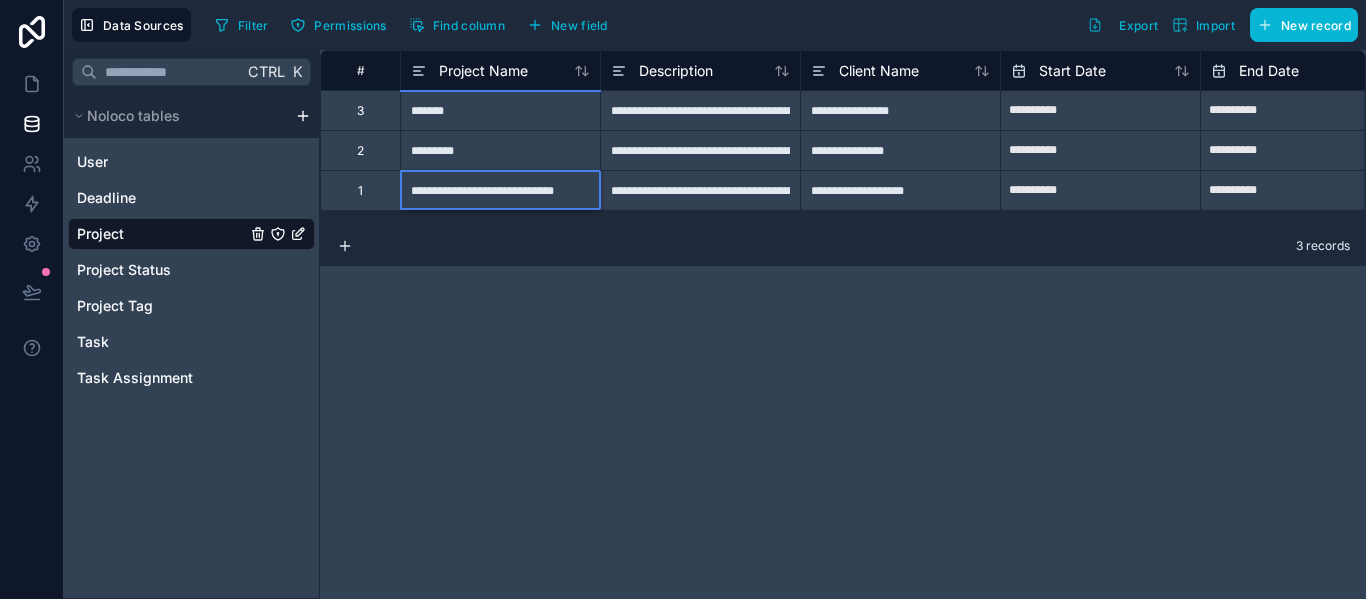 click on "**********" at bounding box center (700, 150) 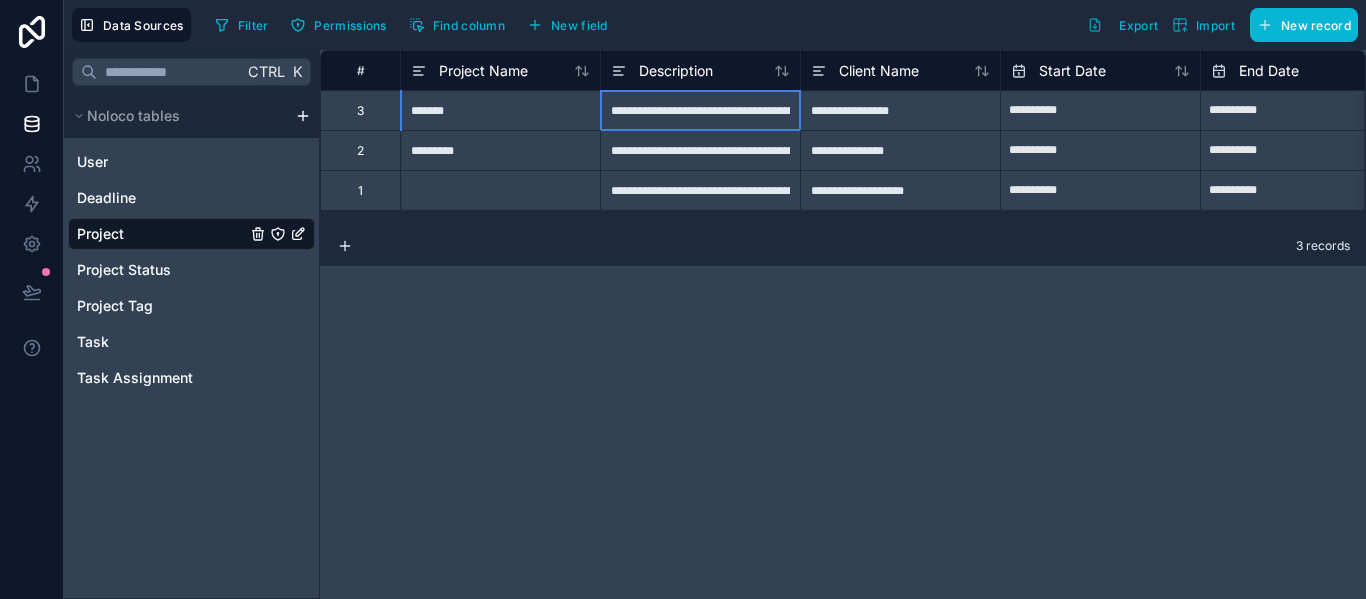 click on "**********" at bounding box center (700, 110) 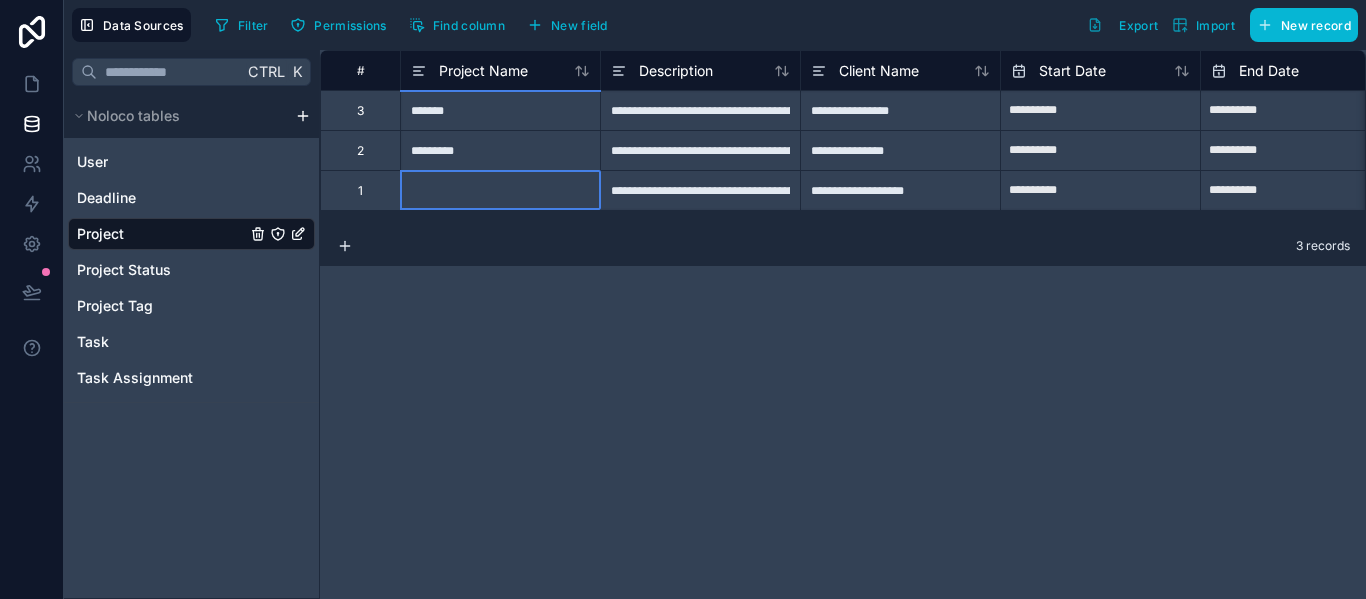 click at bounding box center (500, 190) 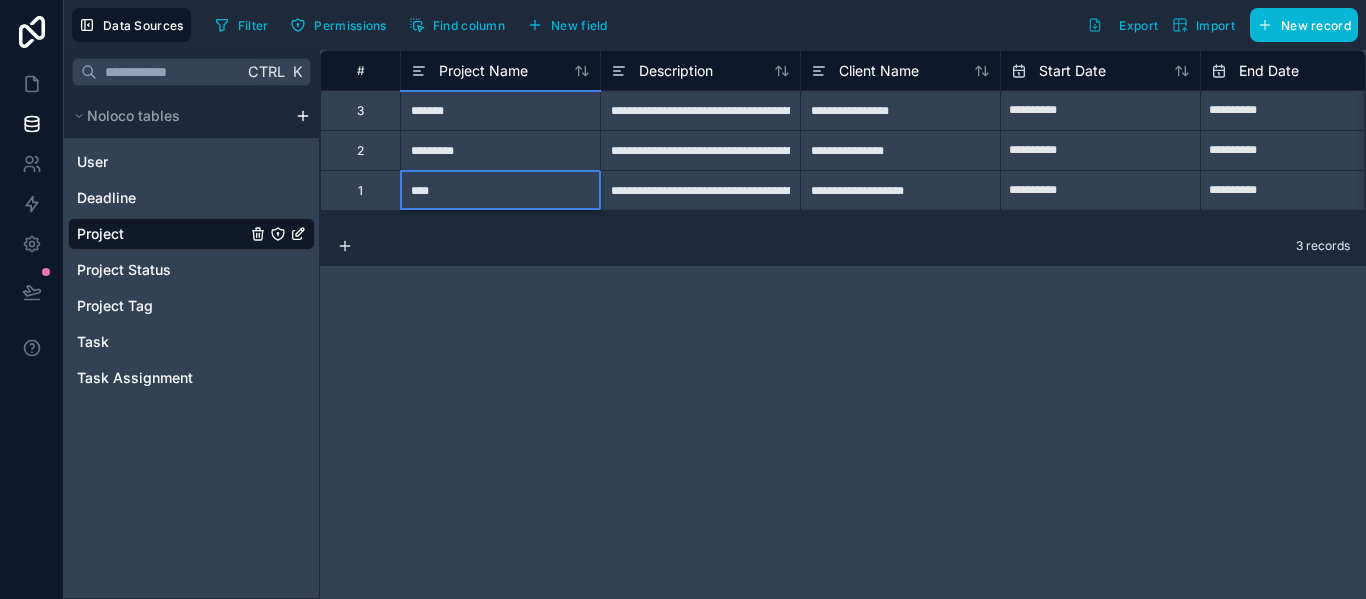 type on "*****" 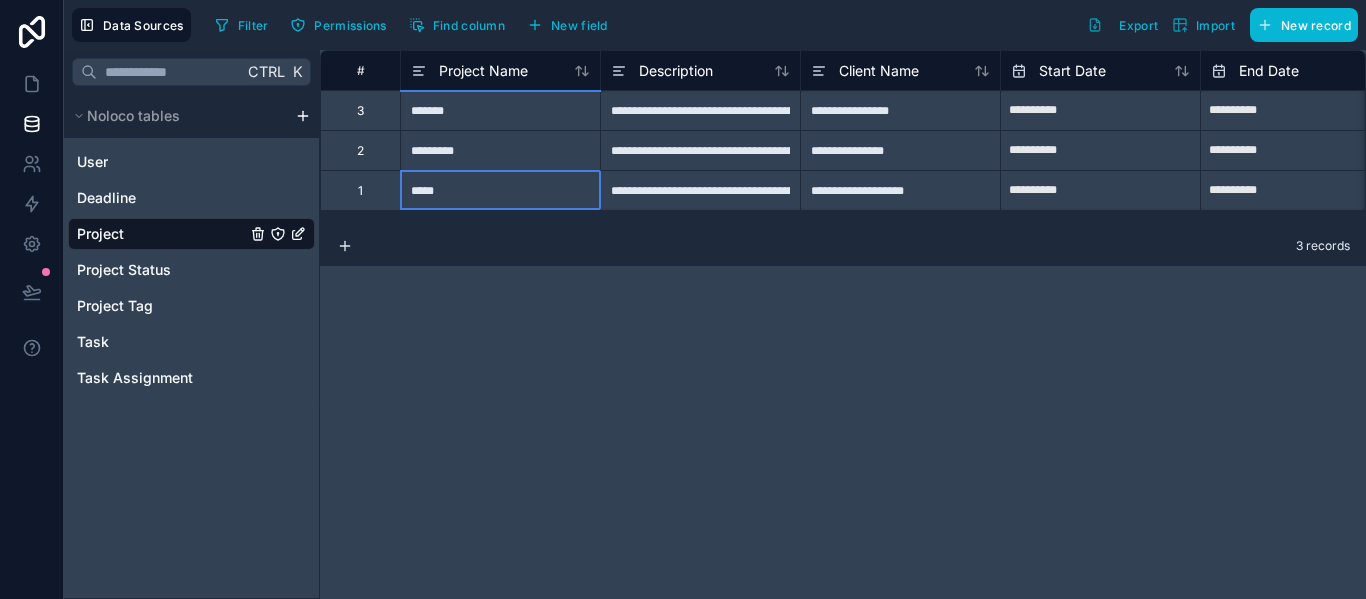 click on "**********" at bounding box center (700, 110) 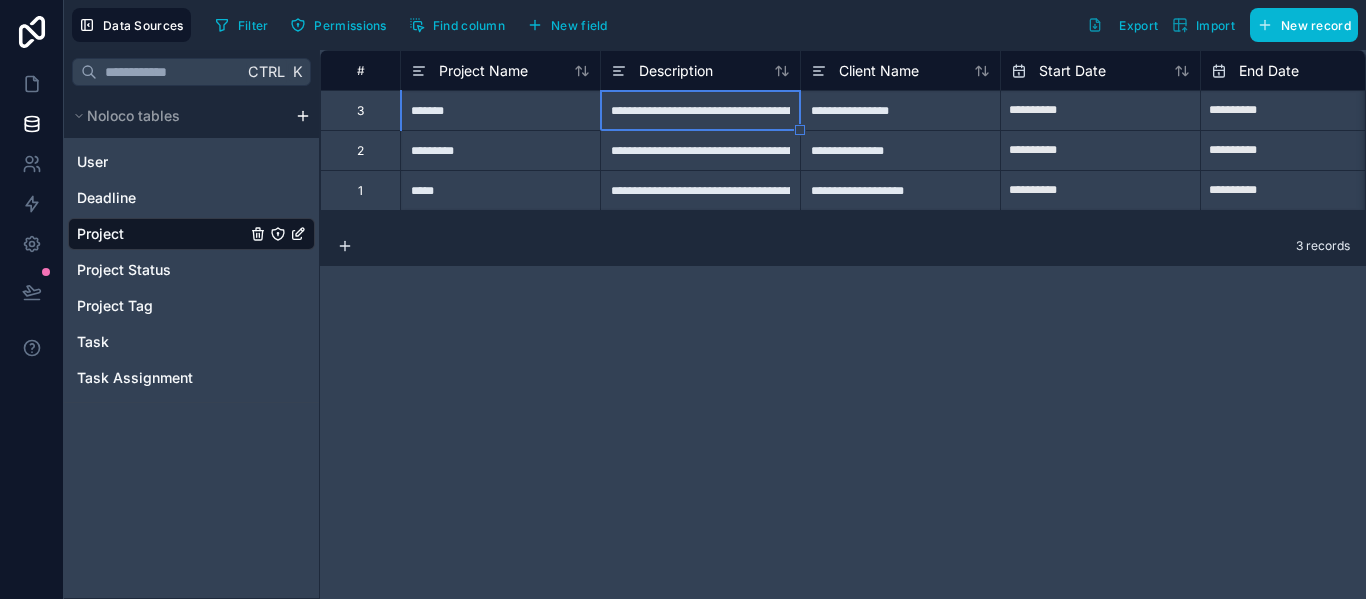 drag, startPoint x: 703, startPoint y: 342, endPoint x: 664, endPoint y: 206, distance: 141.48145 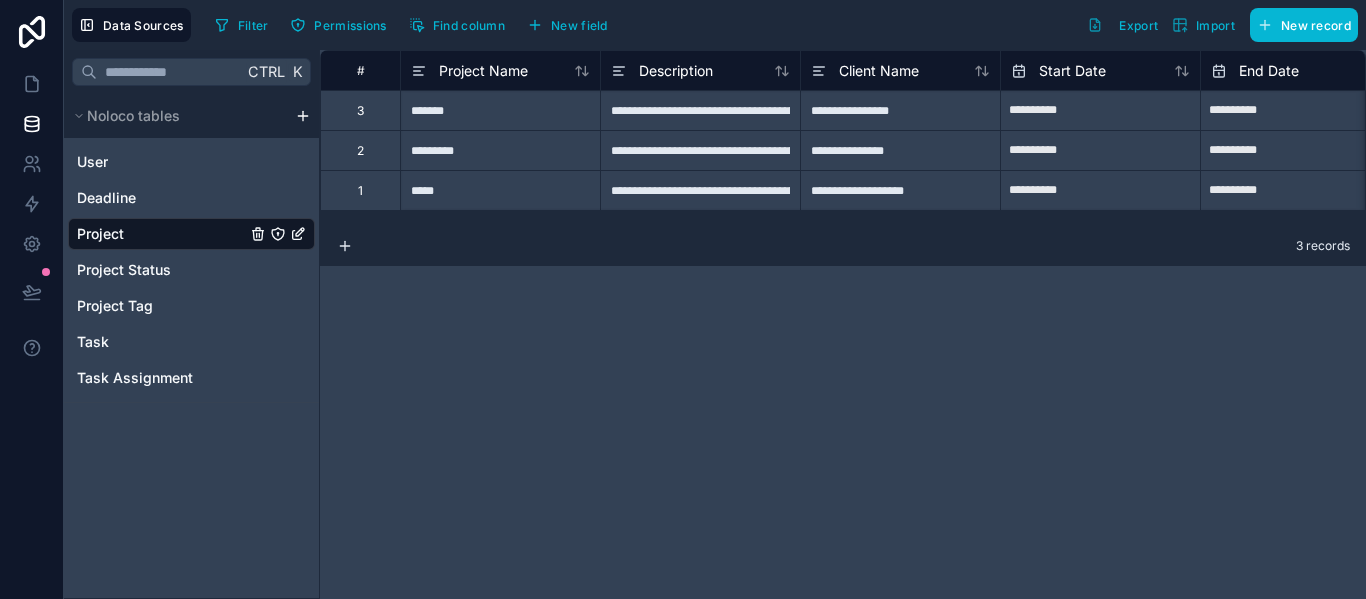 click on "**********" at bounding box center [700, 110] 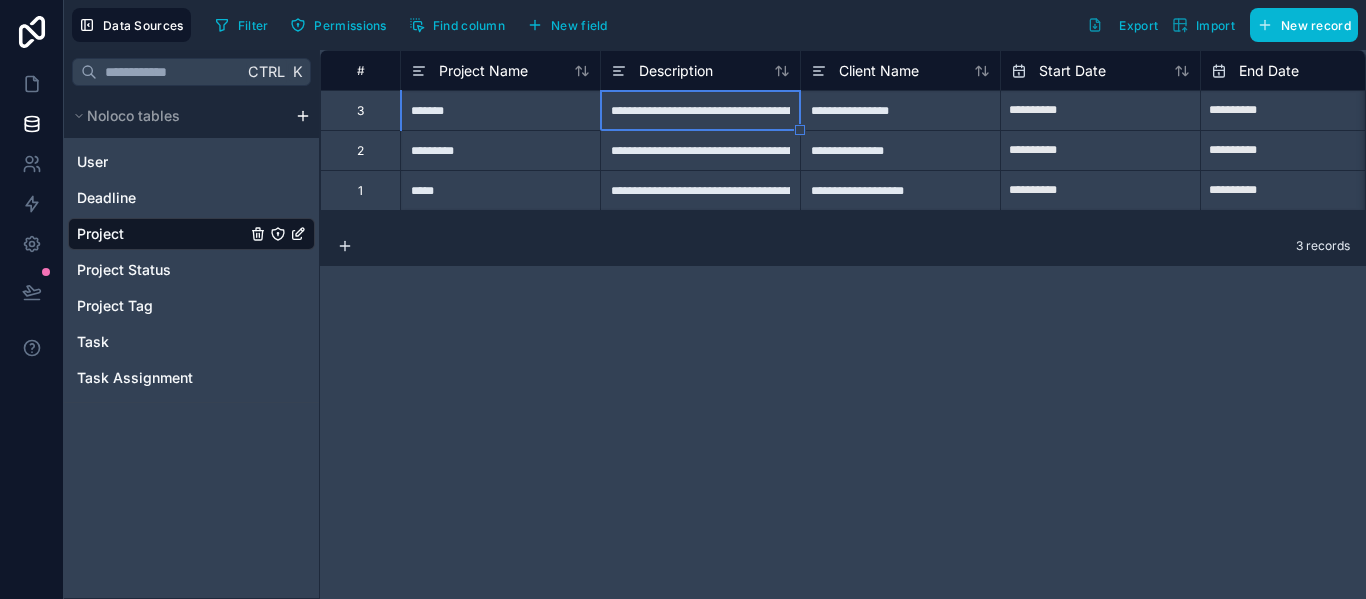 click on "**********" at bounding box center [700, 110] 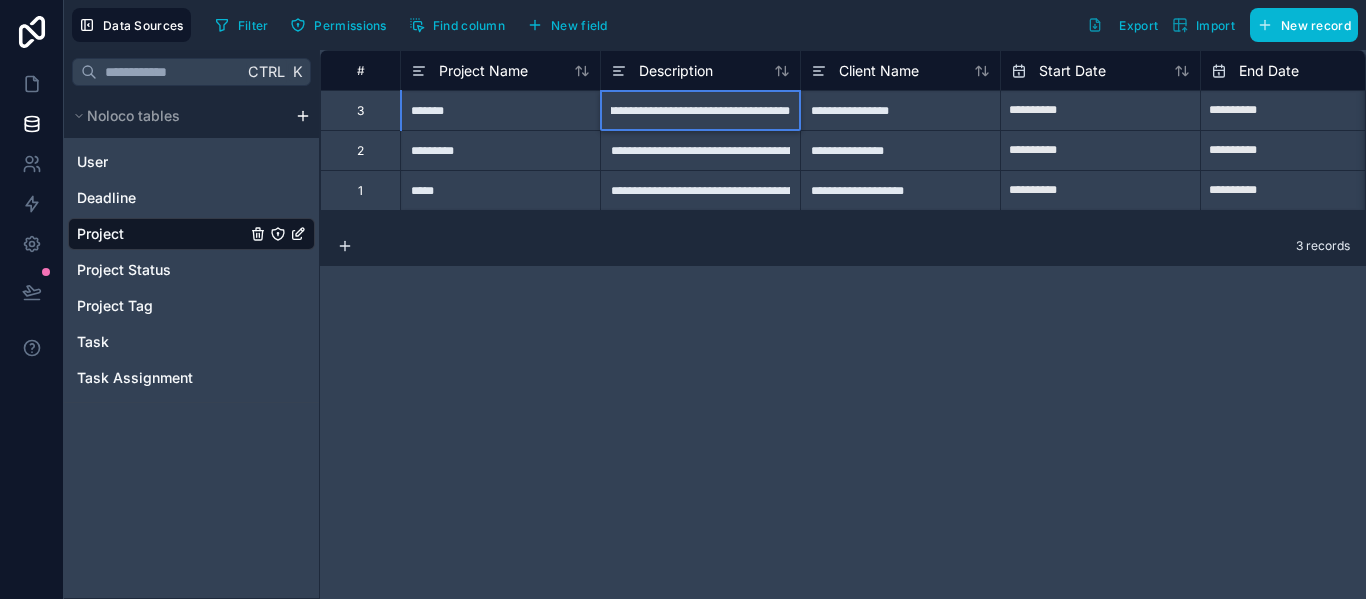 click on "**********" at bounding box center (700, 110) 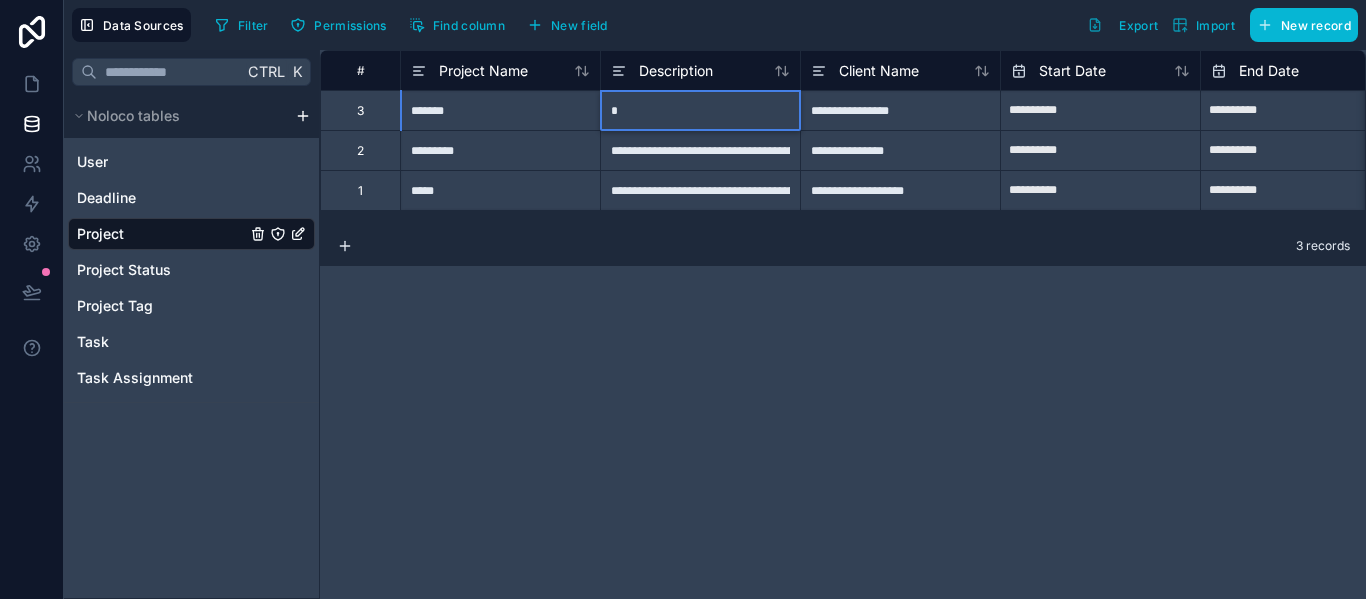 scroll, scrollTop: 0, scrollLeft: 0, axis: both 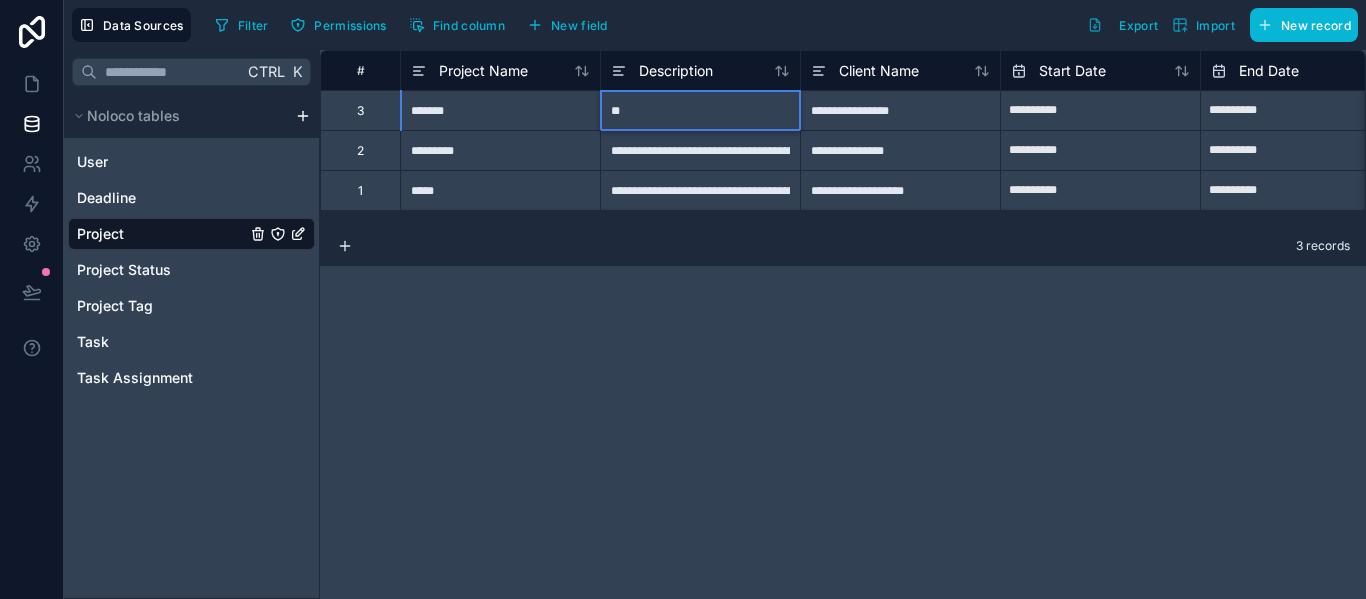 type on "*" 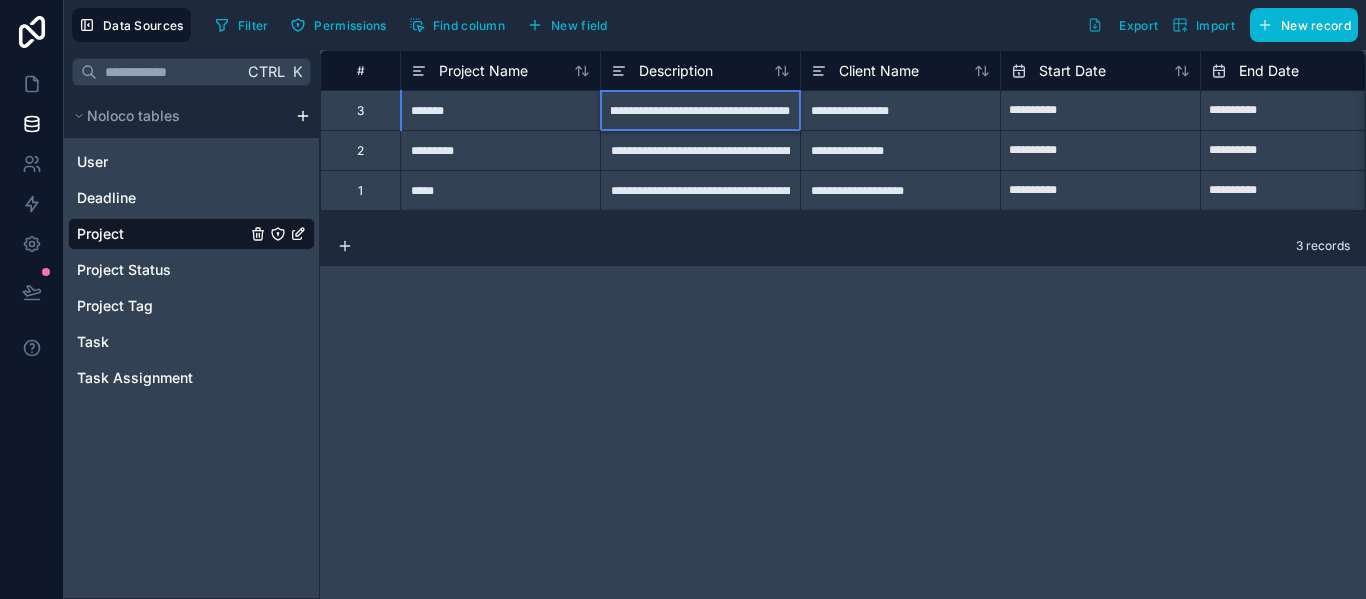 scroll, scrollTop: 0, scrollLeft: 59, axis: horizontal 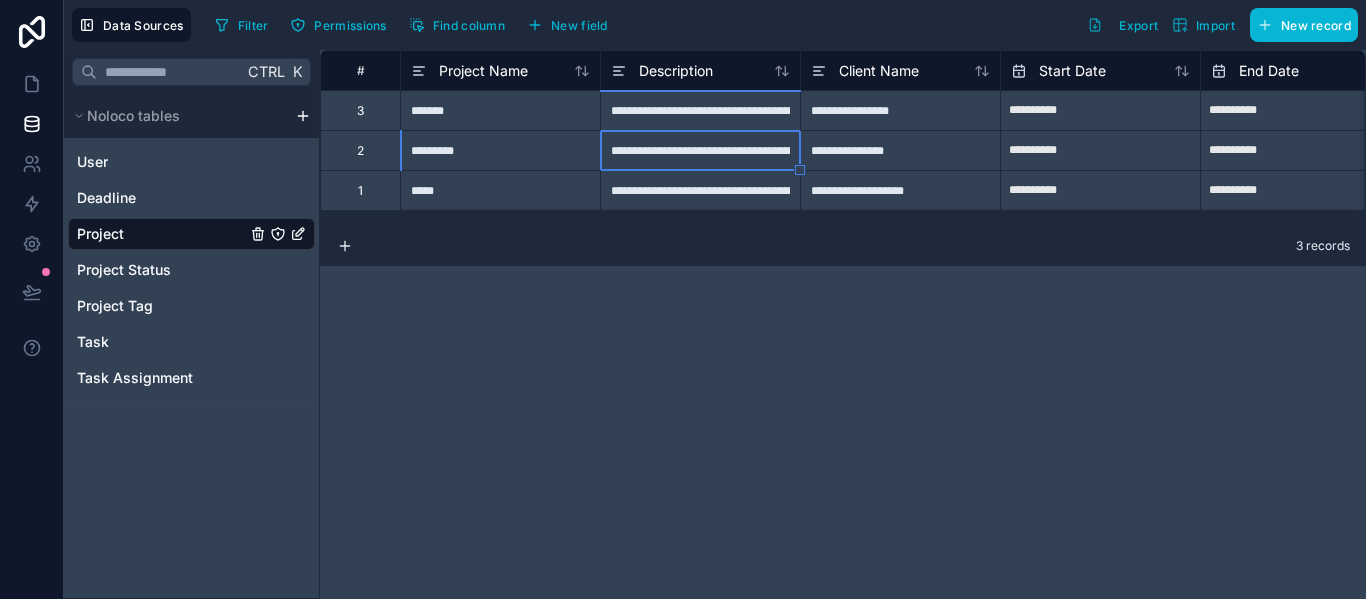 click on "**********" at bounding box center [900, 110] 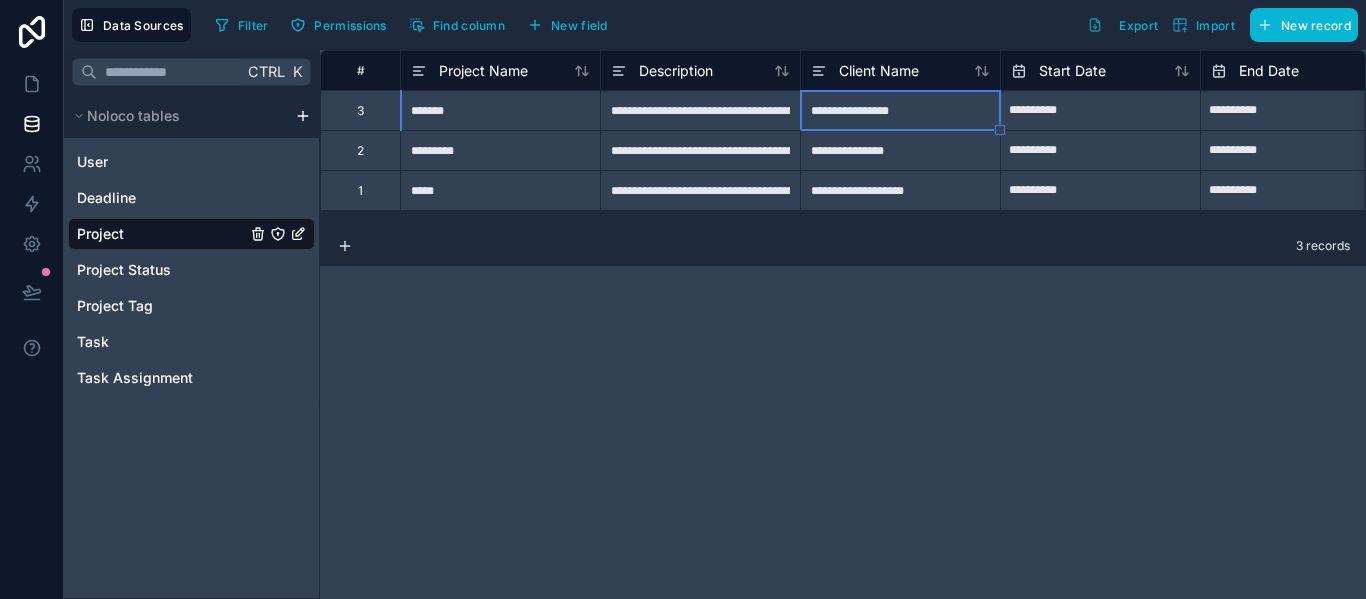 click on "**********" at bounding box center [900, 110] 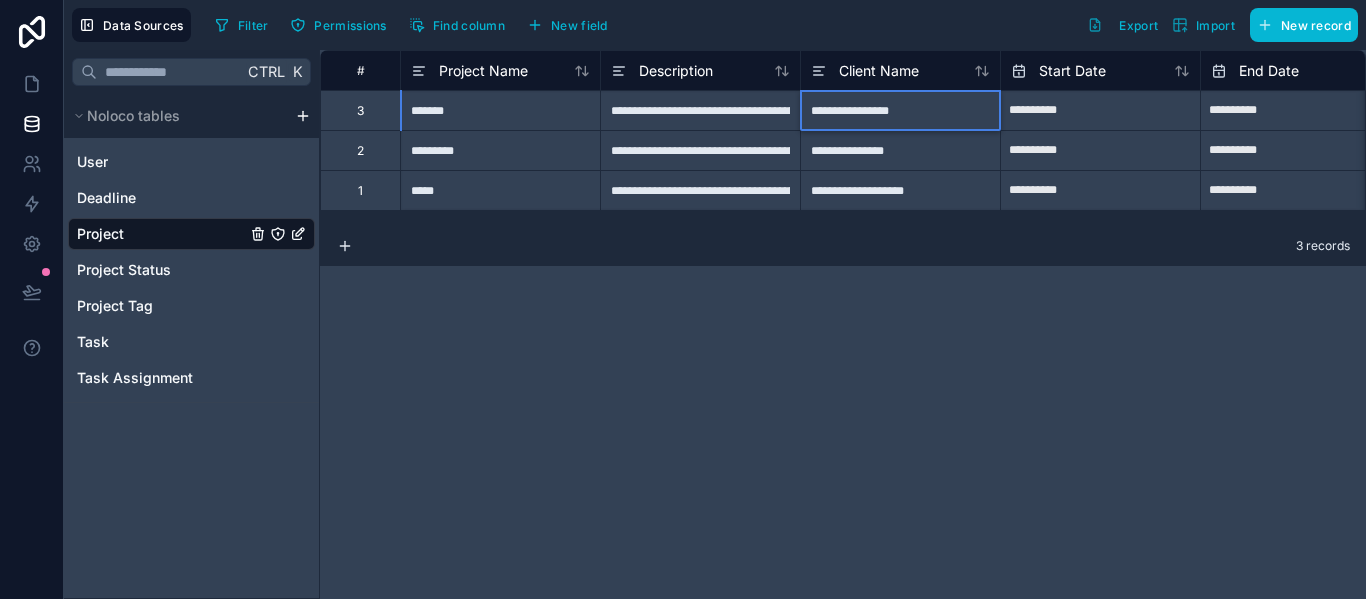 click on "**********" at bounding box center (900, 110) 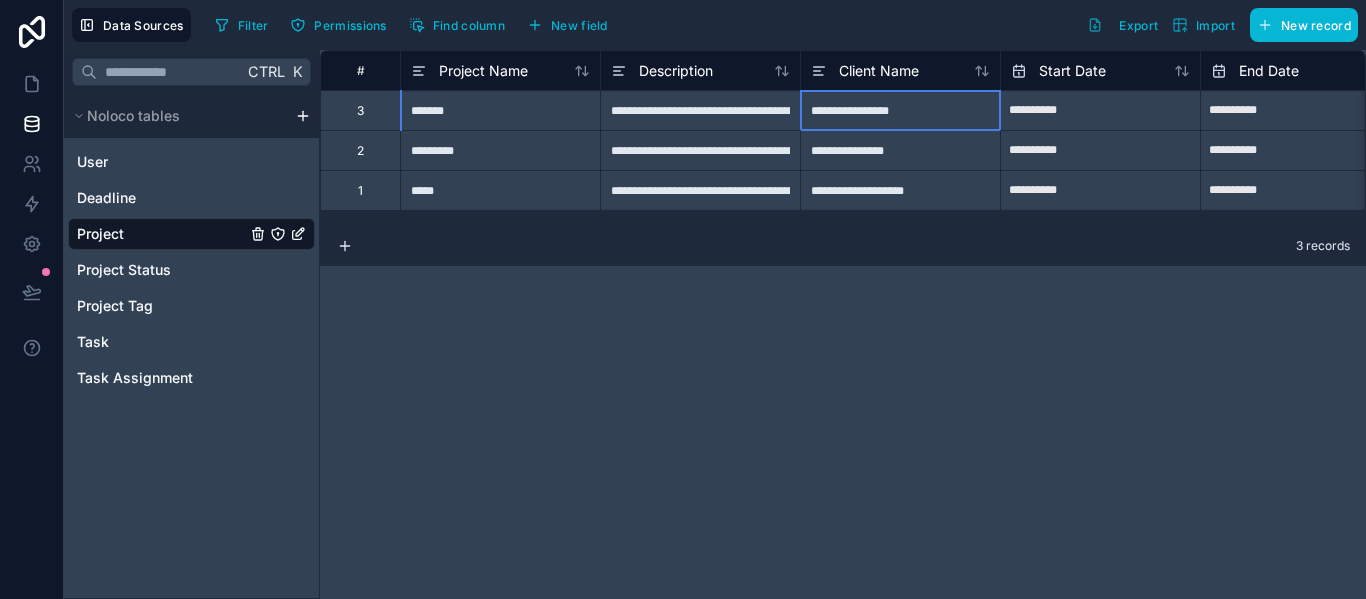 drag, startPoint x: 939, startPoint y: 108, endPoint x: 818, endPoint y: 114, distance: 121.14867 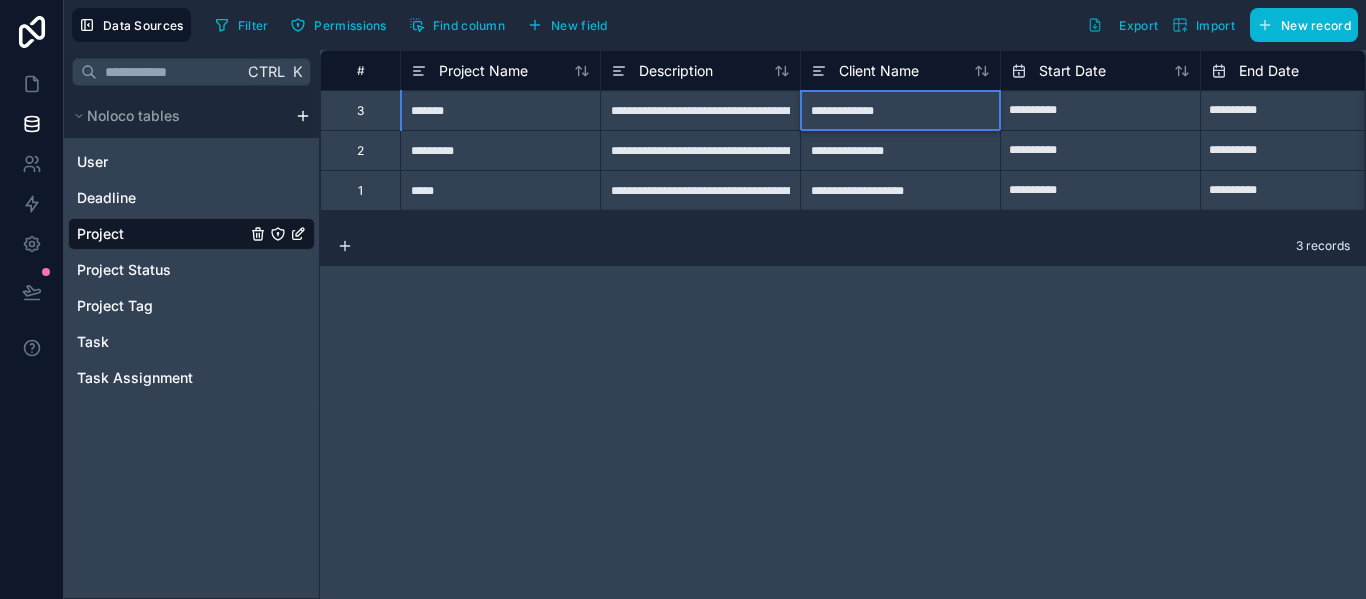 type on "**********" 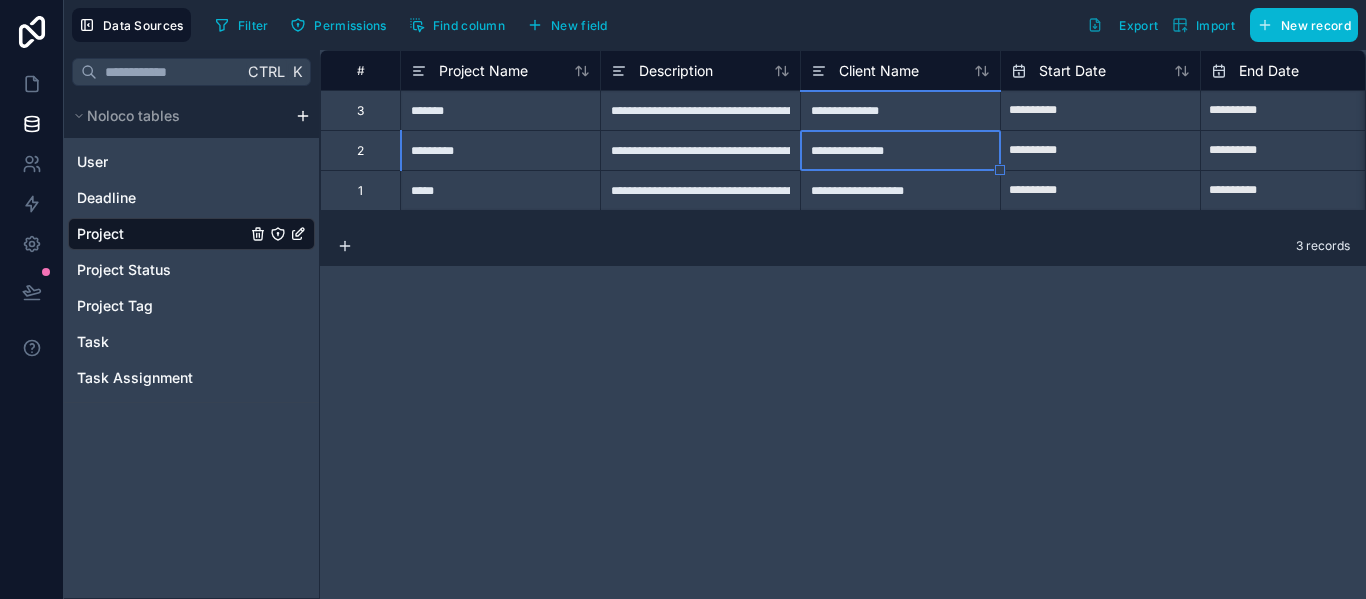 click on "**********" at bounding box center [1100, 111] 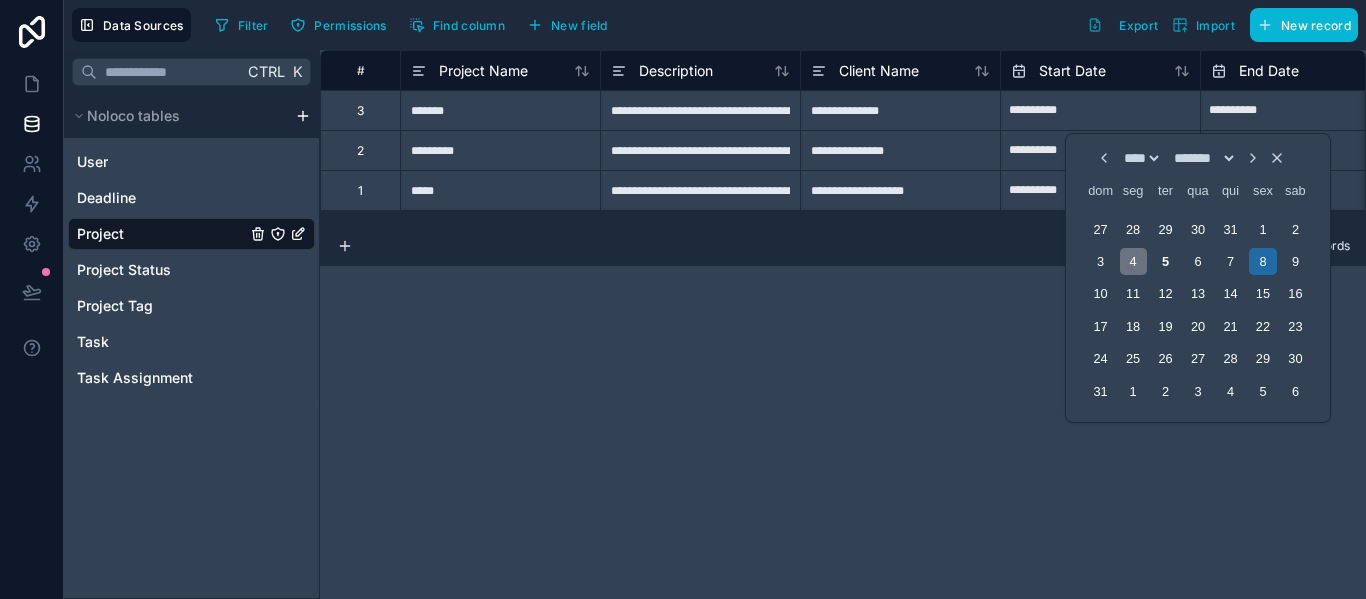 click on "4" at bounding box center [1133, 261] 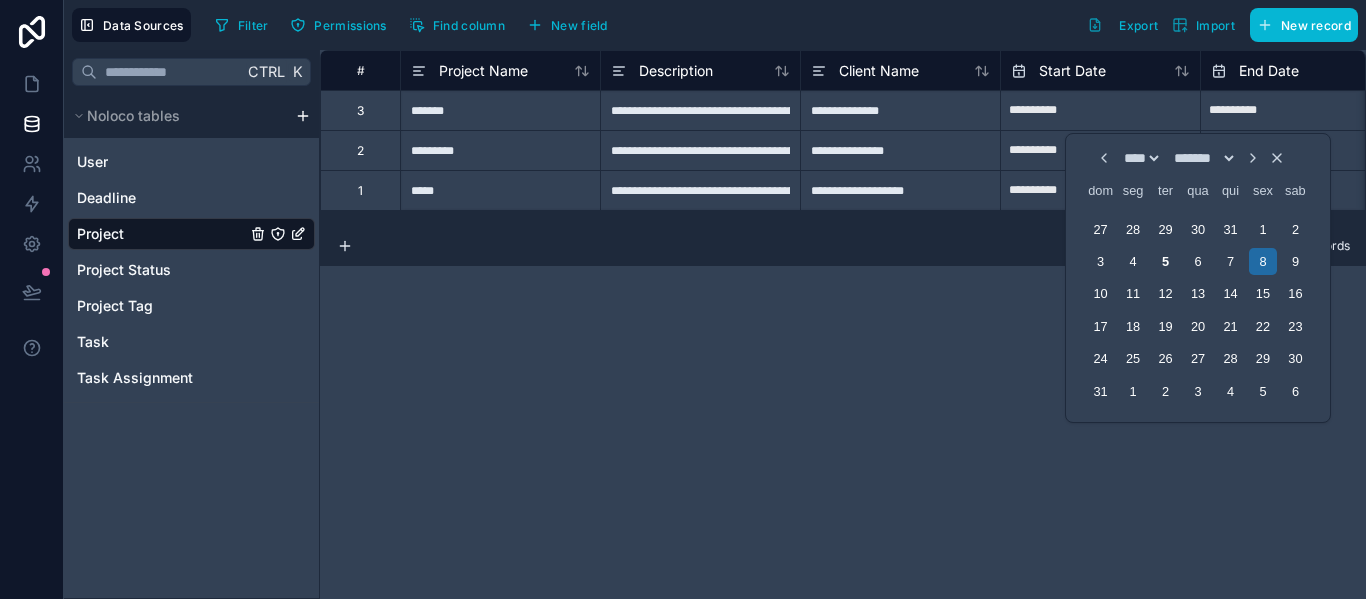 type on "**********" 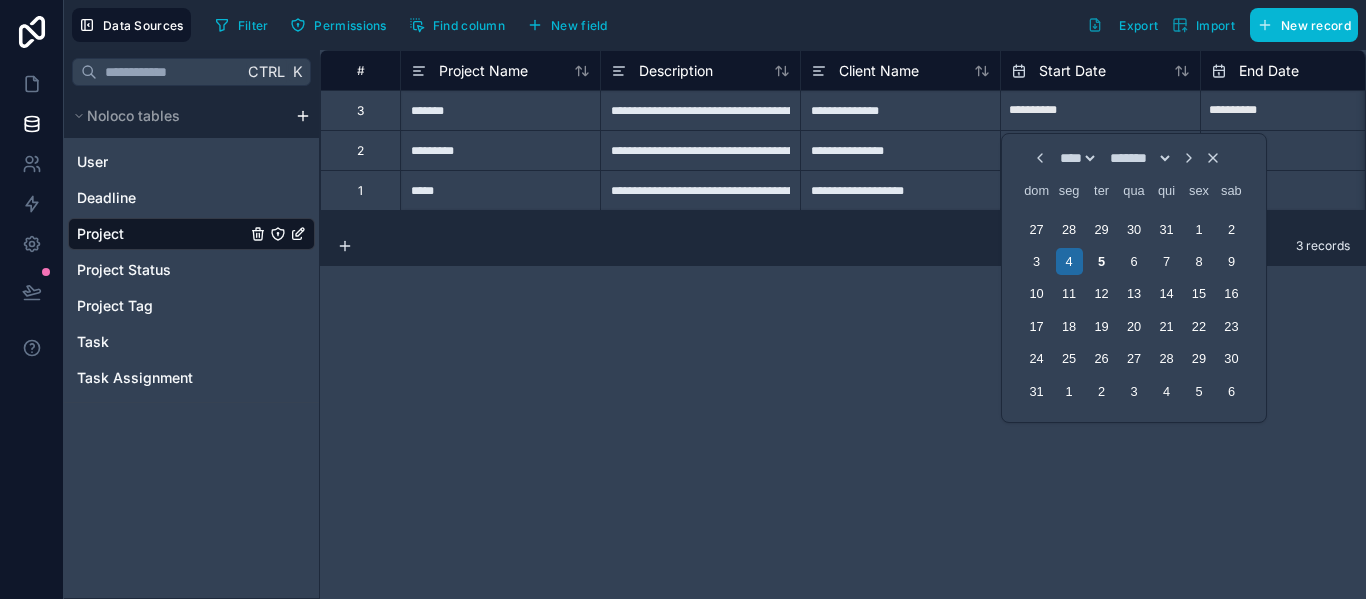 click on "**********" at bounding box center [843, 324] 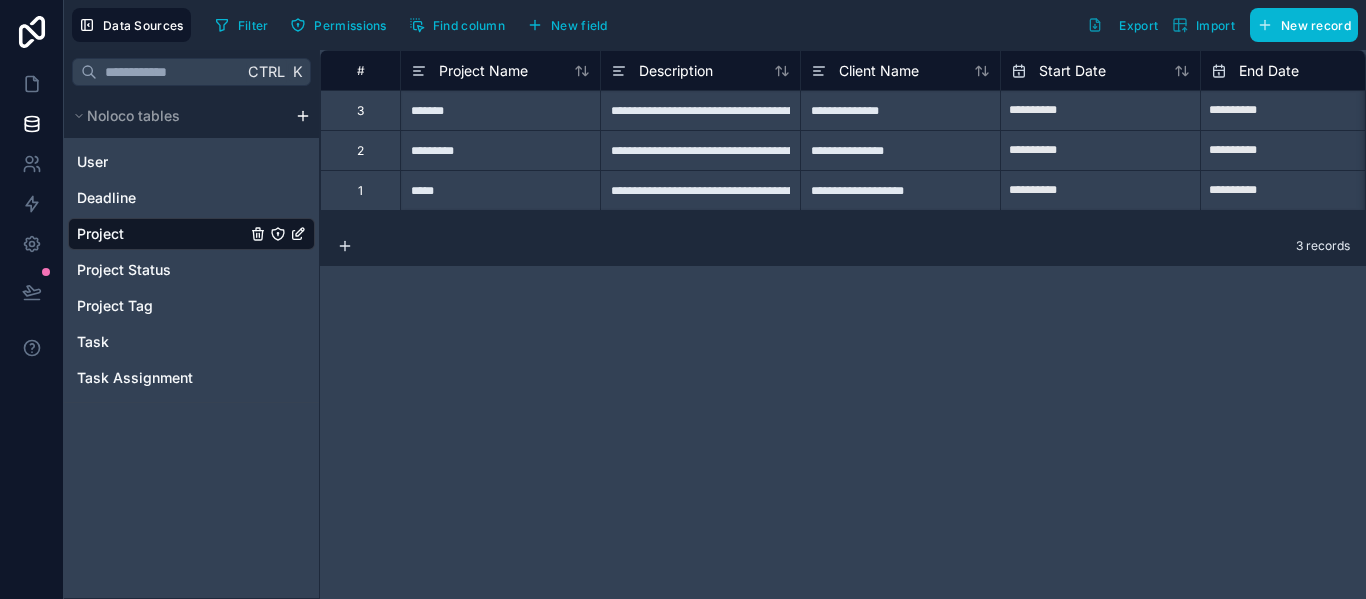 click on "**********" at bounding box center (700, 150) 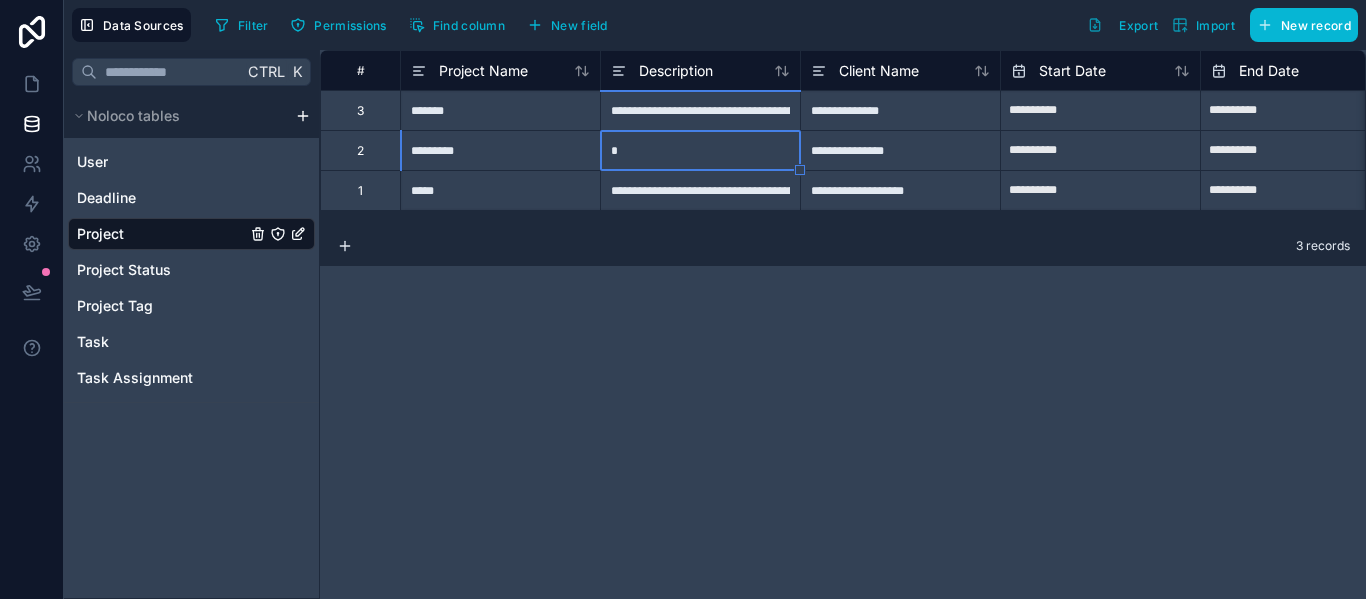 scroll, scrollTop: 0, scrollLeft: 0, axis: both 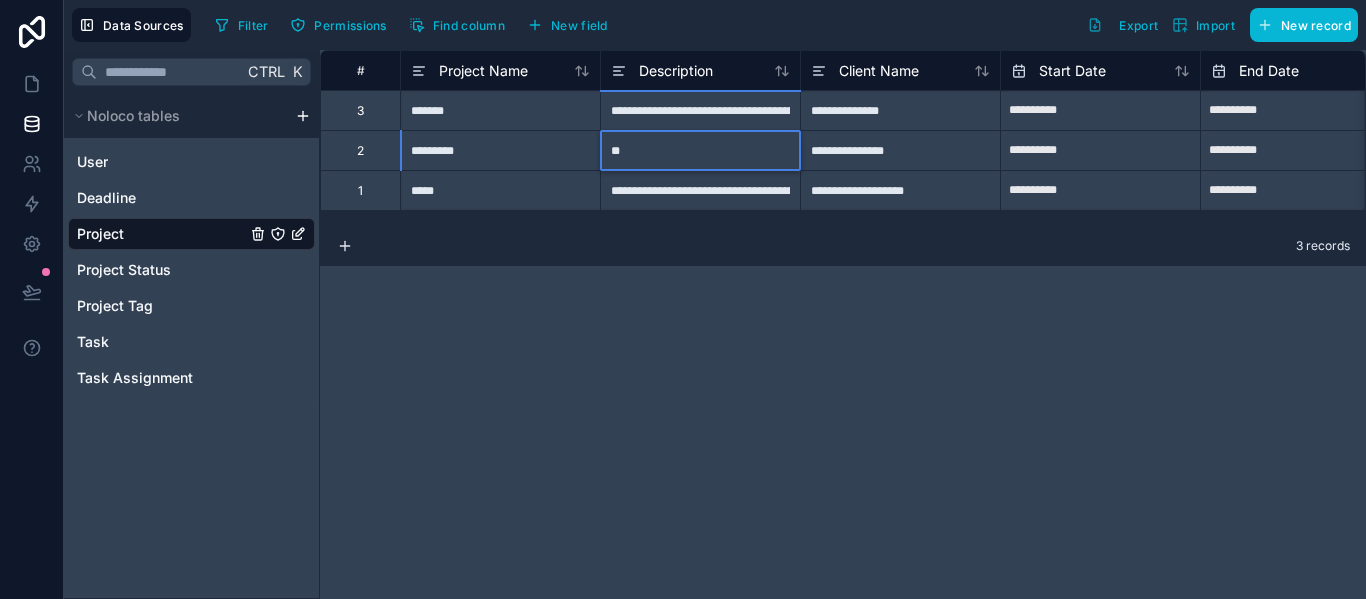 type on "*" 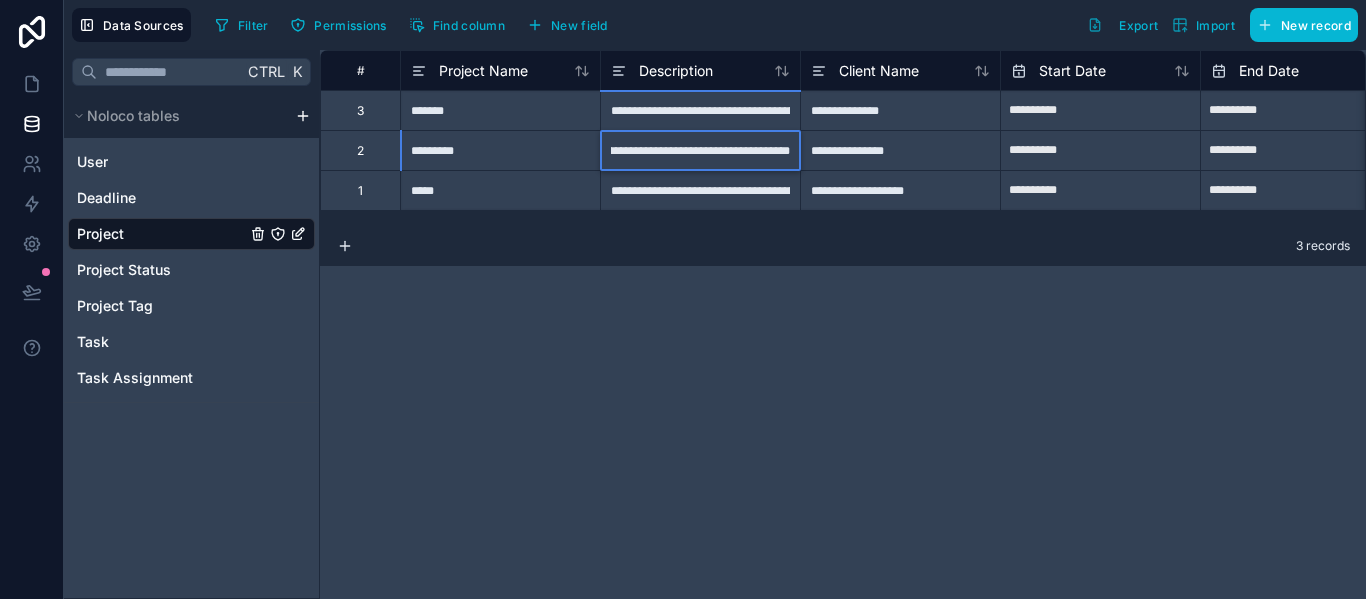 scroll, scrollTop: 0, scrollLeft: 147, axis: horizontal 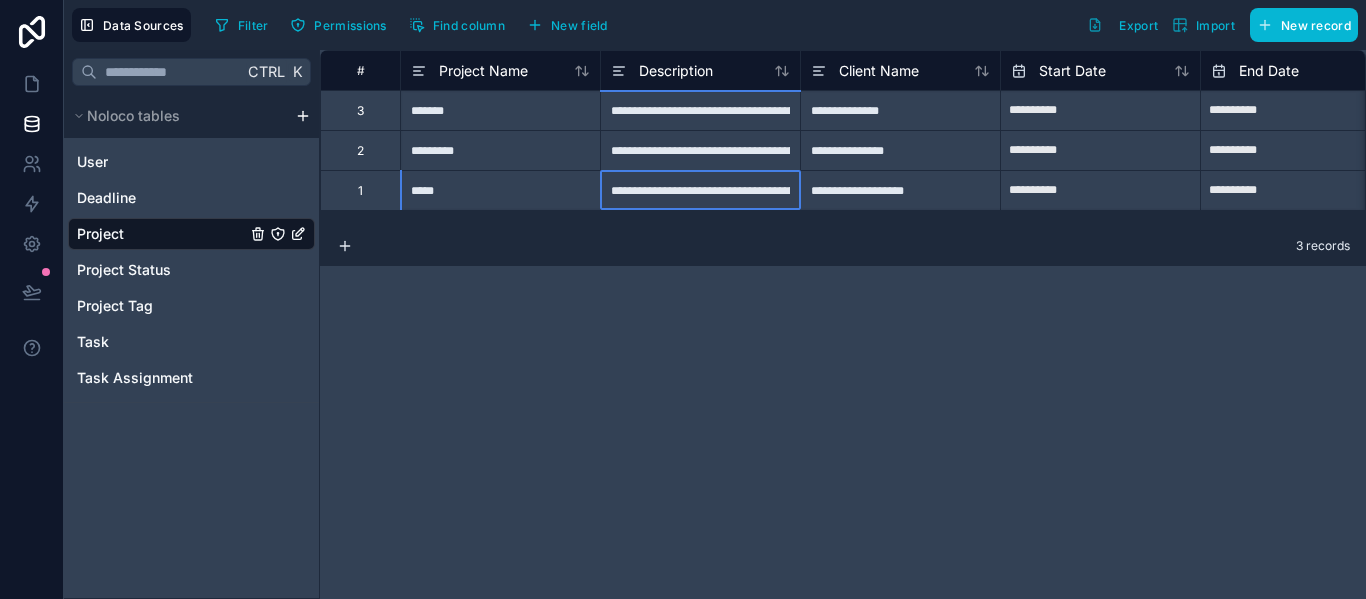 click on "**********" at bounding box center (900, 150) 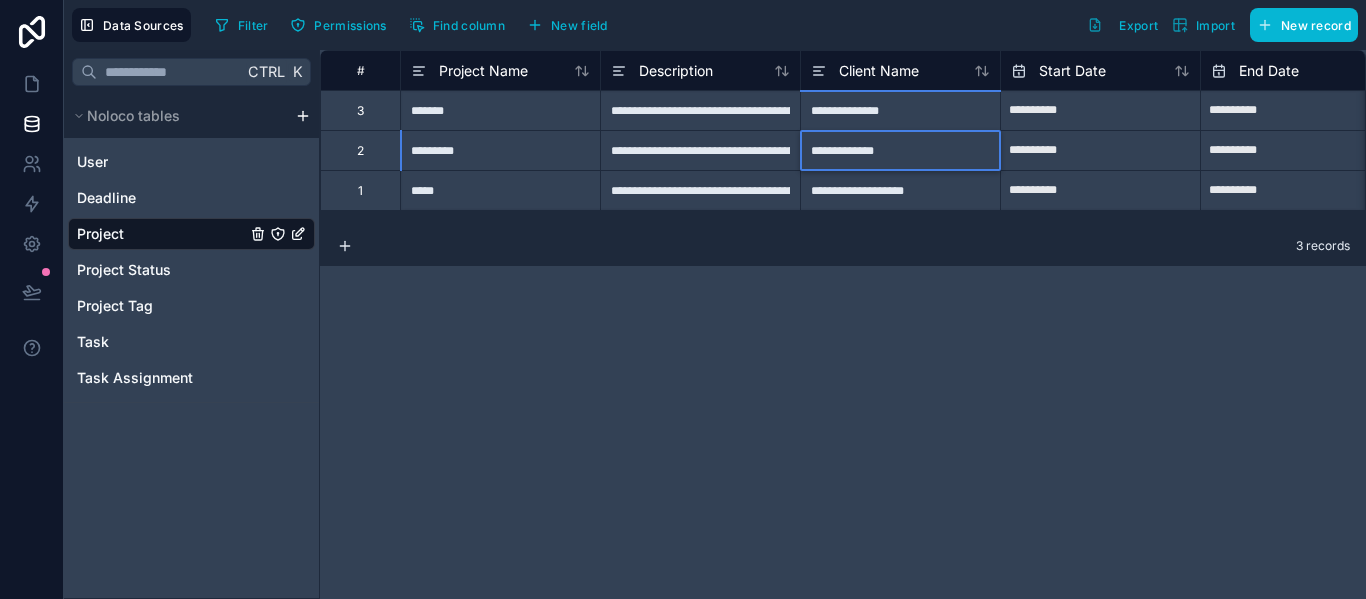 type on "**********" 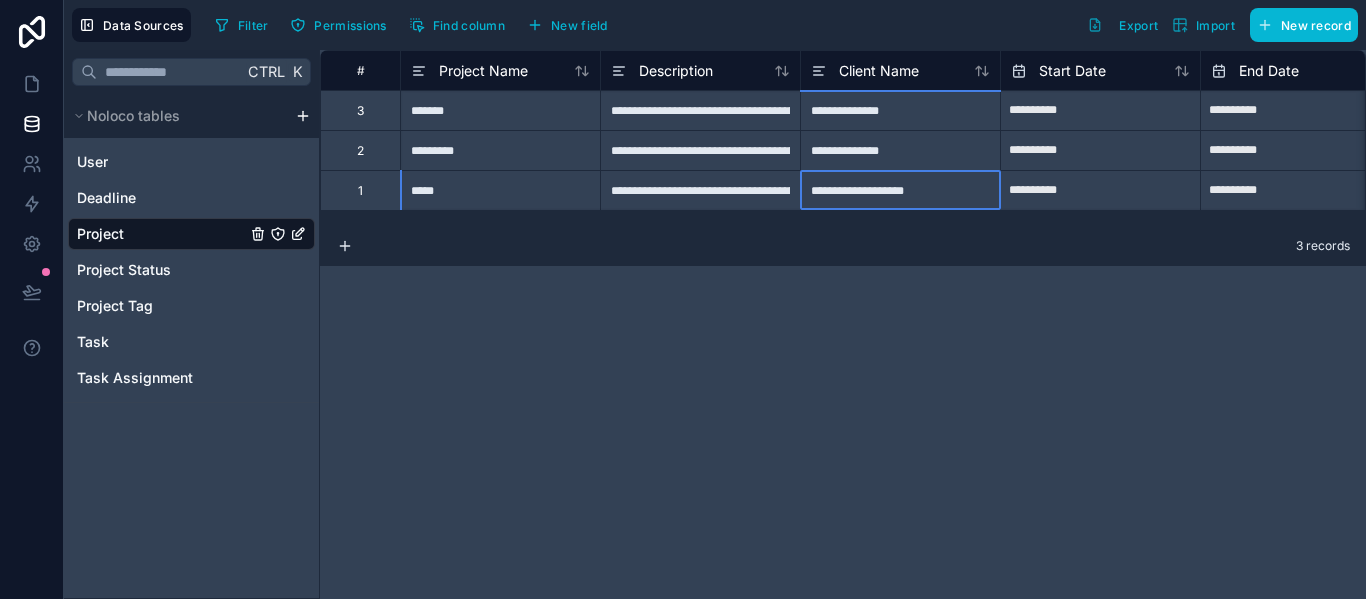 click on "**********" at bounding box center (700, 190) 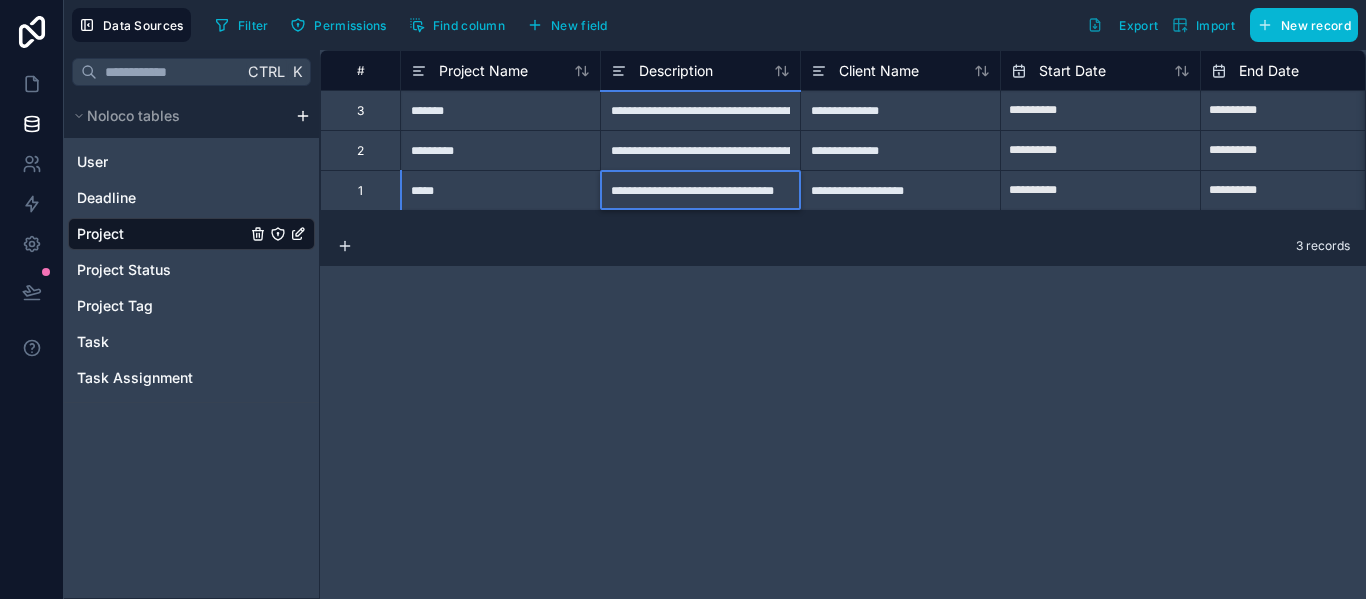 scroll, scrollTop: 0, scrollLeft: 0, axis: both 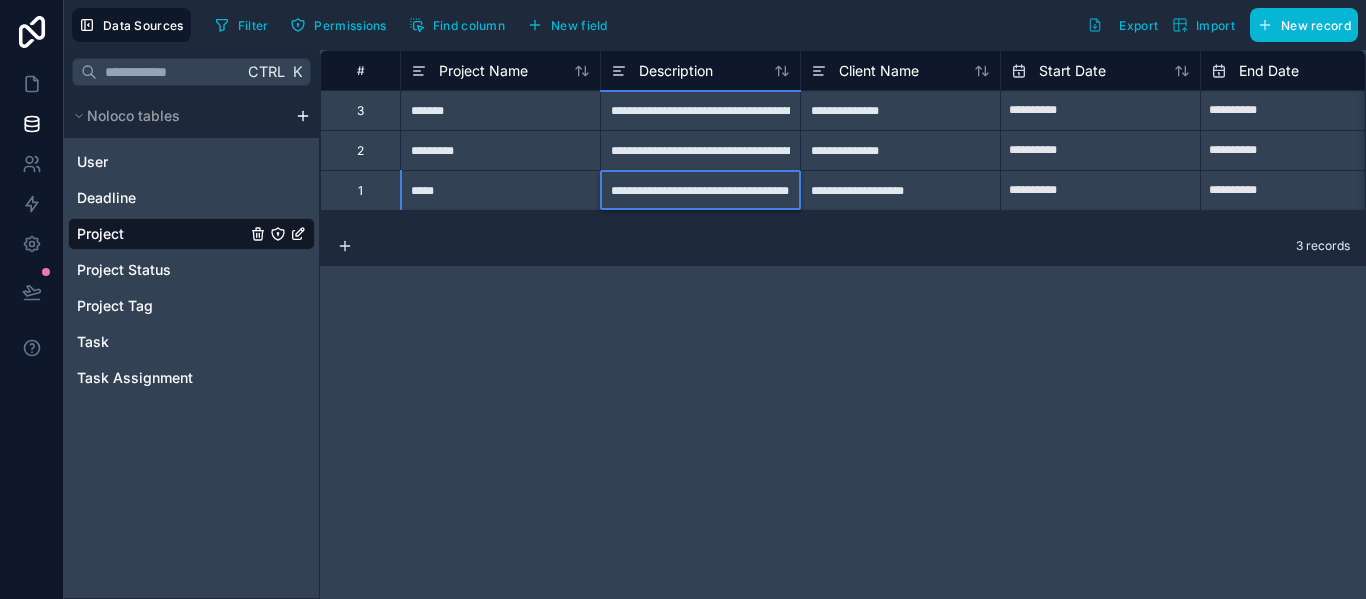 type on "**********" 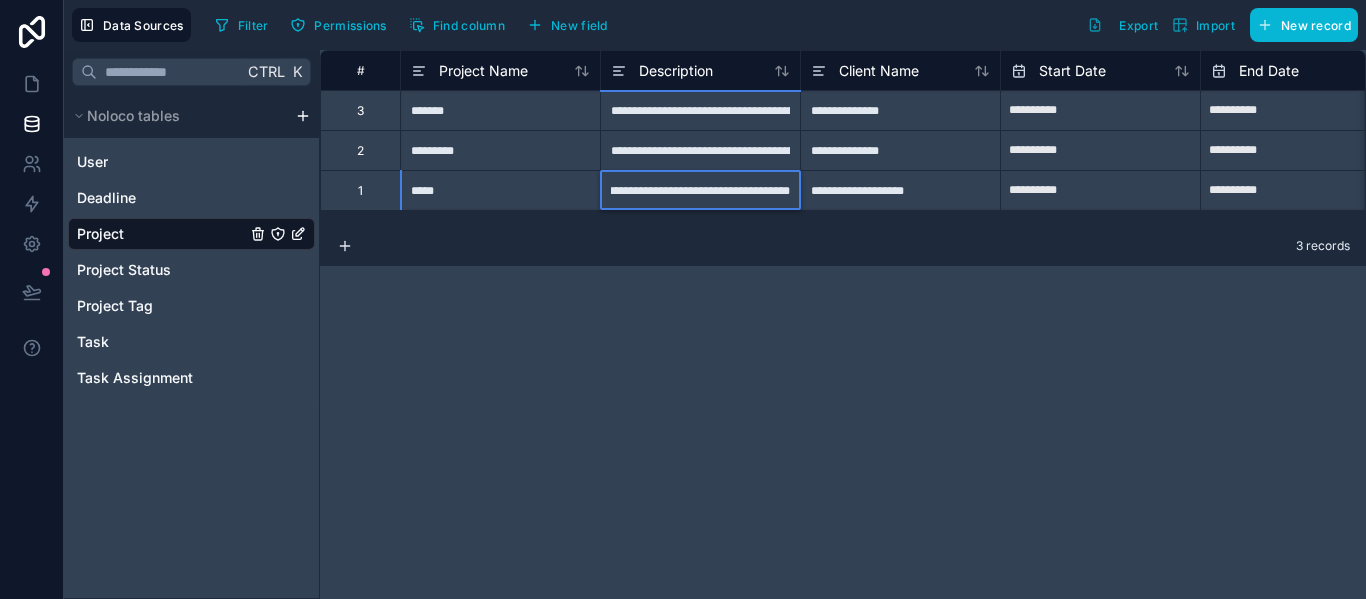 scroll, scrollTop: 0, scrollLeft: 38, axis: horizontal 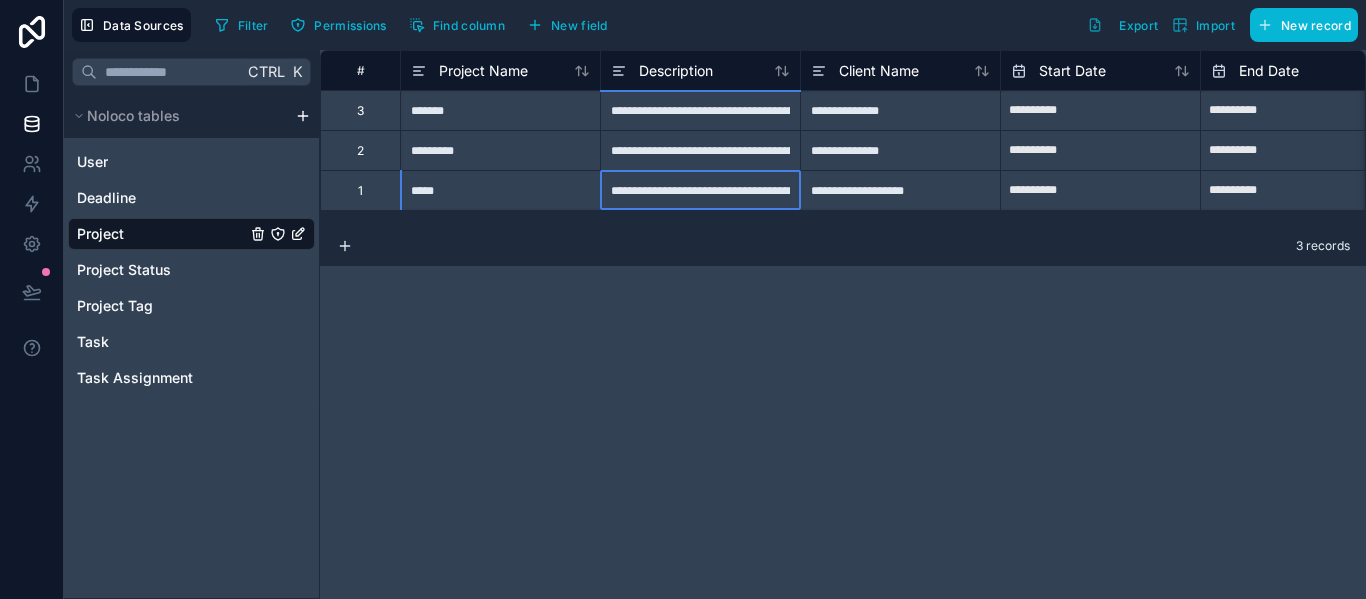 click on "**********" at bounding box center (900, 190) 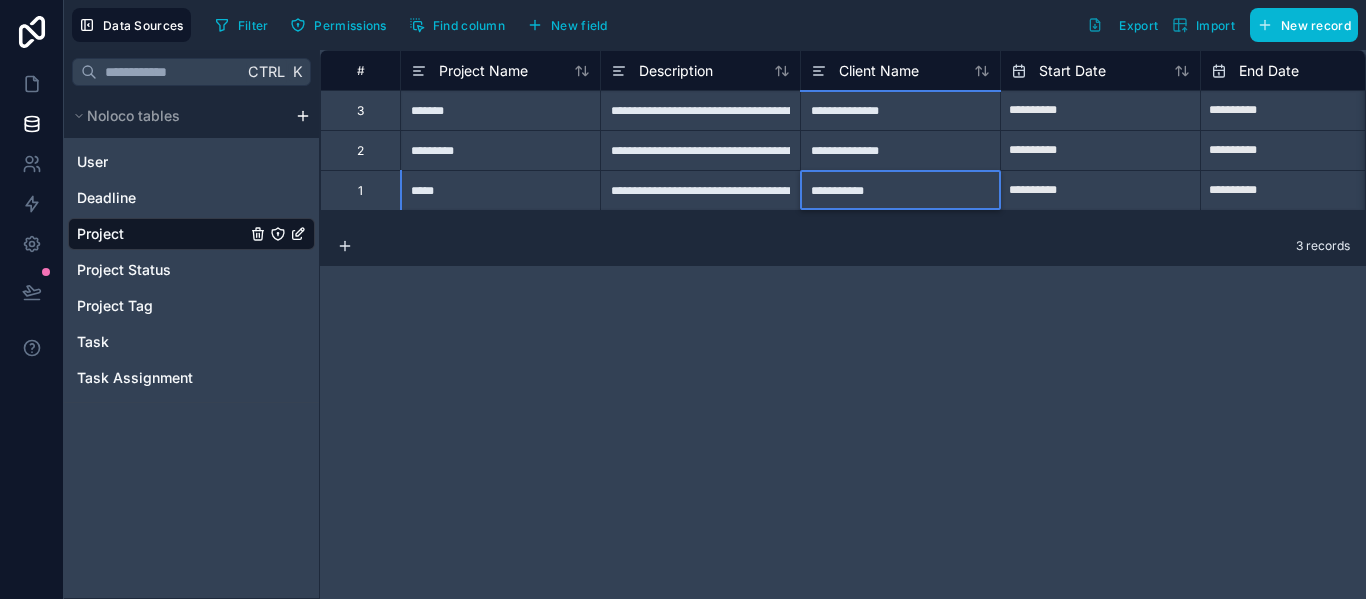 type on "**********" 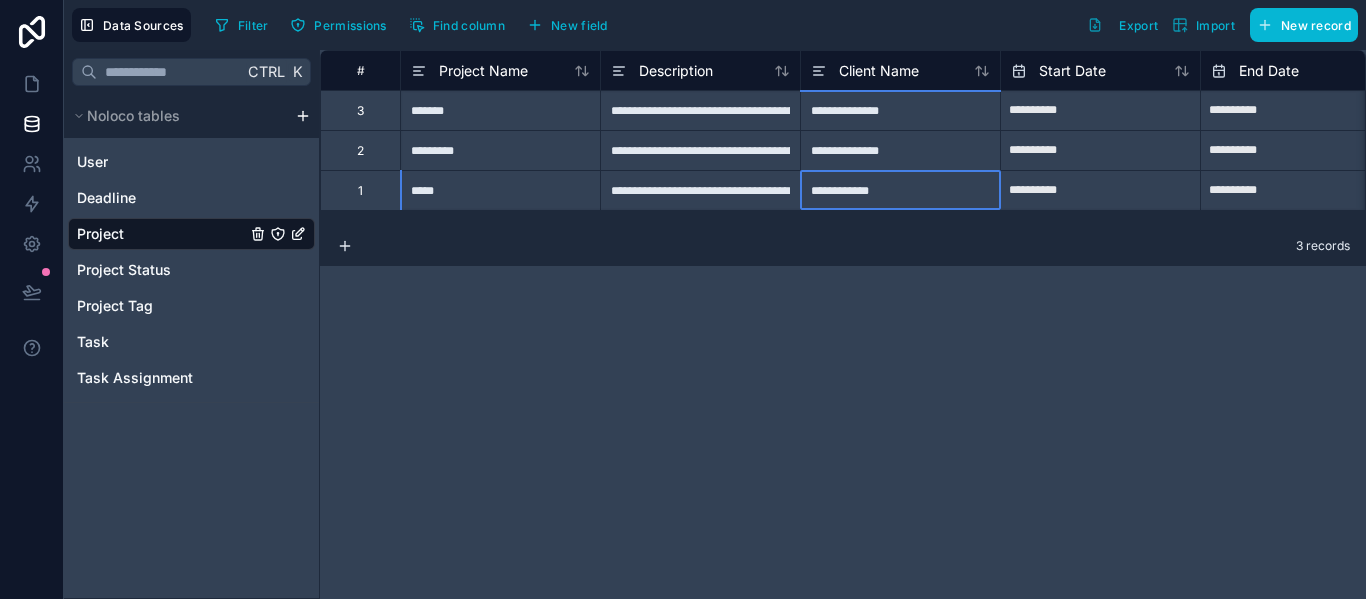 click on "**********" at bounding box center (1100, 111) 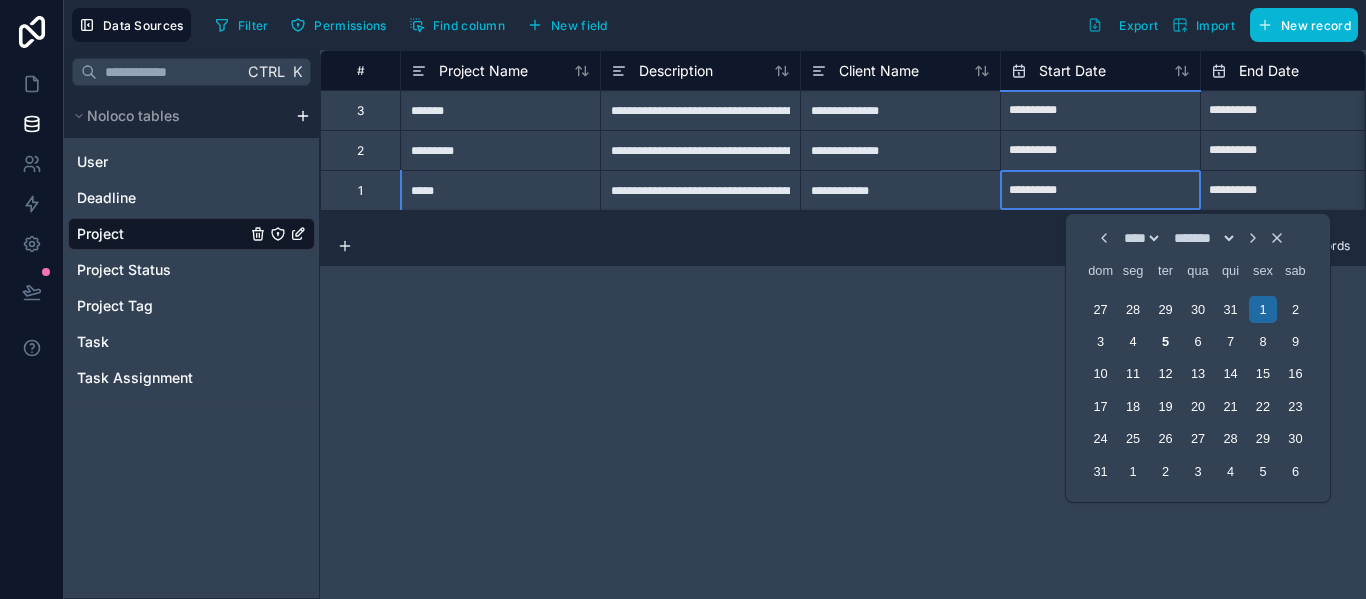 click on "**********" at bounding box center (843, 324) 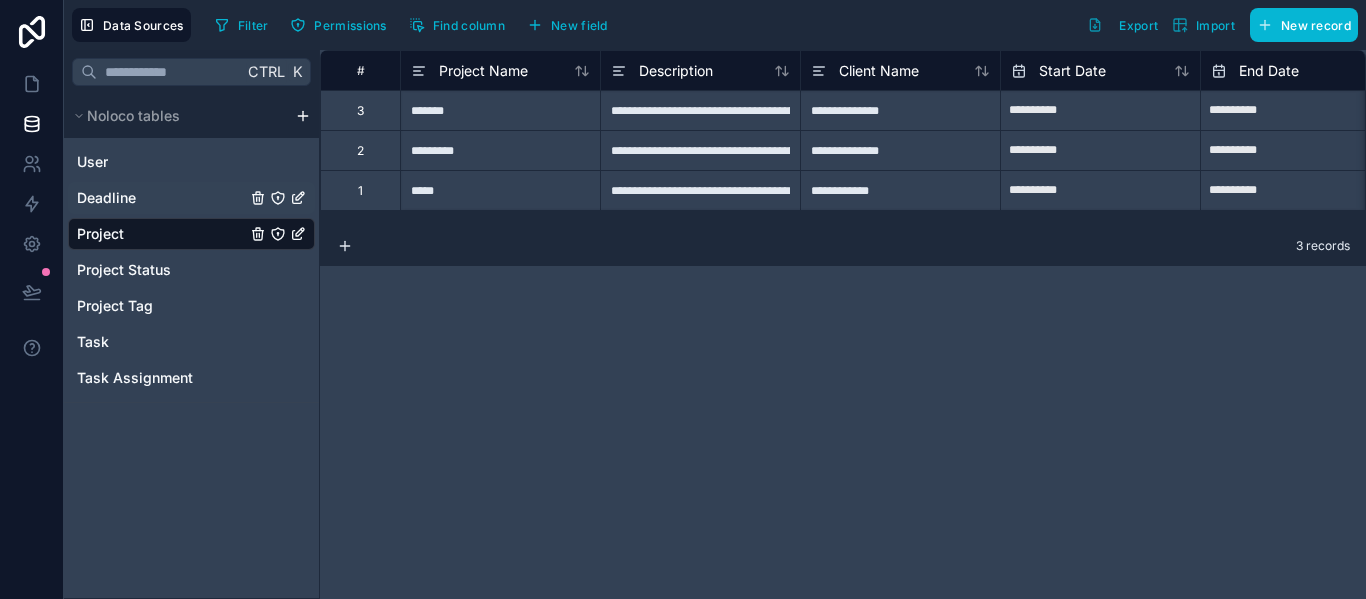 click on "Deadline" at bounding box center (191, 198) 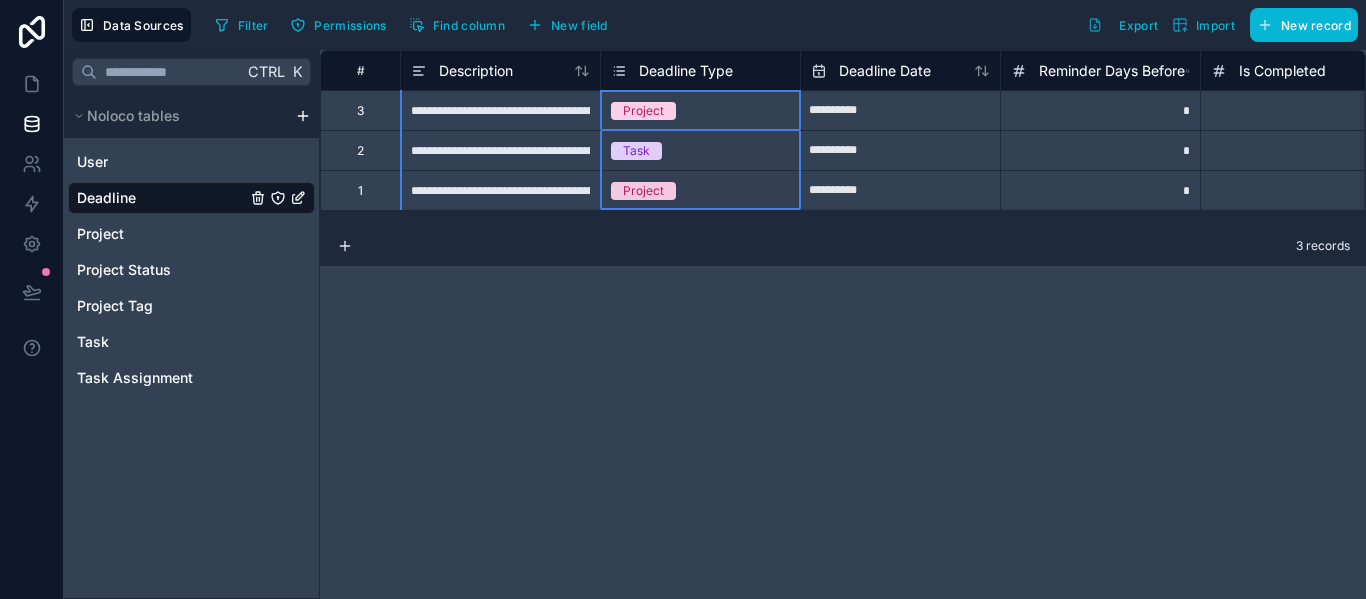 click on "Deadline Type" at bounding box center (700, 70) 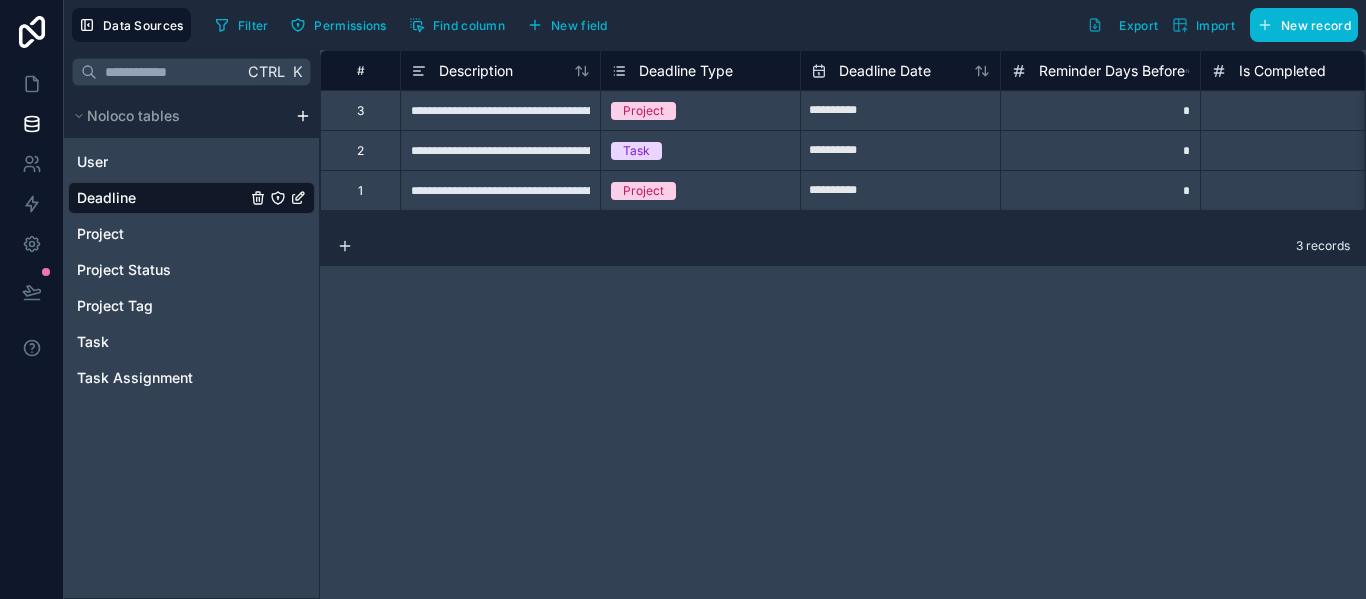 click on "3 records" at bounding box center [843, 246] 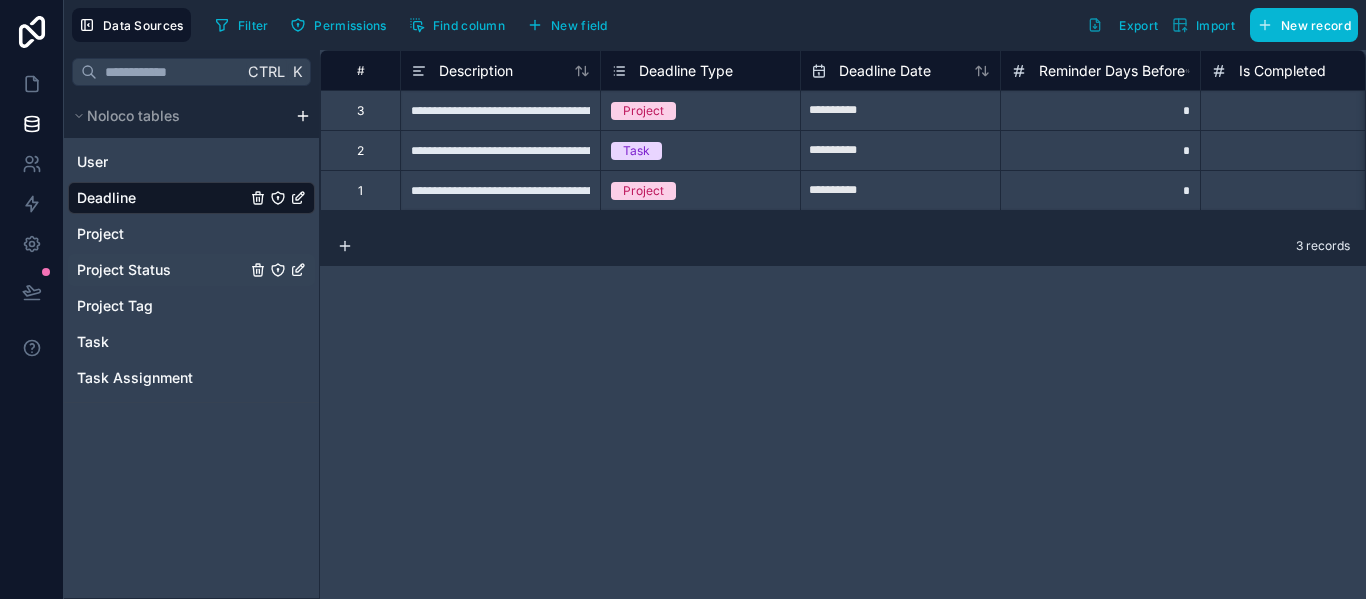 click on "Project Status" at bounding box center (191, 270) 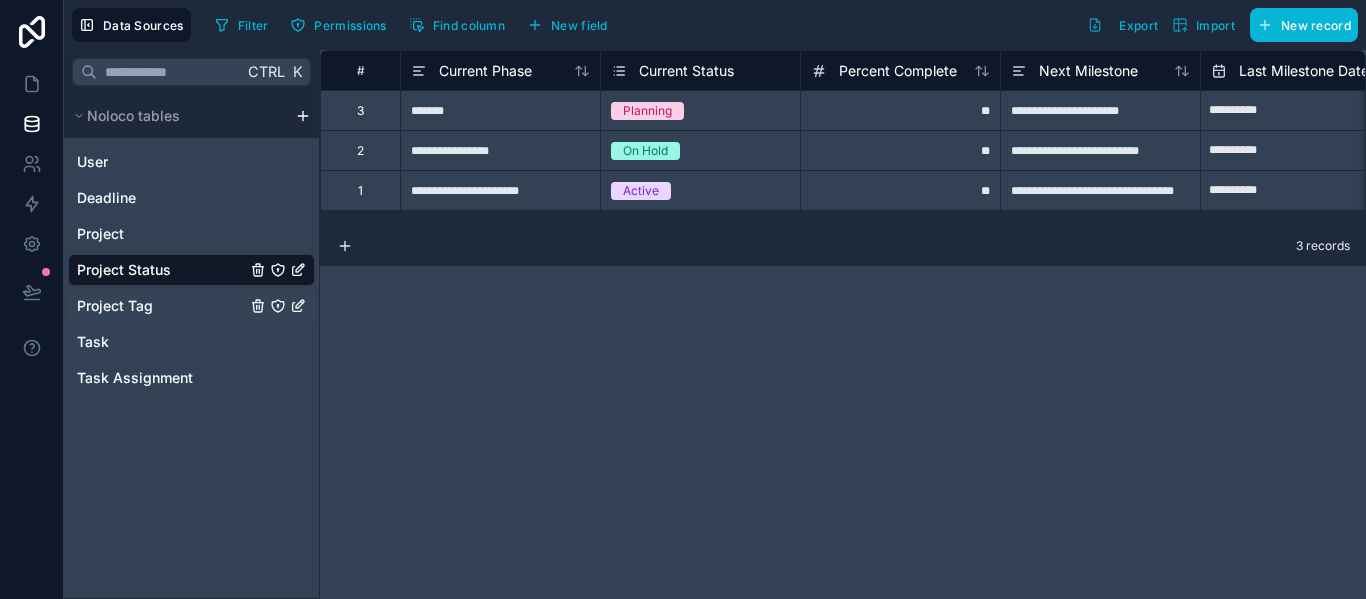 click on "Project Tag" at bounding box center [191, 306] 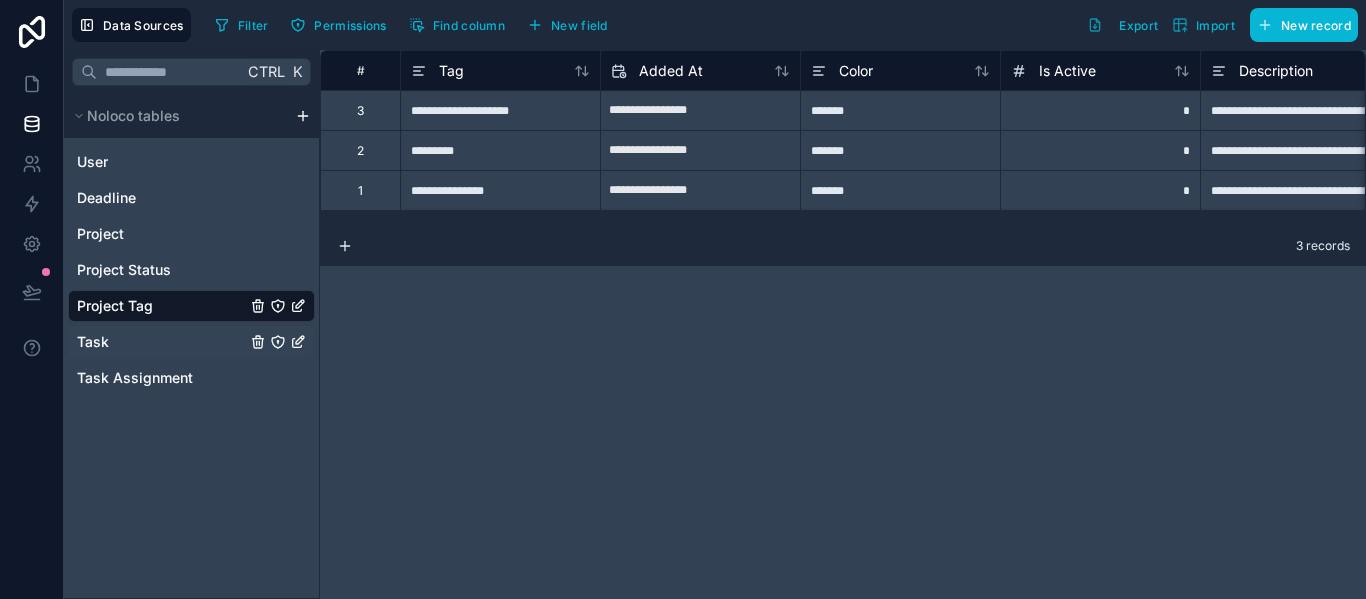 click on "Task" at bounding box center [191, 342] 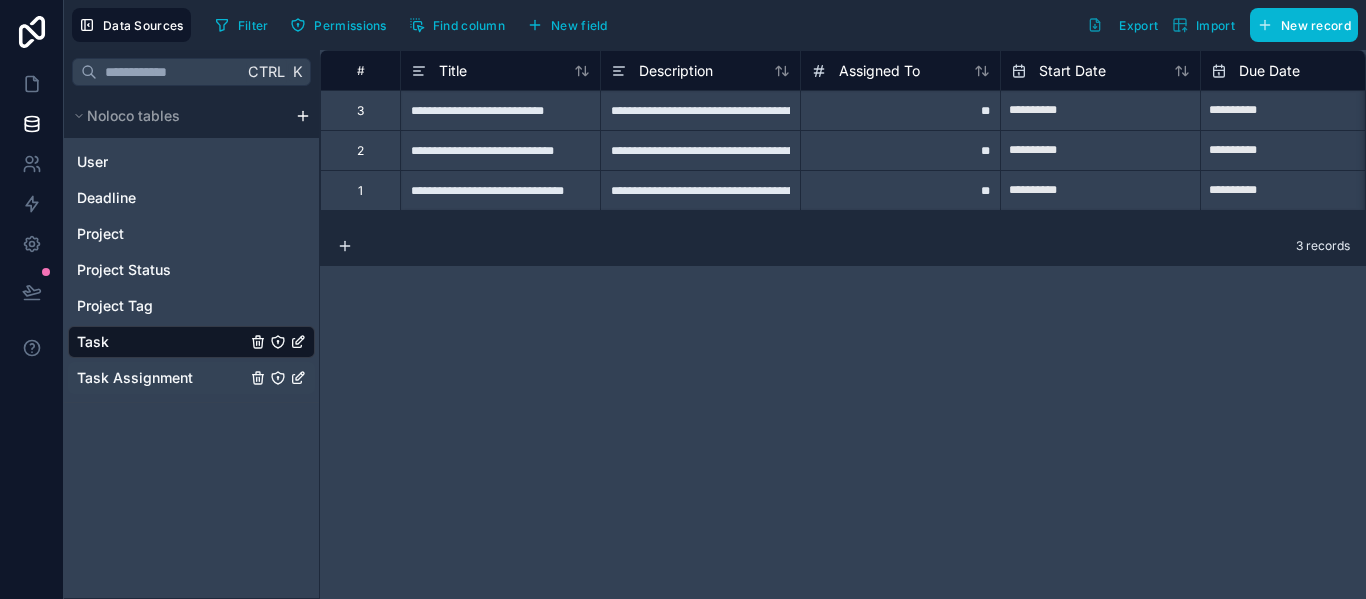 click on "Task Assignment" at bounding box center (135, 378) 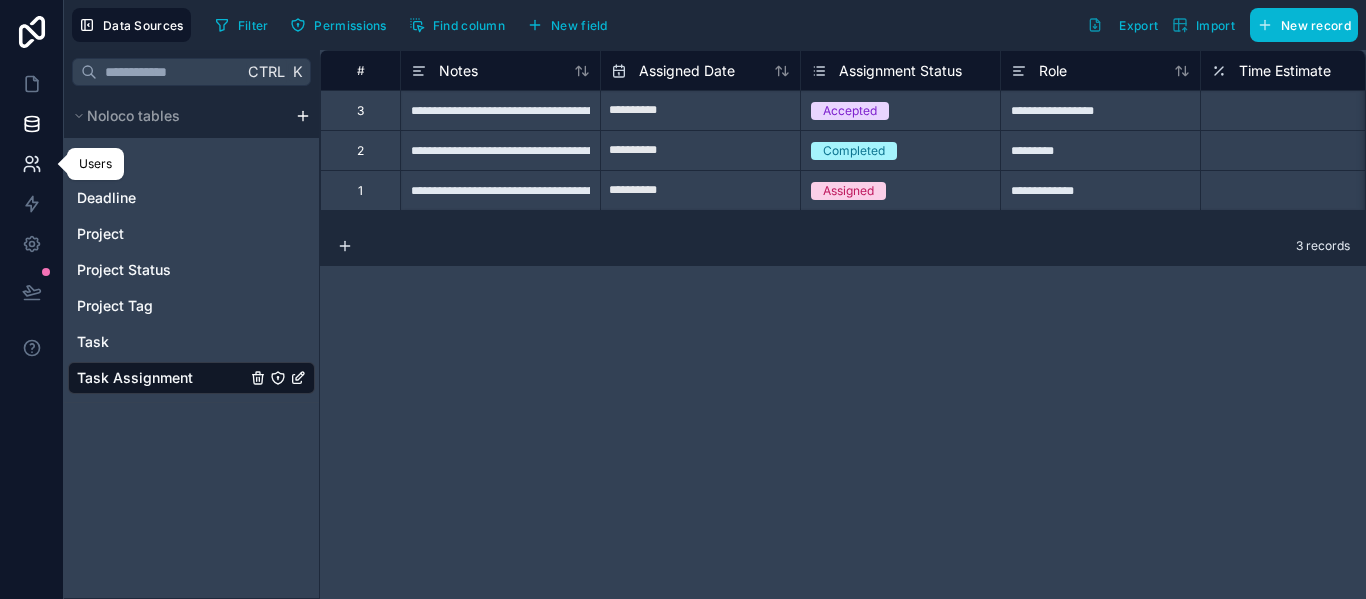 click 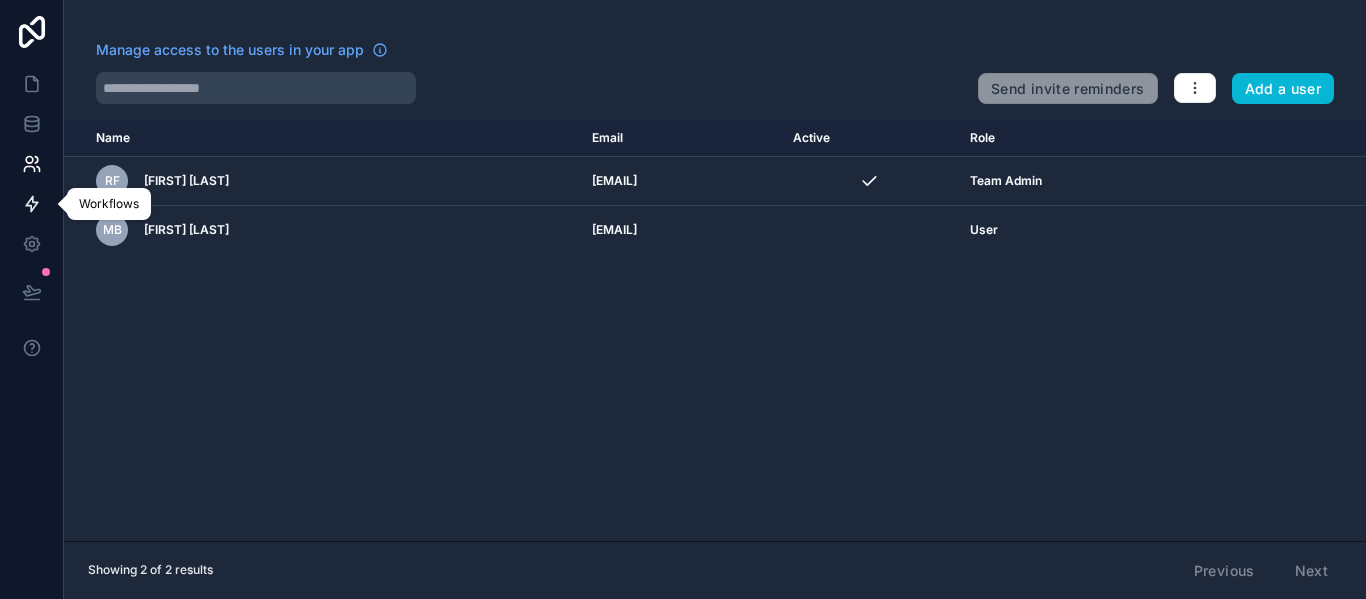 click 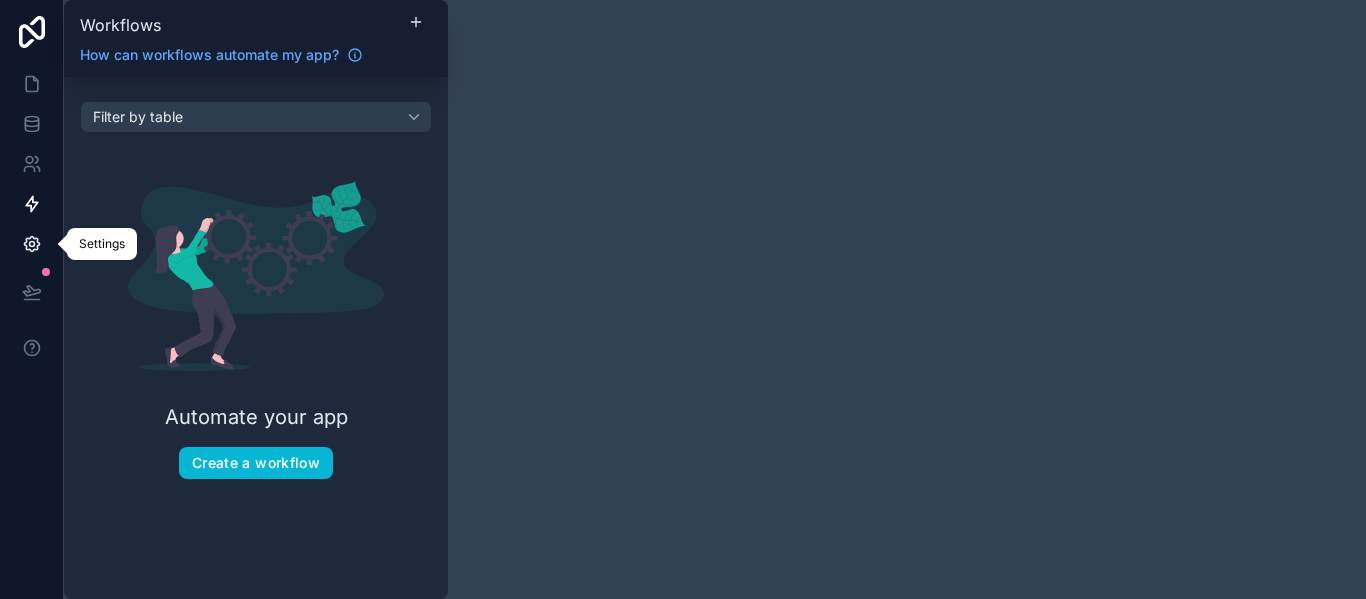 click 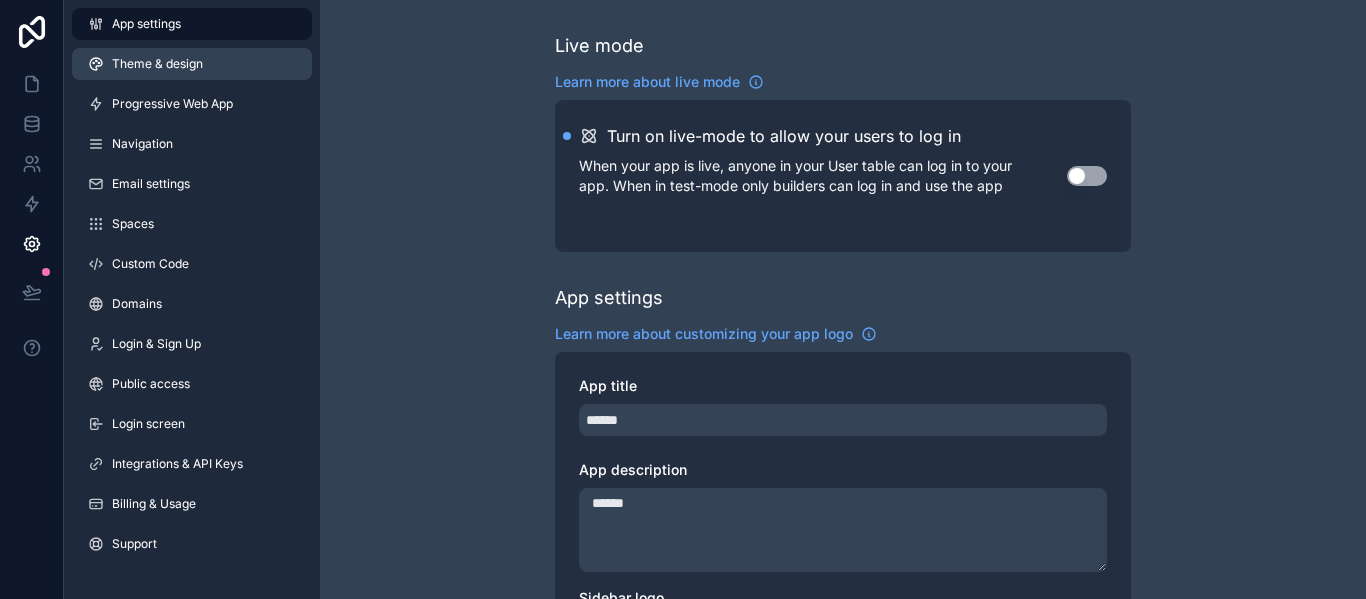 click on "Theme & design" at bounding box center (157, 64) 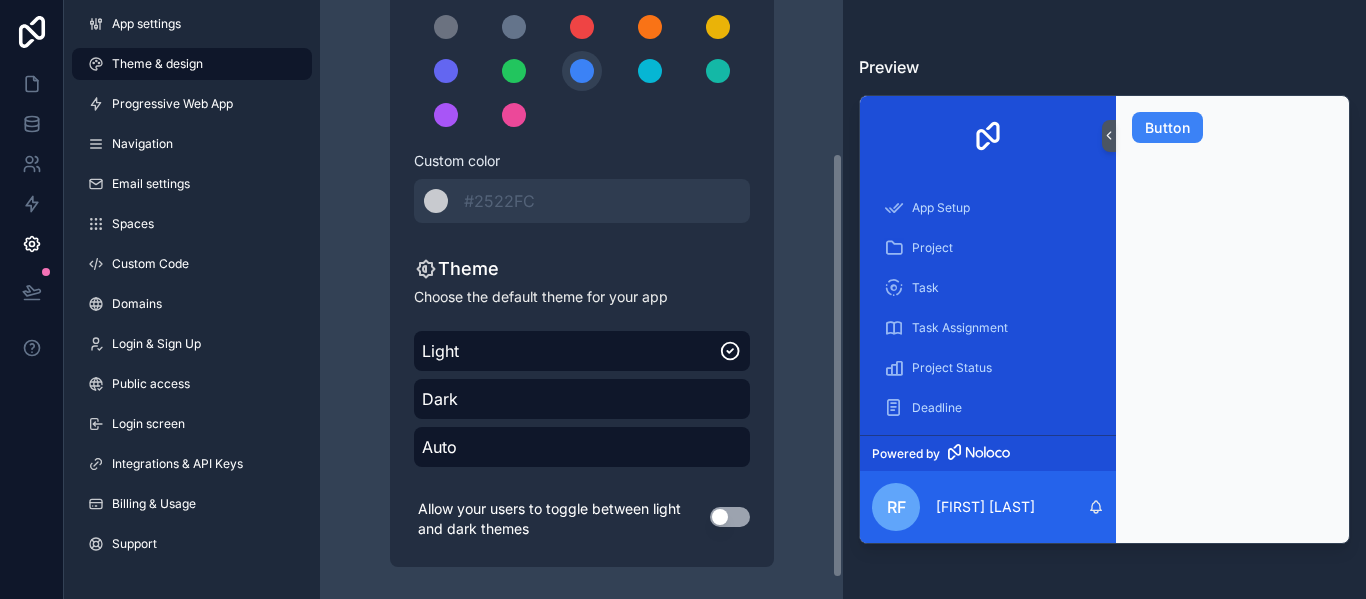 scroll, scrollTop: 0, scrollLeft: 0, axis: both 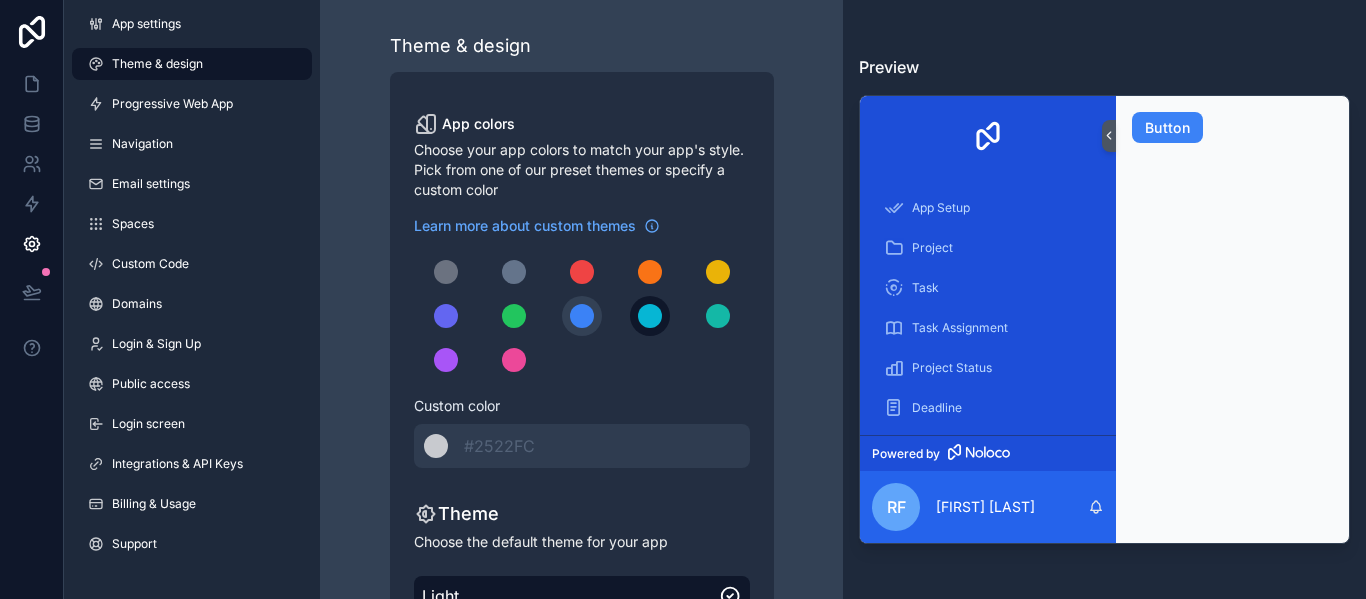 click at bounding box center [650, 316] 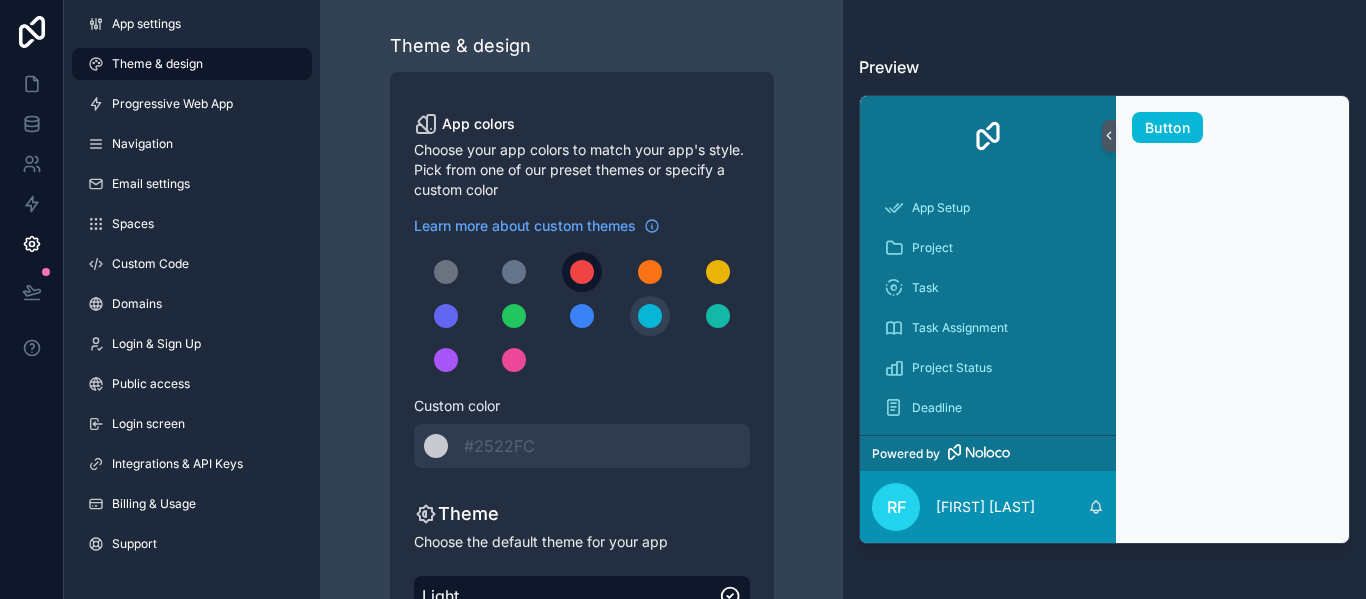 click at bounding box center [582, 272] 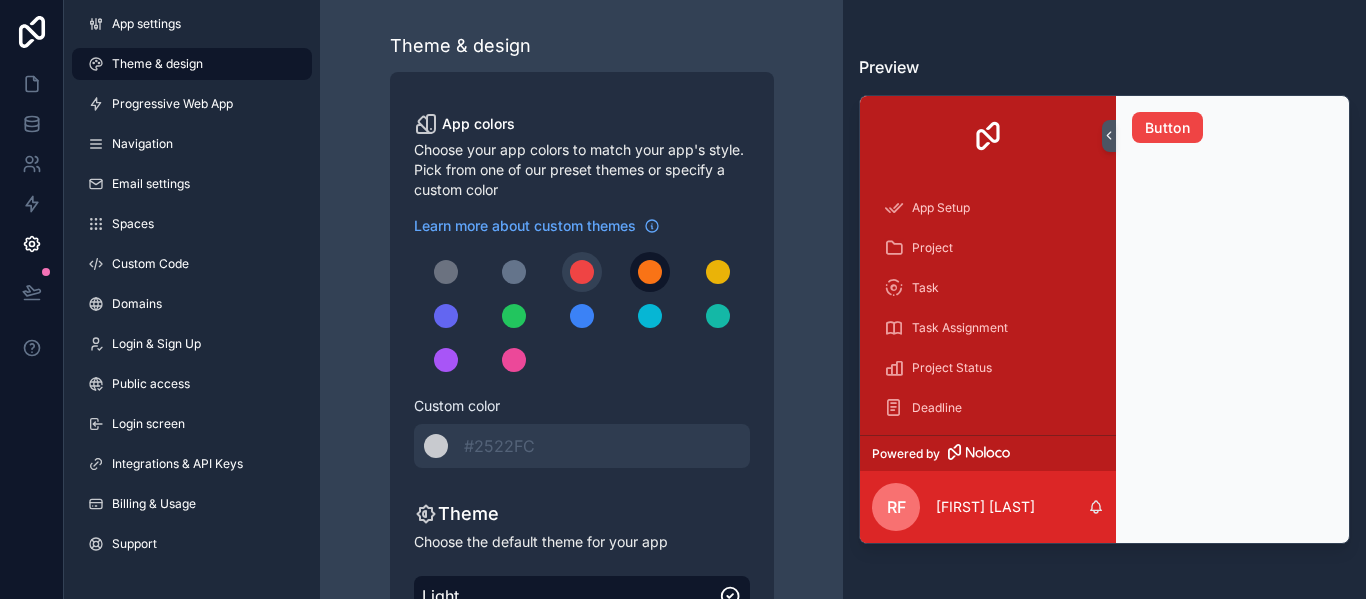 click at bounding box center [650, 272] 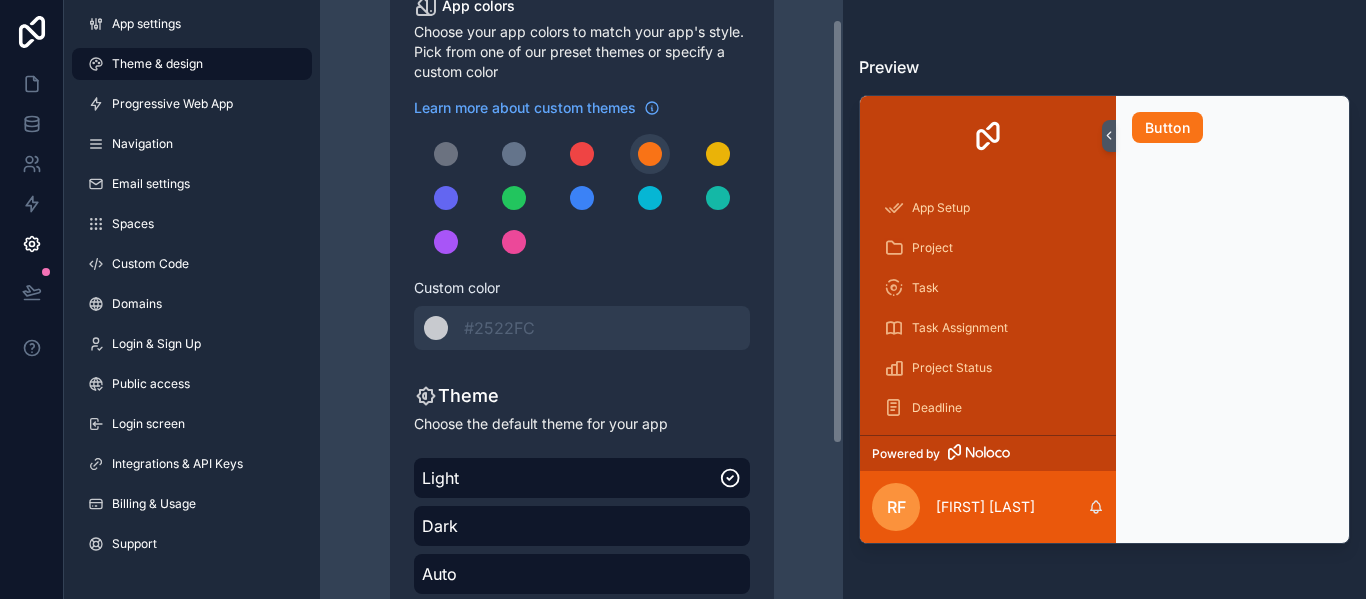 scroll, scrollTop: 0, scrollLeft: 0, axis: both 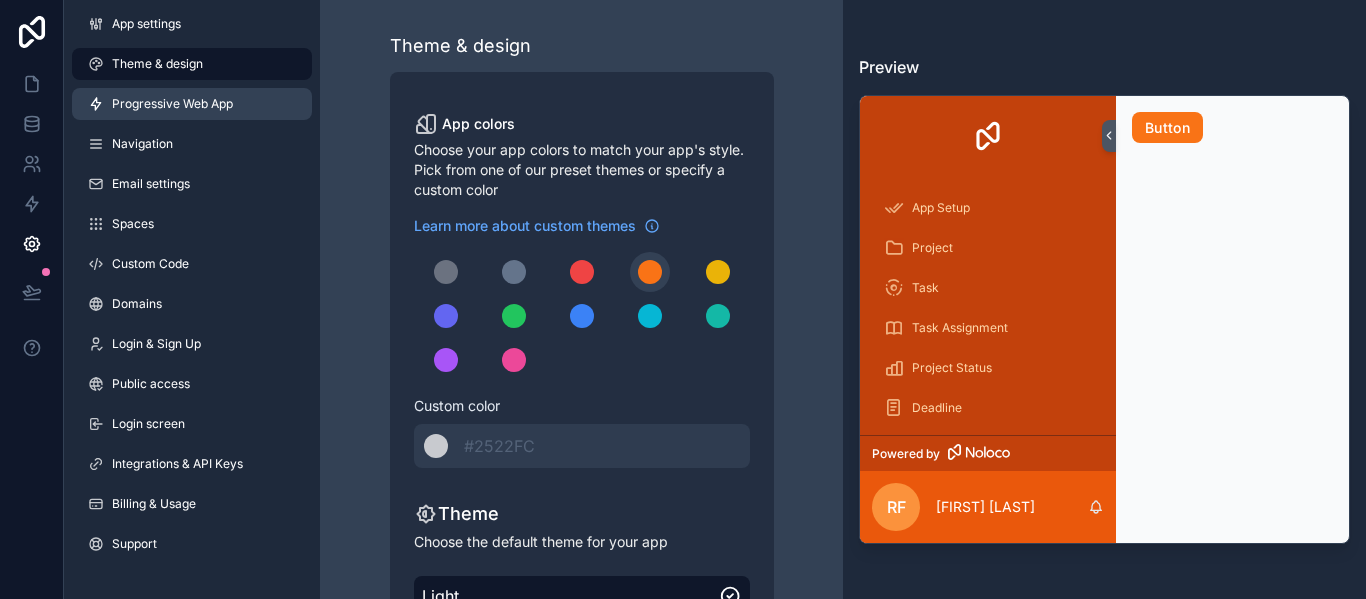 click on "Progressive Web App" at bounding box center [172, 104] 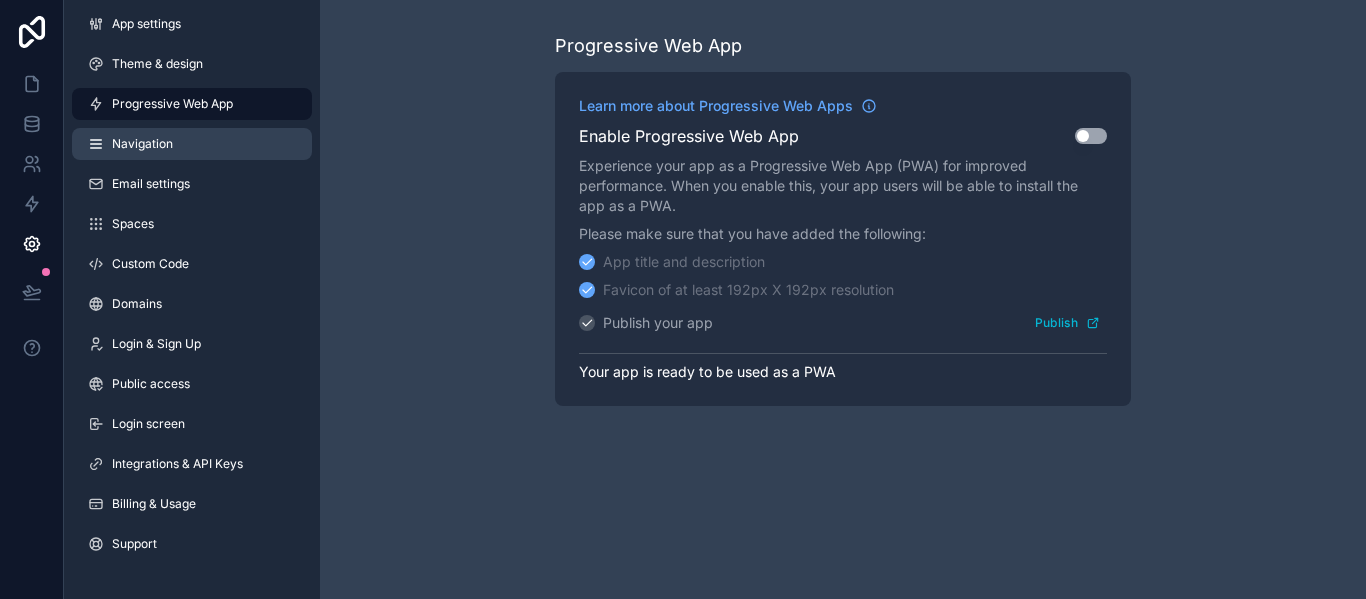 click on "Navigation" at bounding box center [192, 144] 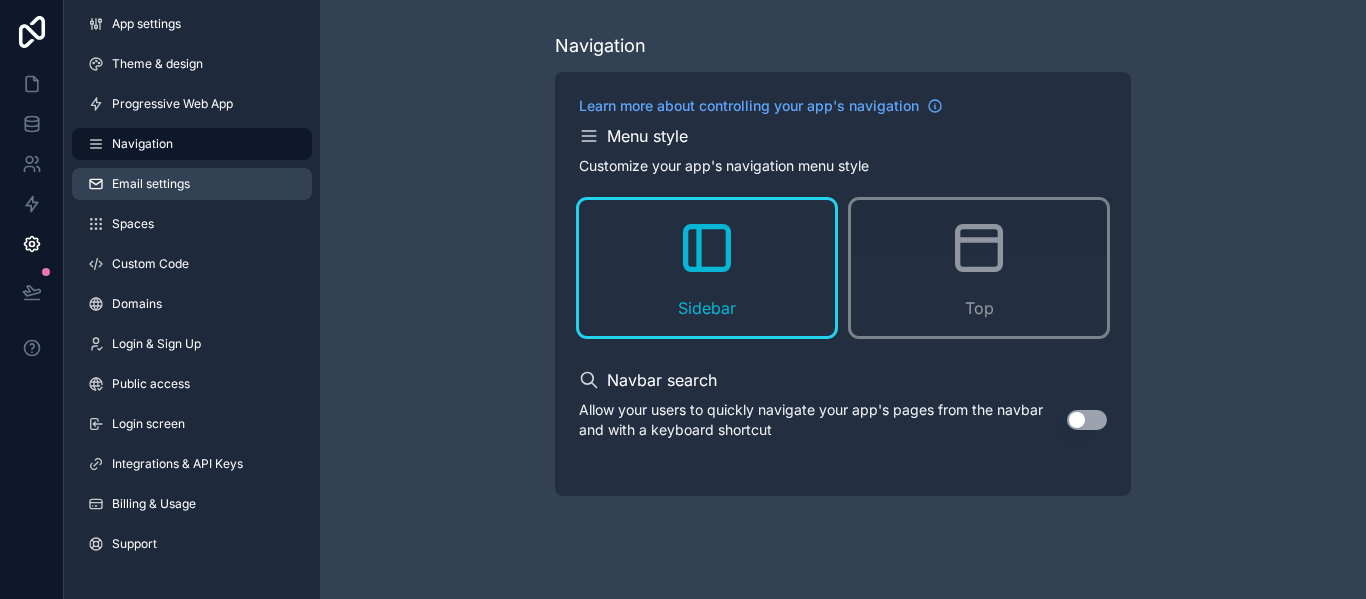 click on "Email settings" at bounding box center [151, 184] 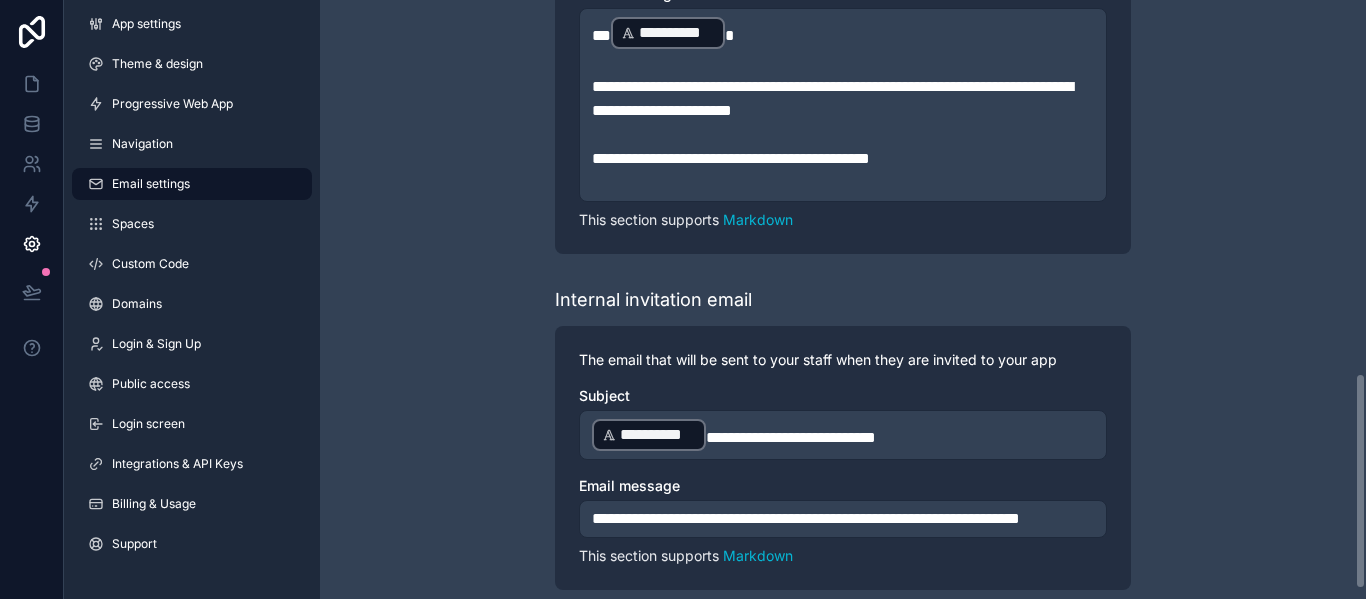 scroll, scrollTop: 1061, scrollLeft: 0, axis: vertical 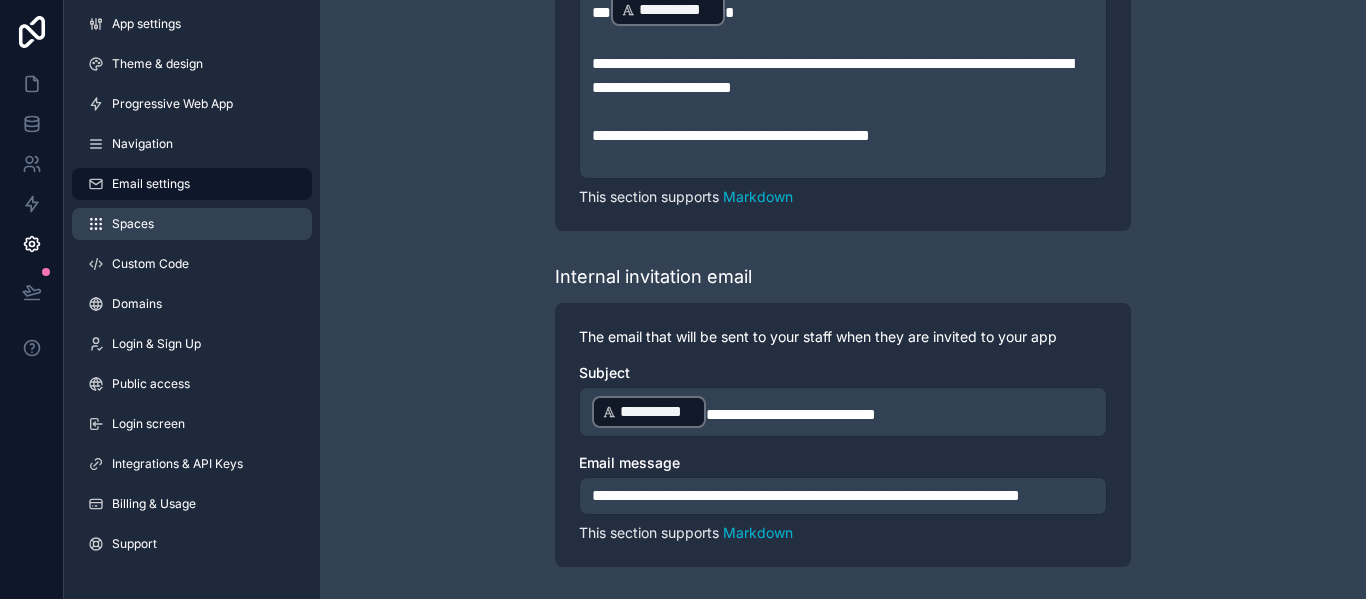 click on "Spaces" at bounding box center [192, 224] 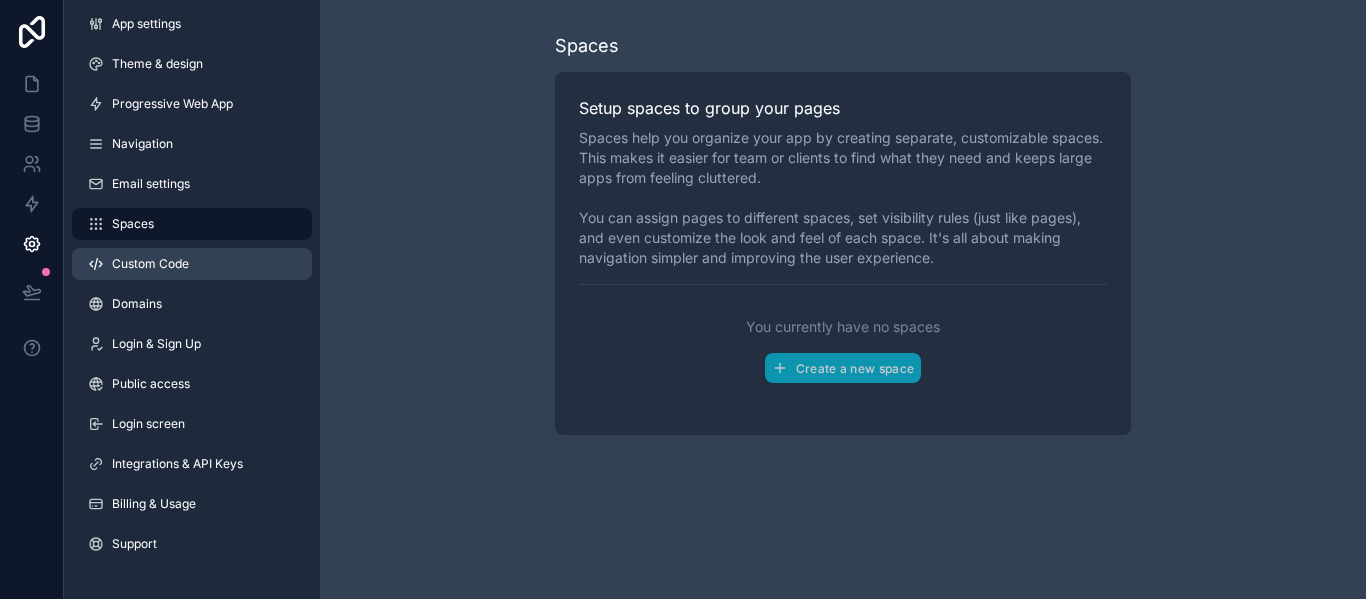 click on "Custom Code" at bounding box center (192, 264) 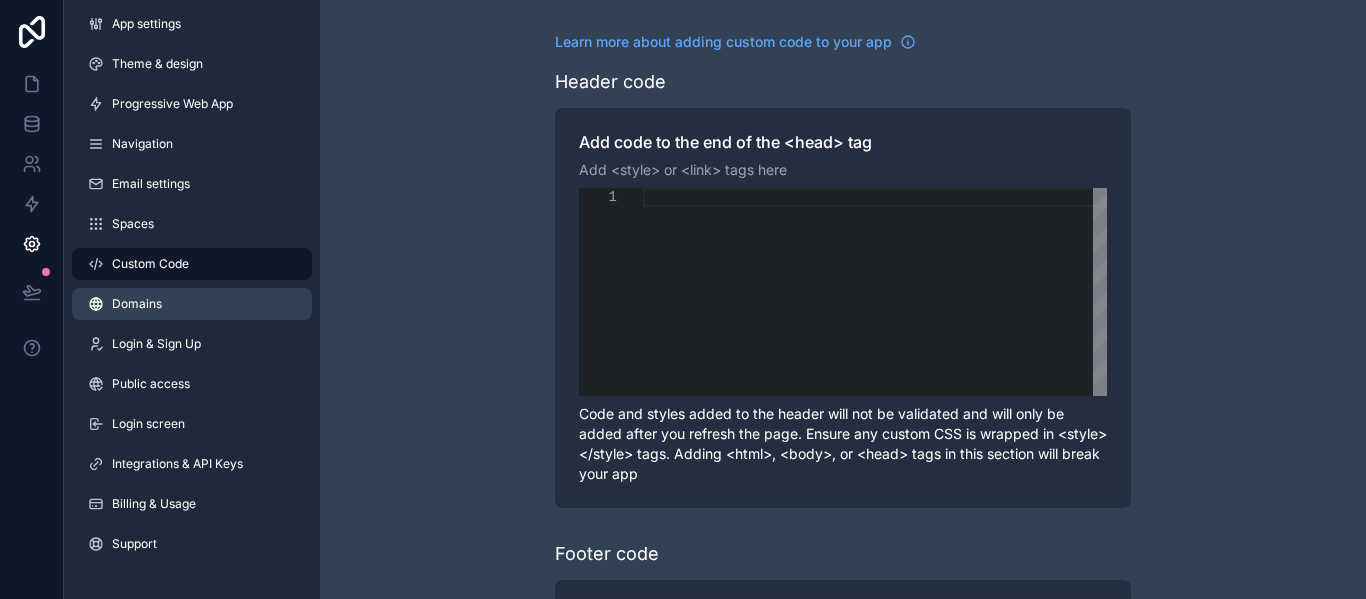 click on "Domains" at bounding box center [192, 304] 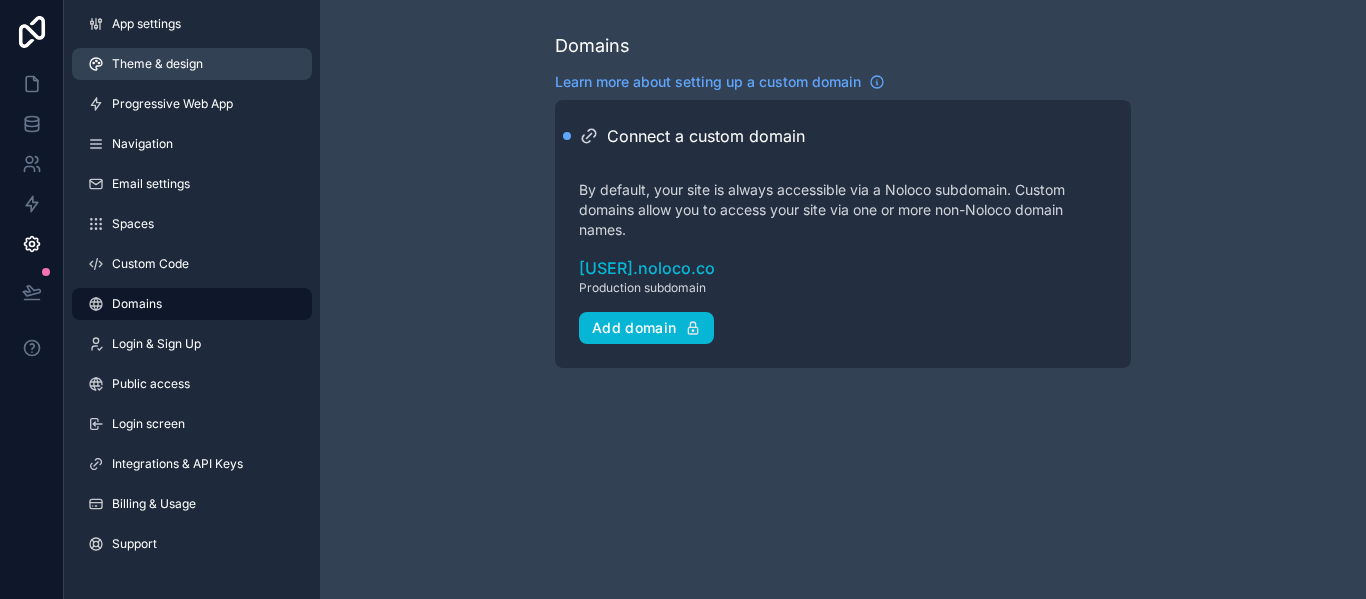click on "Theme & design" at bounding box center (157, 64) 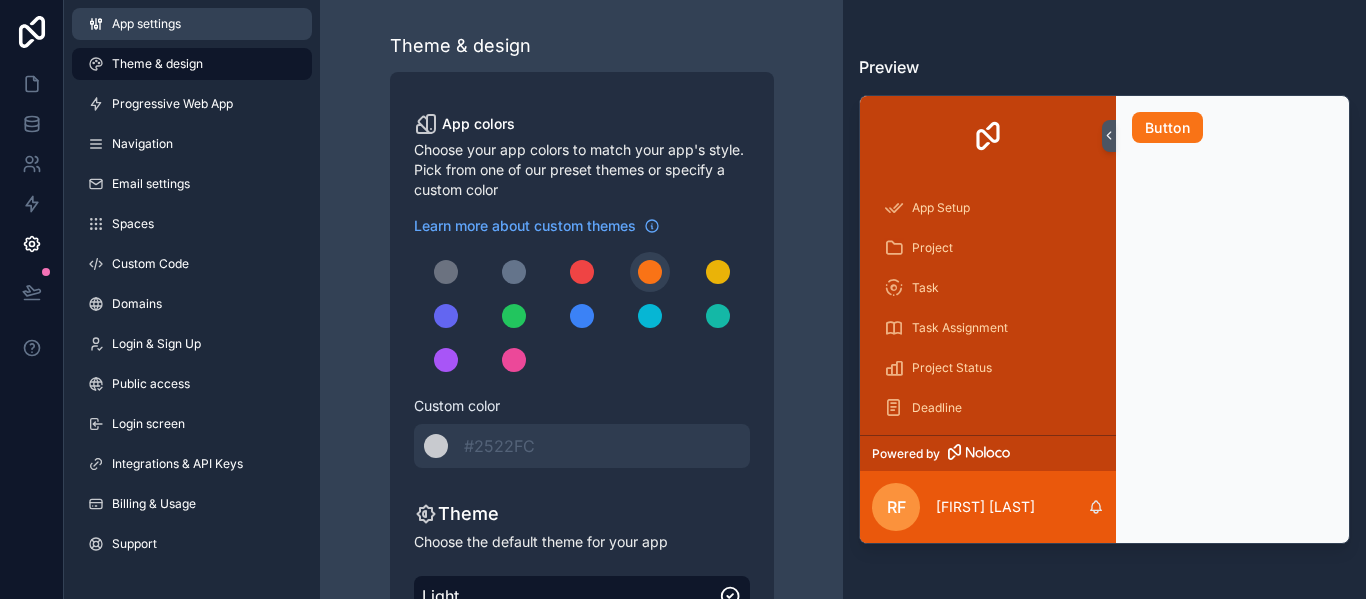 click on "App settings" at bounding box center [192, 24] 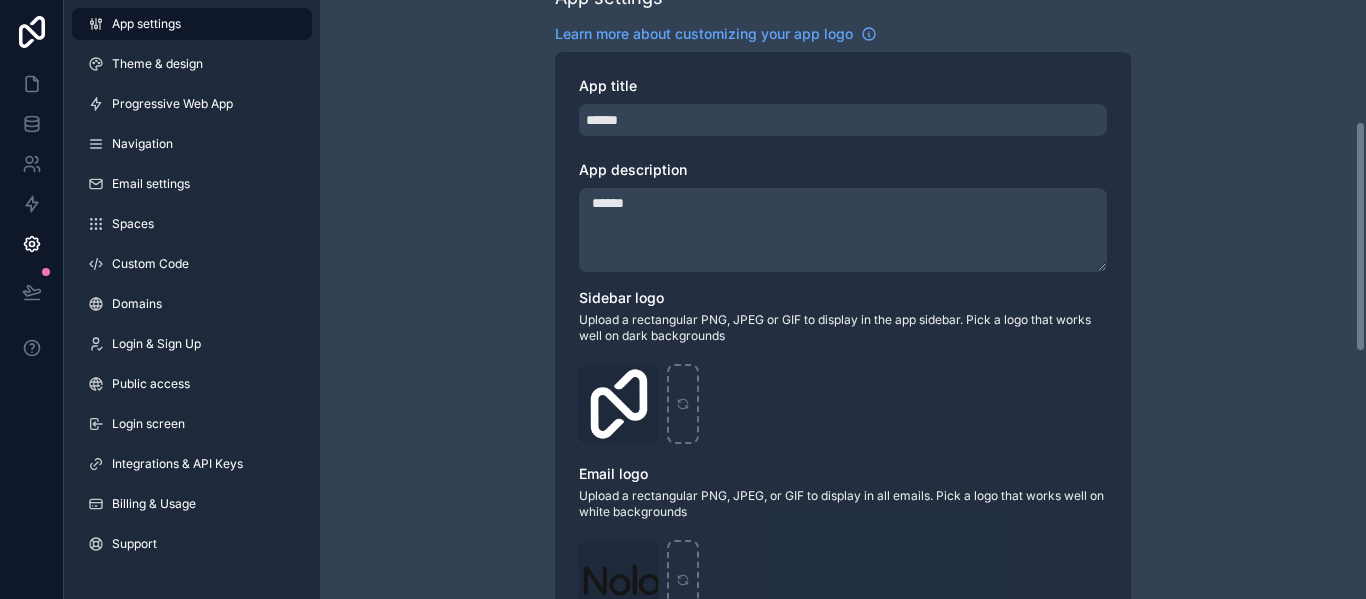 scroll, scrollTop: 400, scrollLeft: 0, axis: vertical 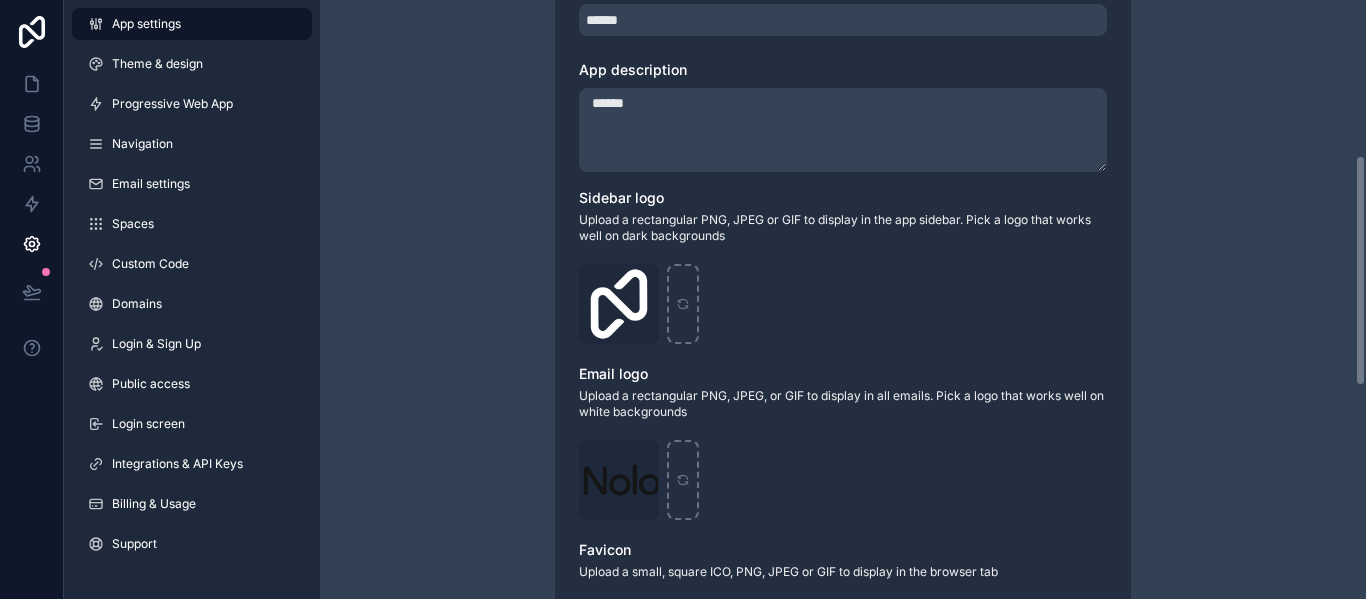 drag, startPoint x: 749, startPoint y: 124, endPoint x: 758, endPoint y: 117, distance: 11.401754 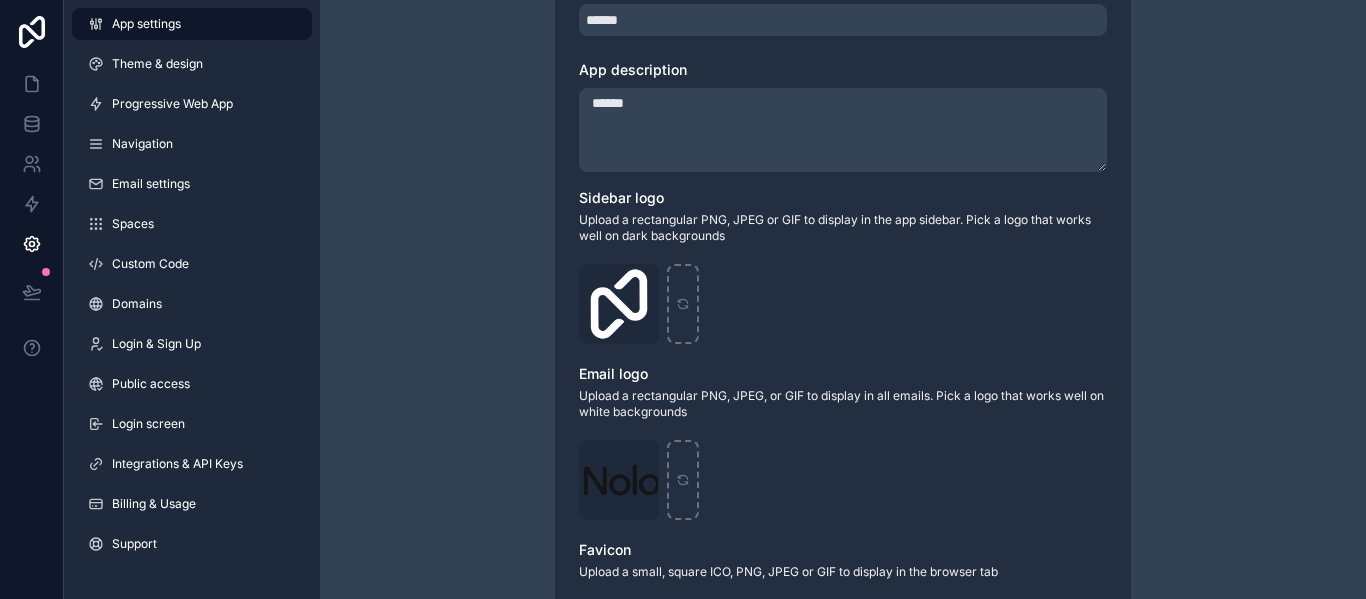drag, startPoint x: 708, startPoint y: 124, endPoint x: 527, endPoint y: 97, distance: 183.00273 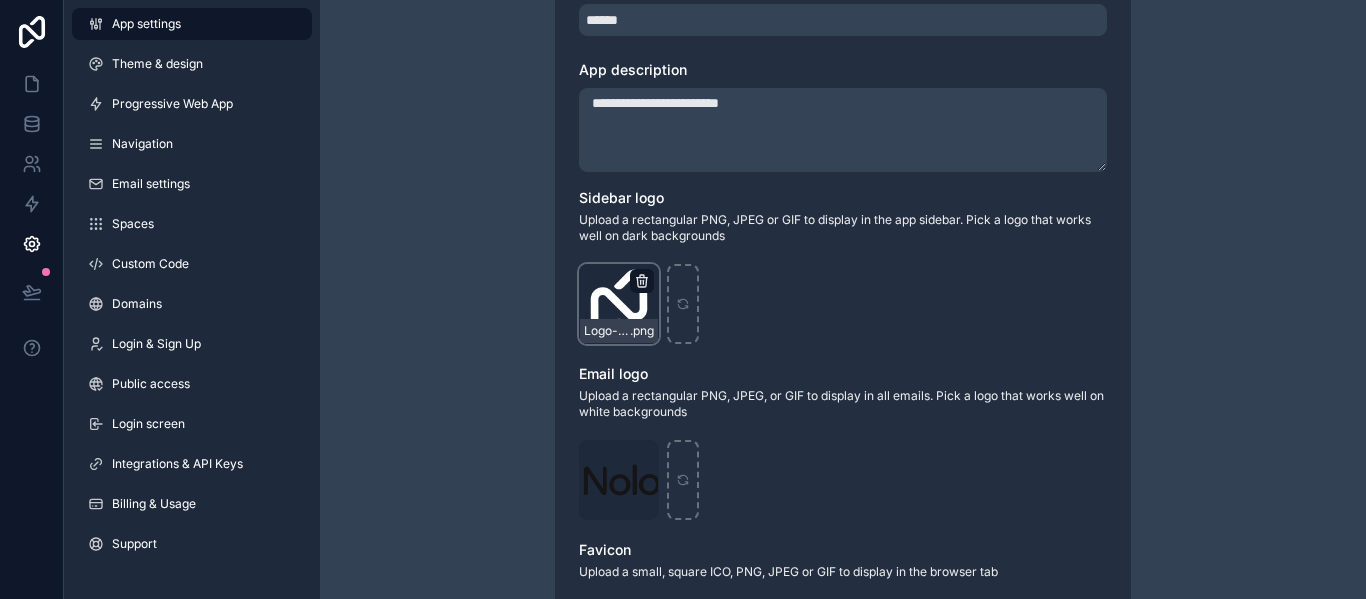 type on "**********" 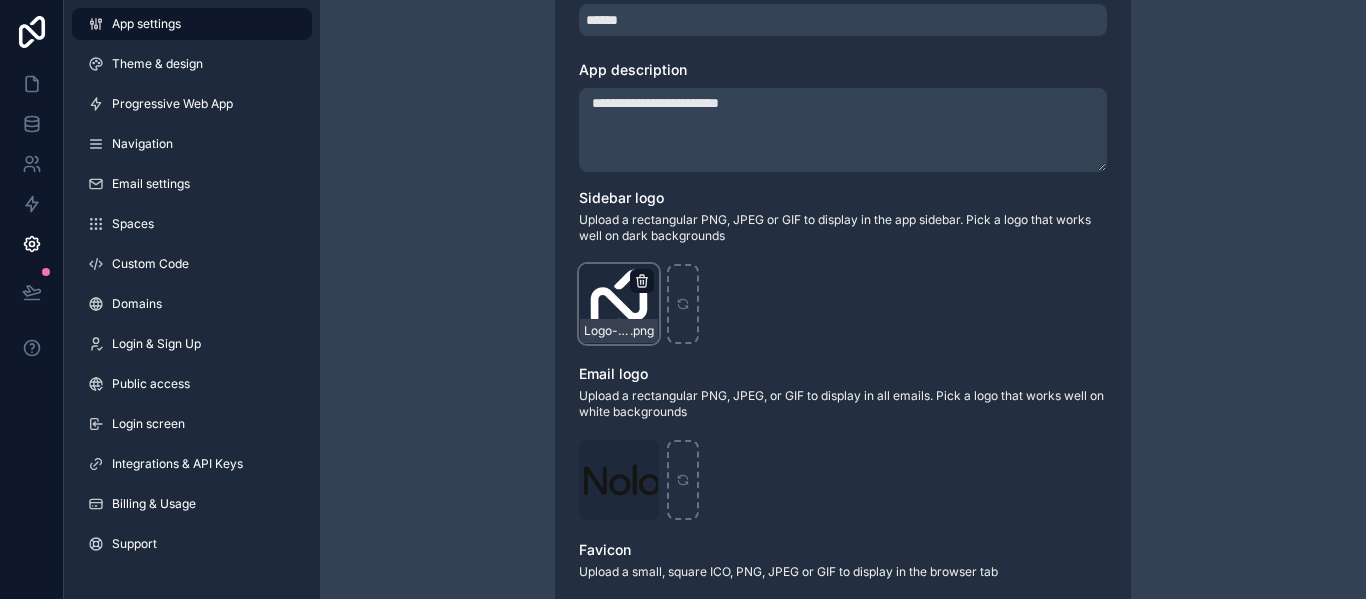 click 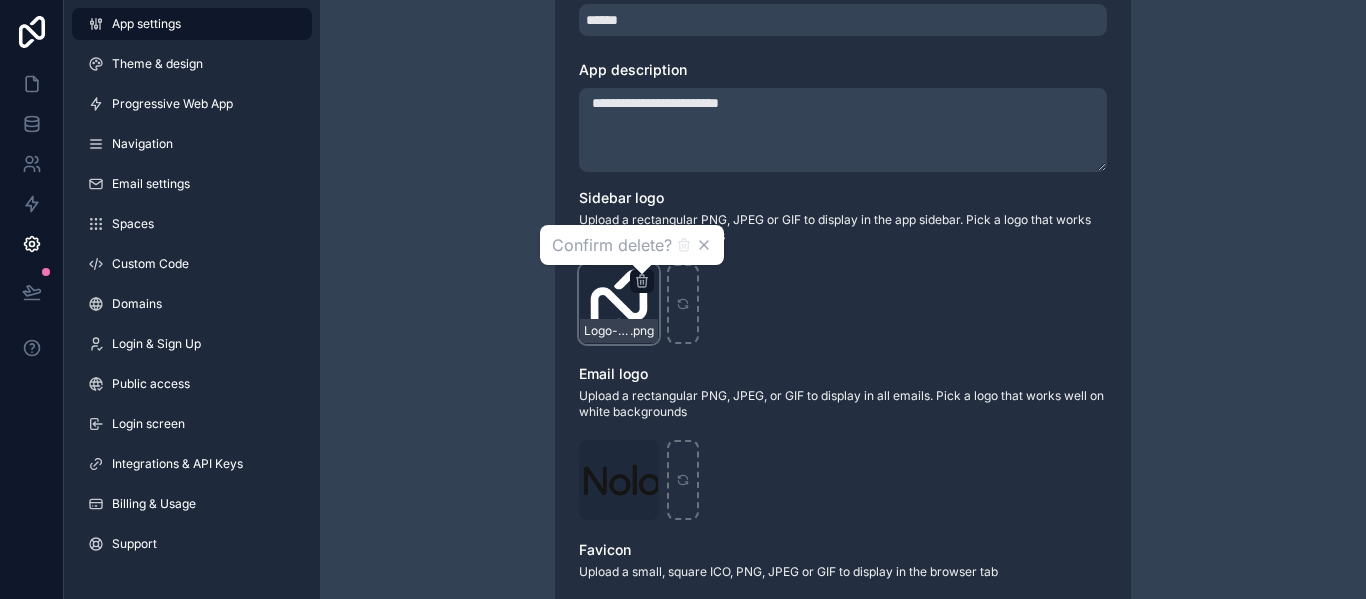 click 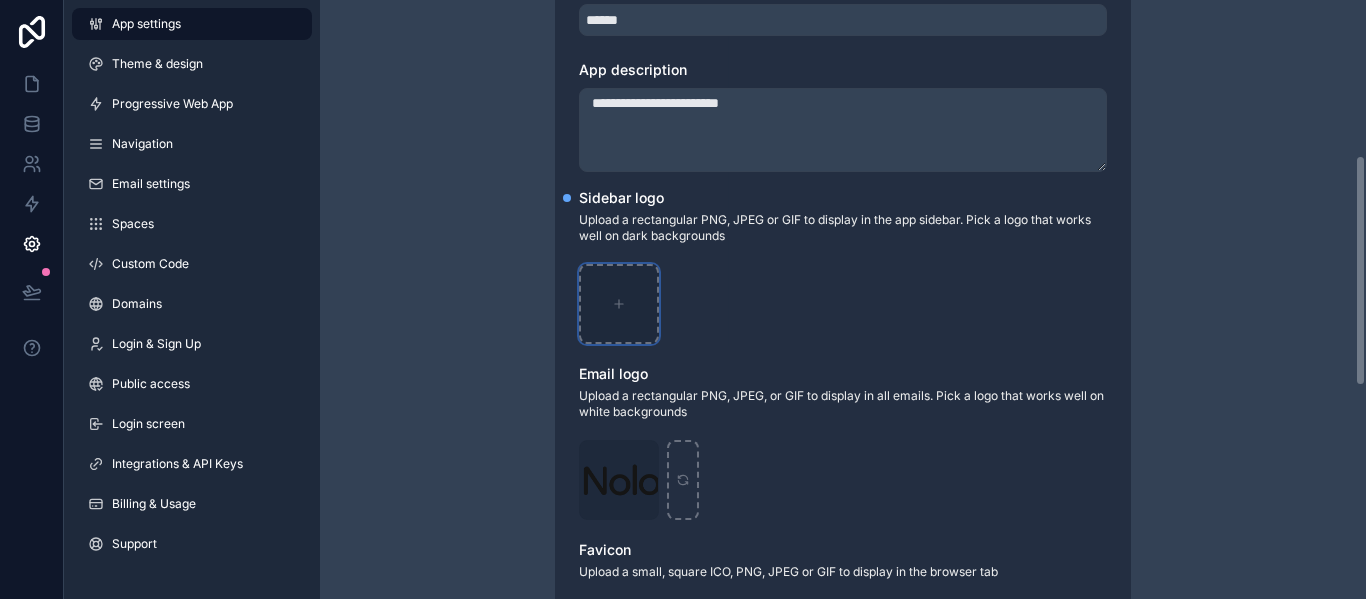 click at bounding box center (619, 304) 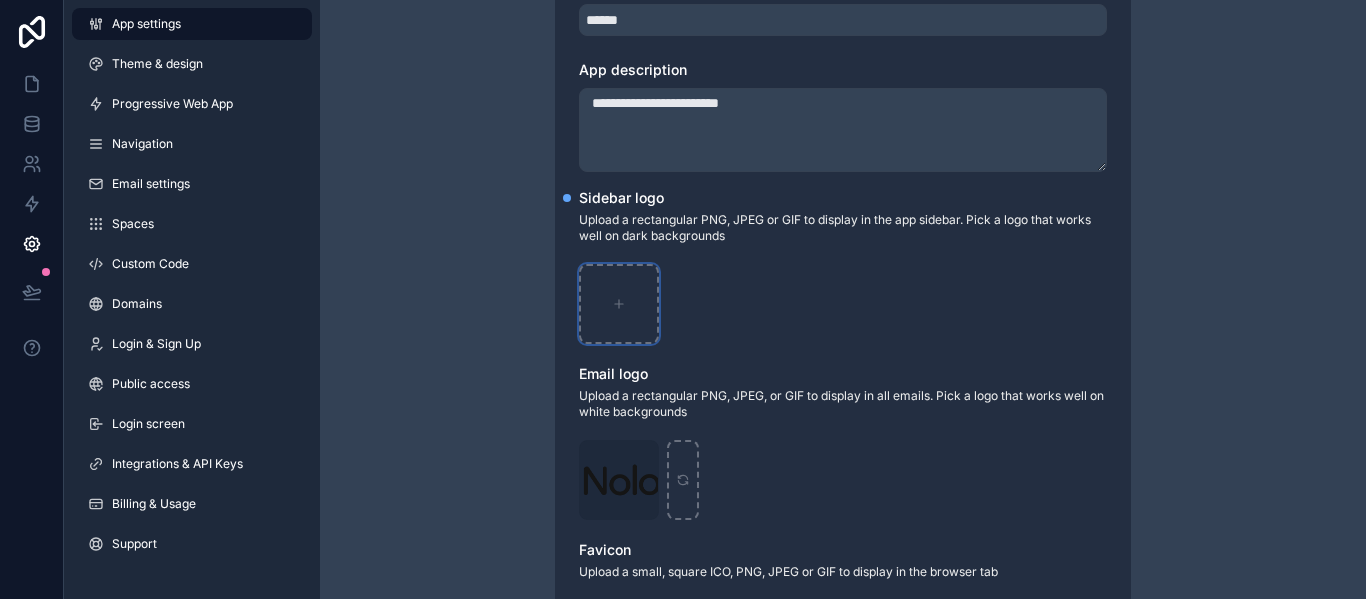 type on "**********" 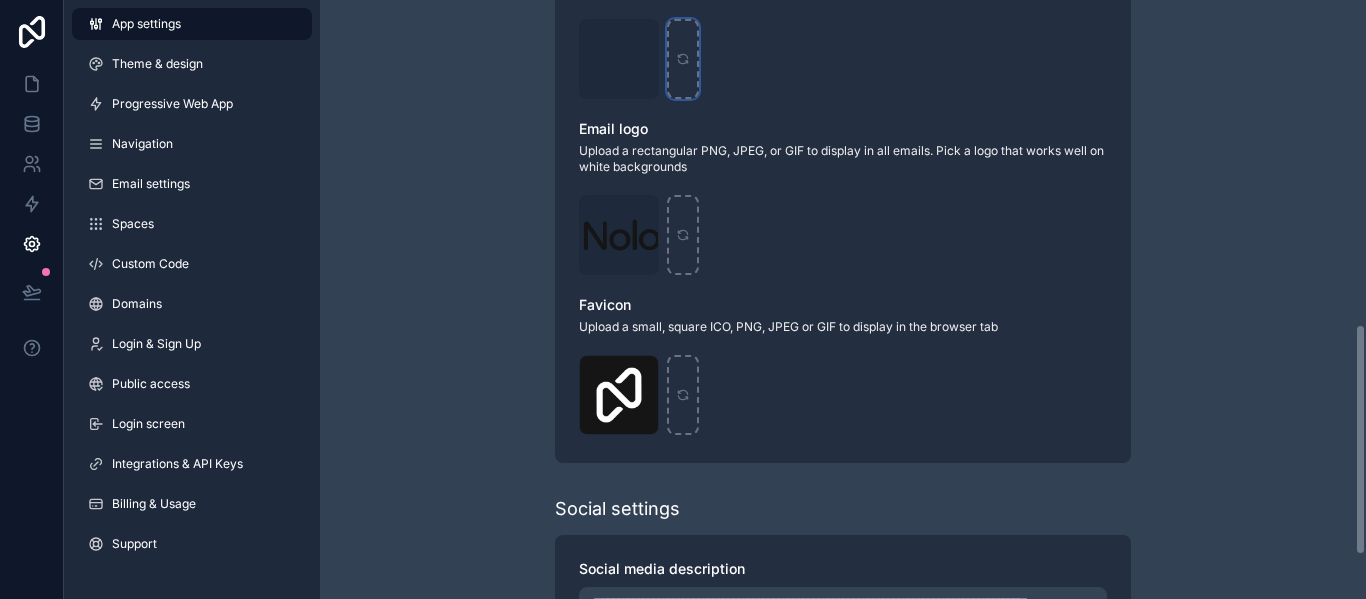 scroll, scrollTop: 249, scrollLeft: 0, axis: vertical 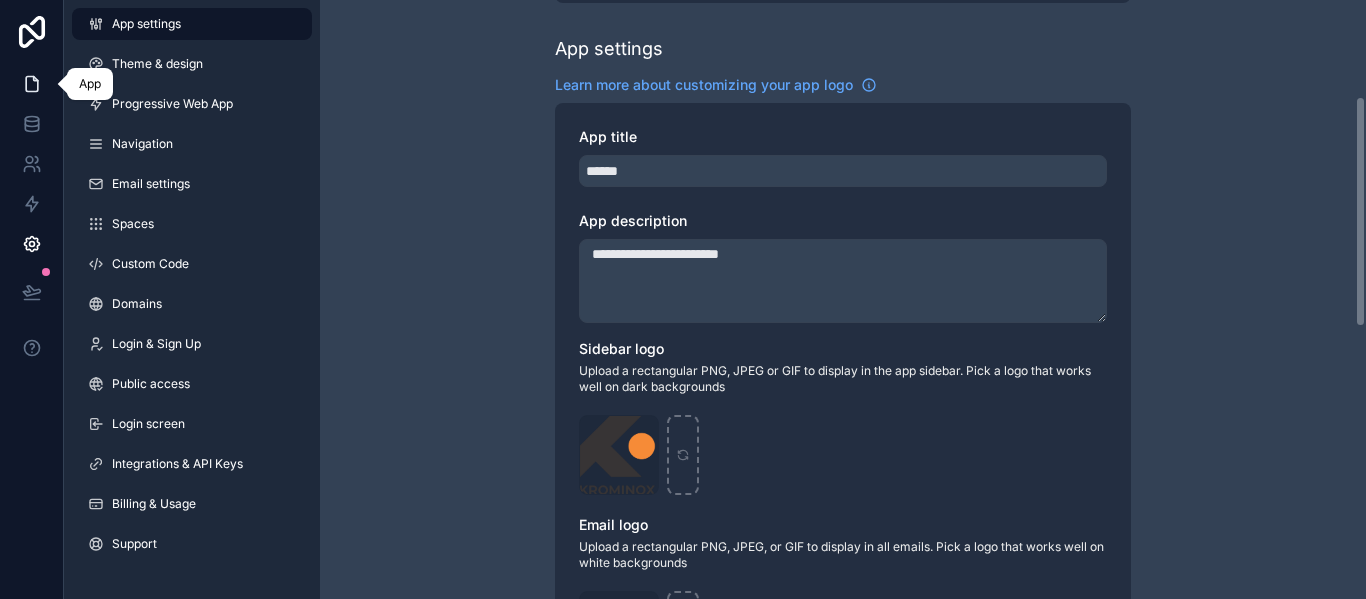 click at bounding box center (31, 84) 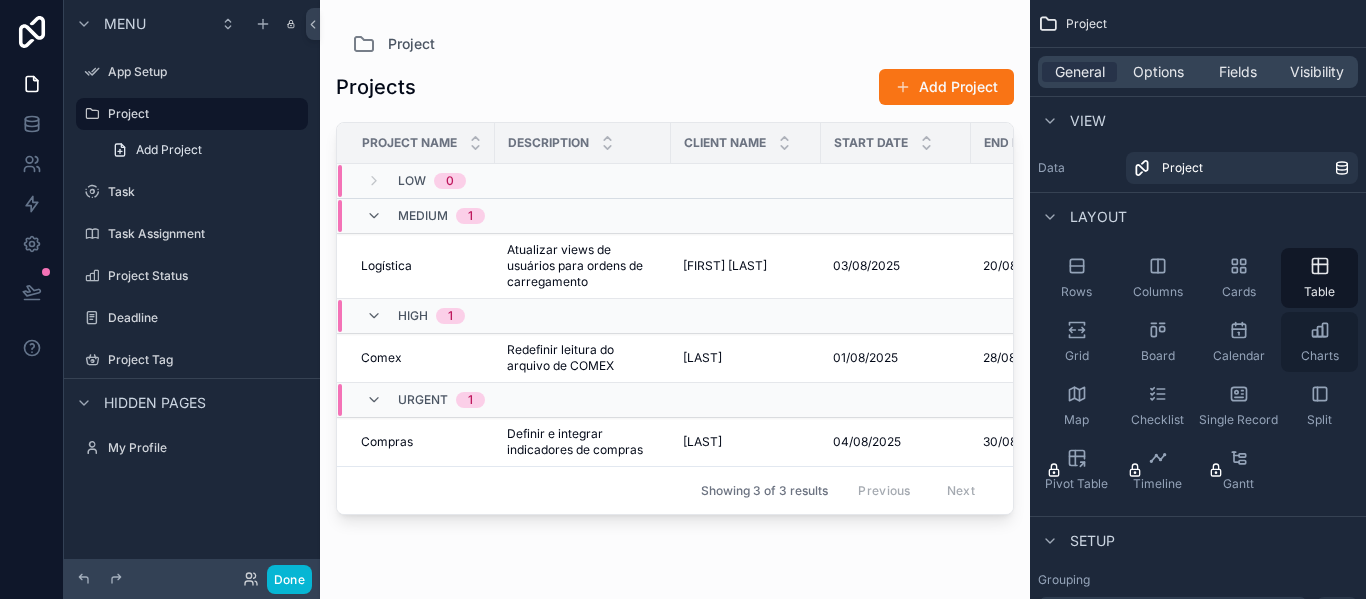 click on "Charts" at bounding box center [1319, 342] 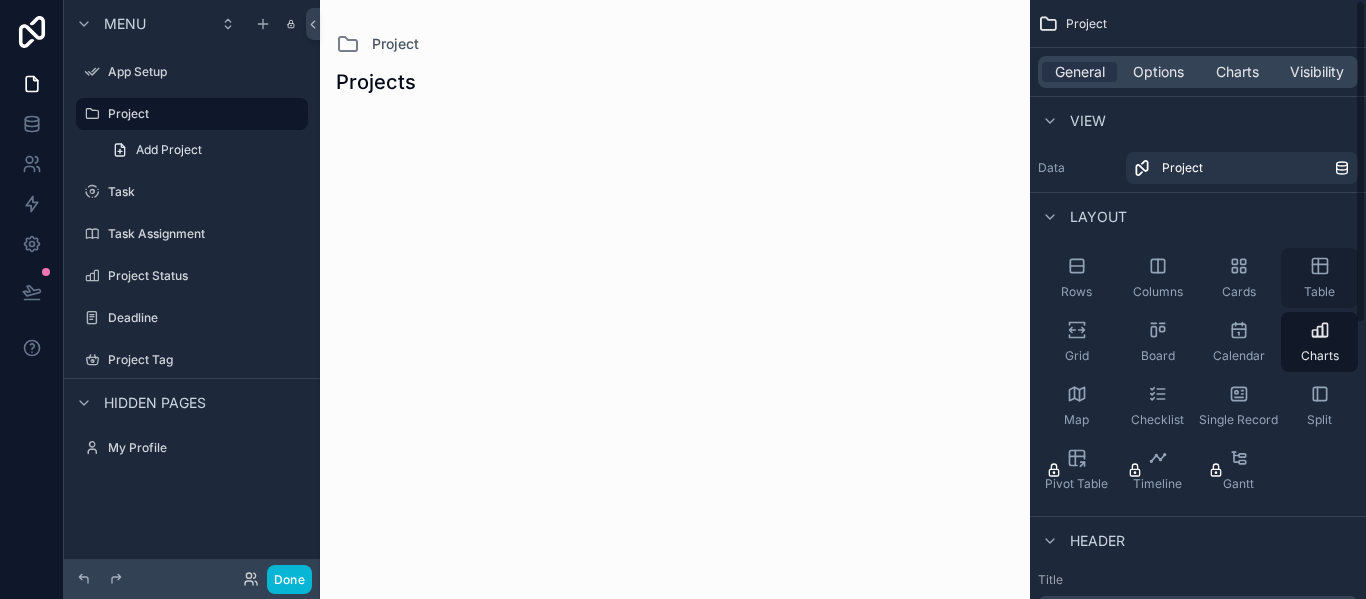 drag, startPoint x: 1310, startPoint y: 275, endPoint x: 1286, endPoint y: 284, distance: 25.632011 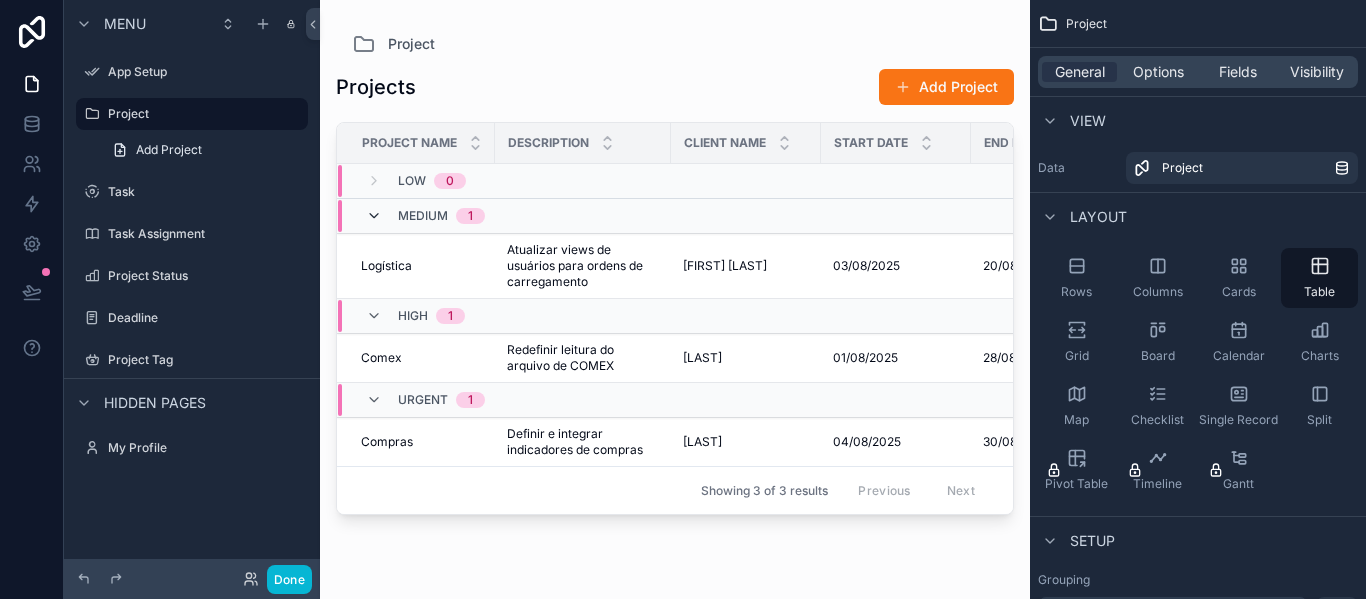 click at bounding box center [374, 216] 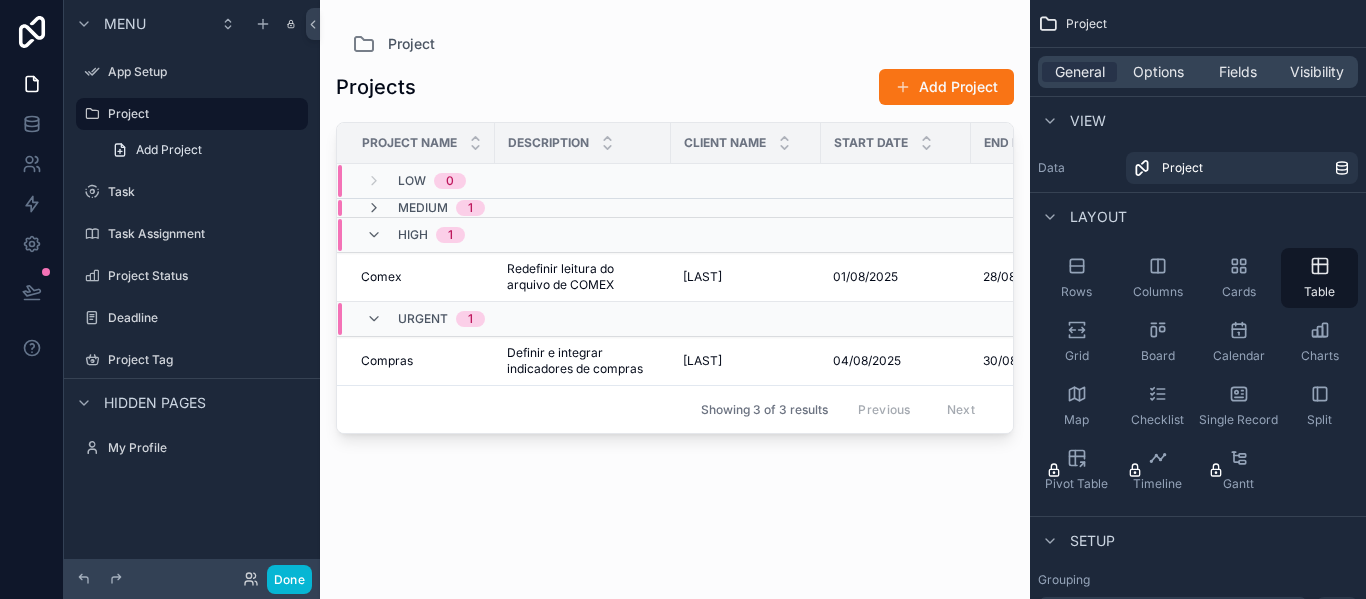 click at bounding box center [374, 208] 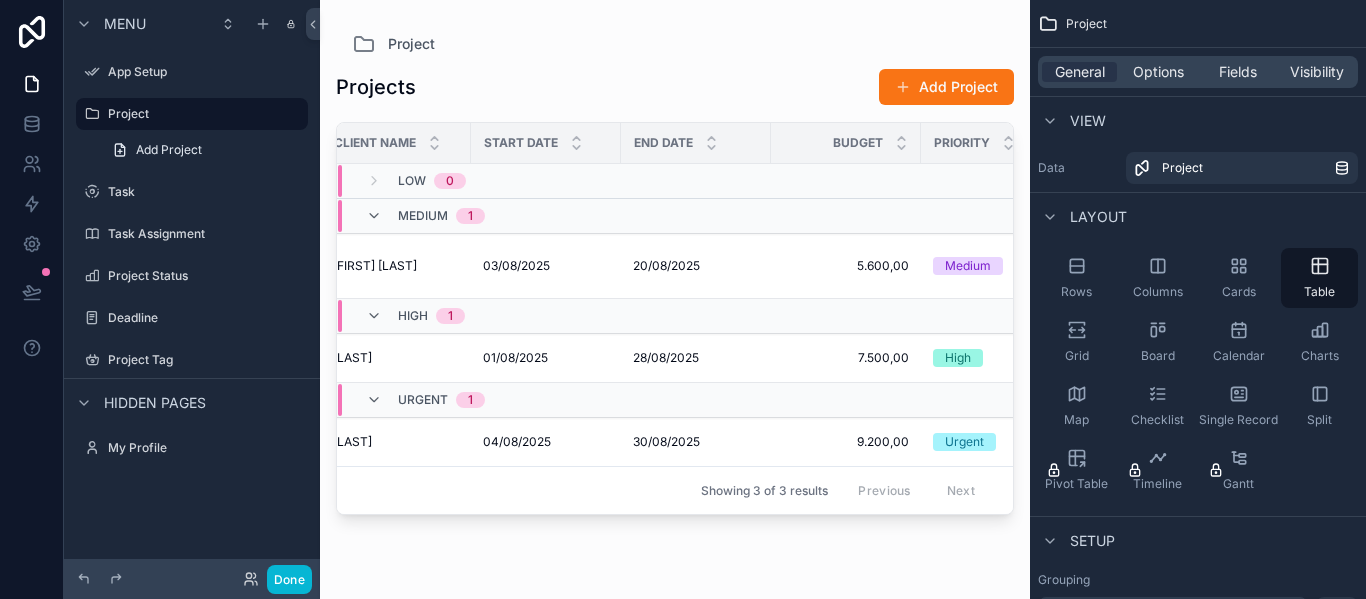 scroll, scrollTop: 0, scrollLeft: 0, axis: both 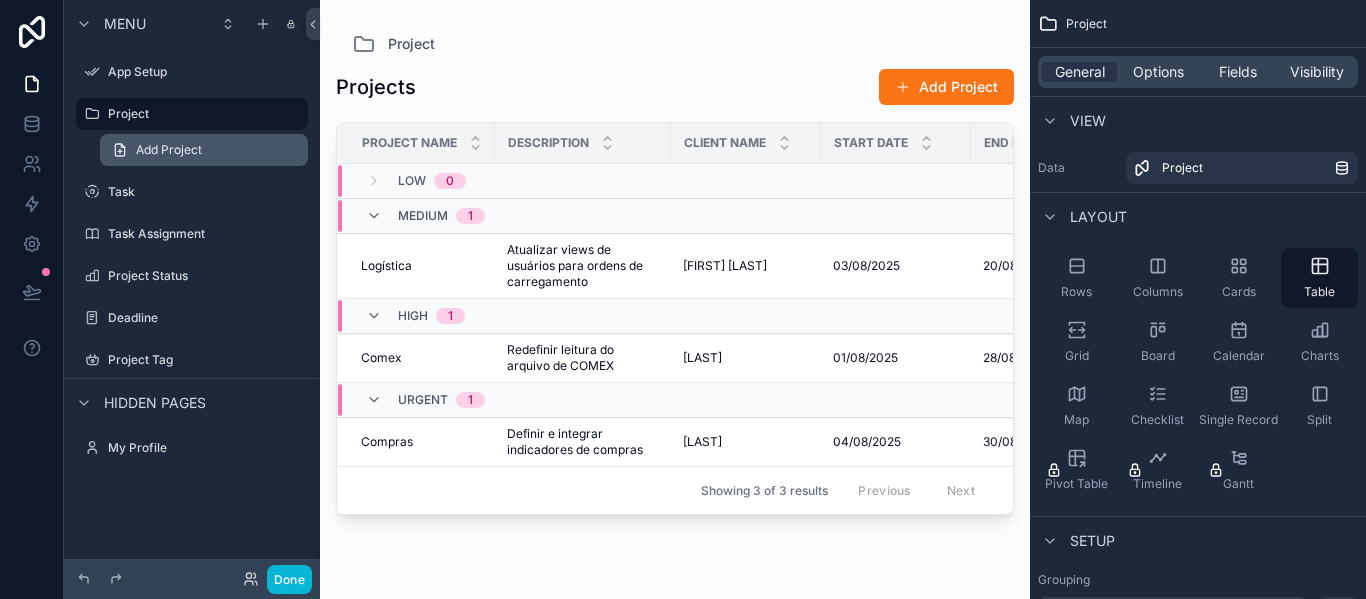 click on "Add Project" at bounding box center (204, 150) 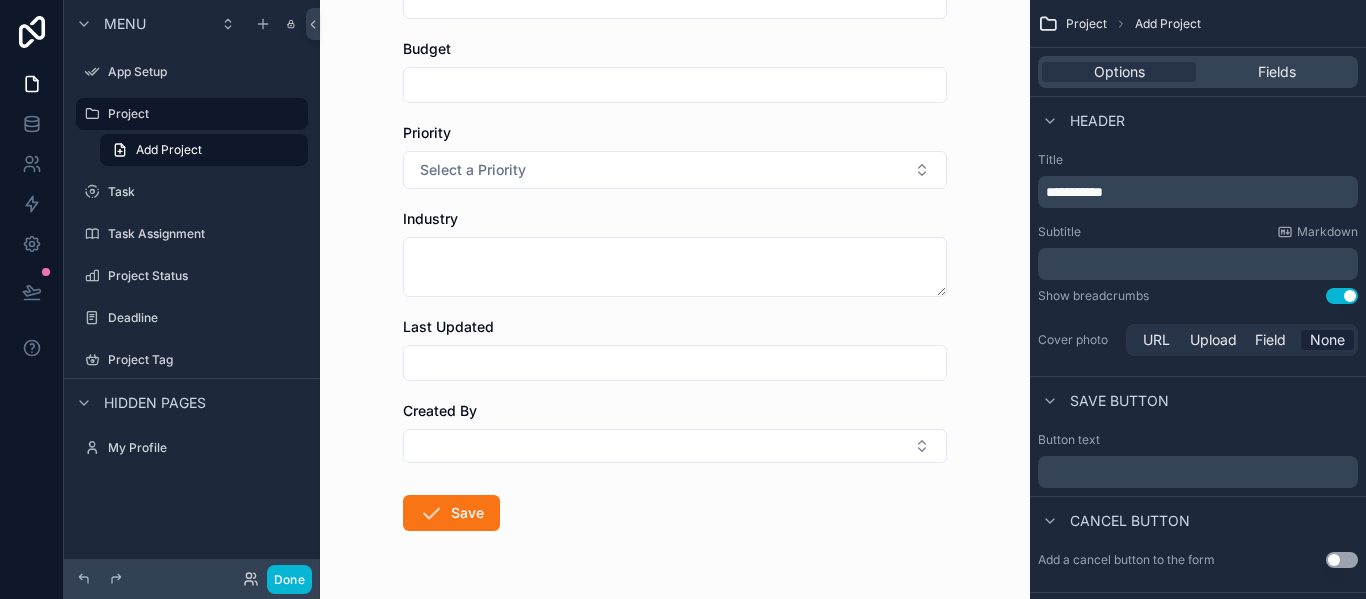scroll, scrollTop: 637, scrollLeft: 0, axis: vertical 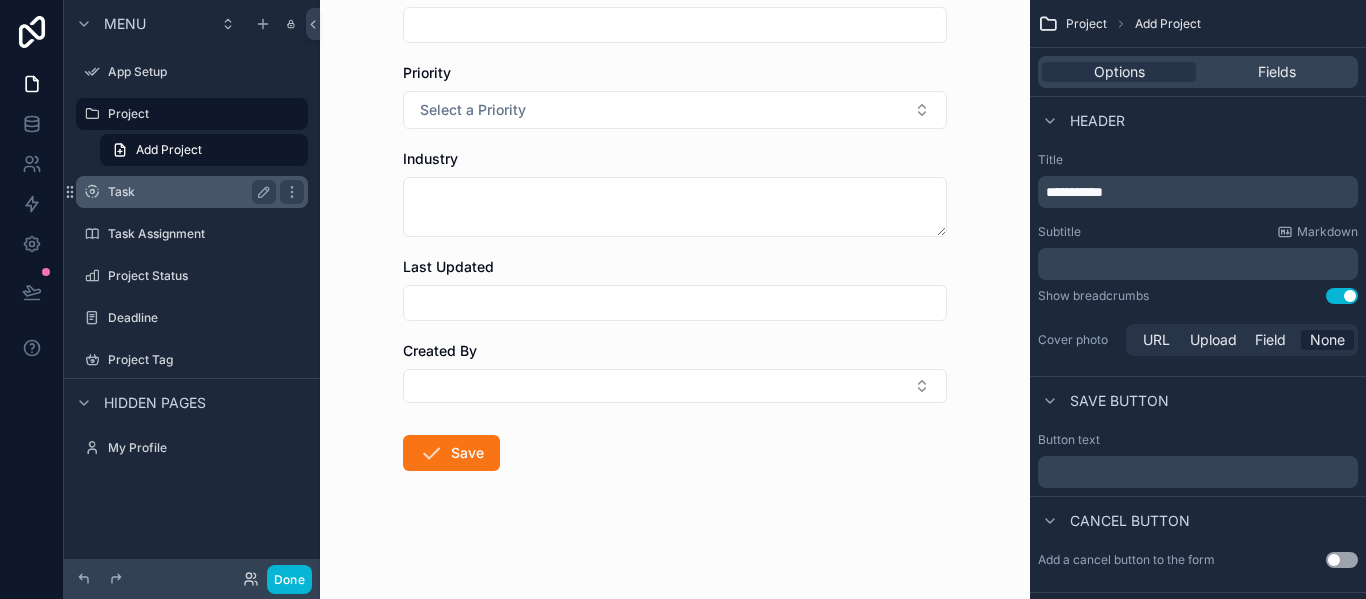 click on "Task" at bounding box center [188, 192] 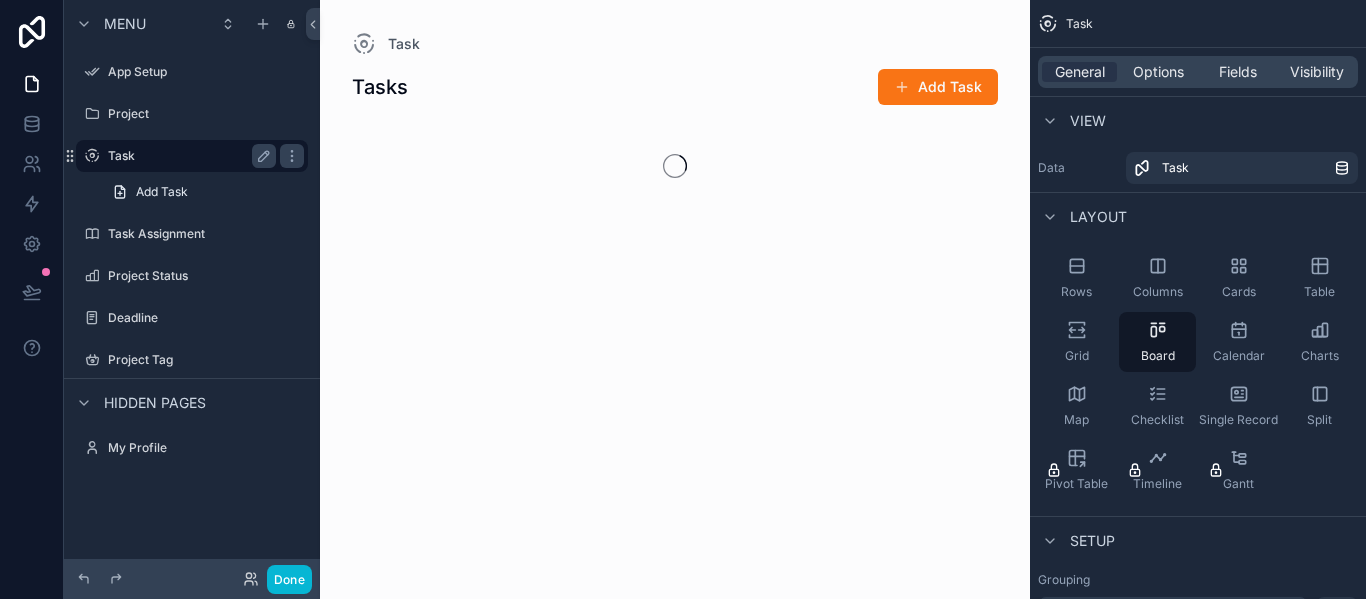 scroll, scrollTop: 0, scrollLeft: 0, axis: both 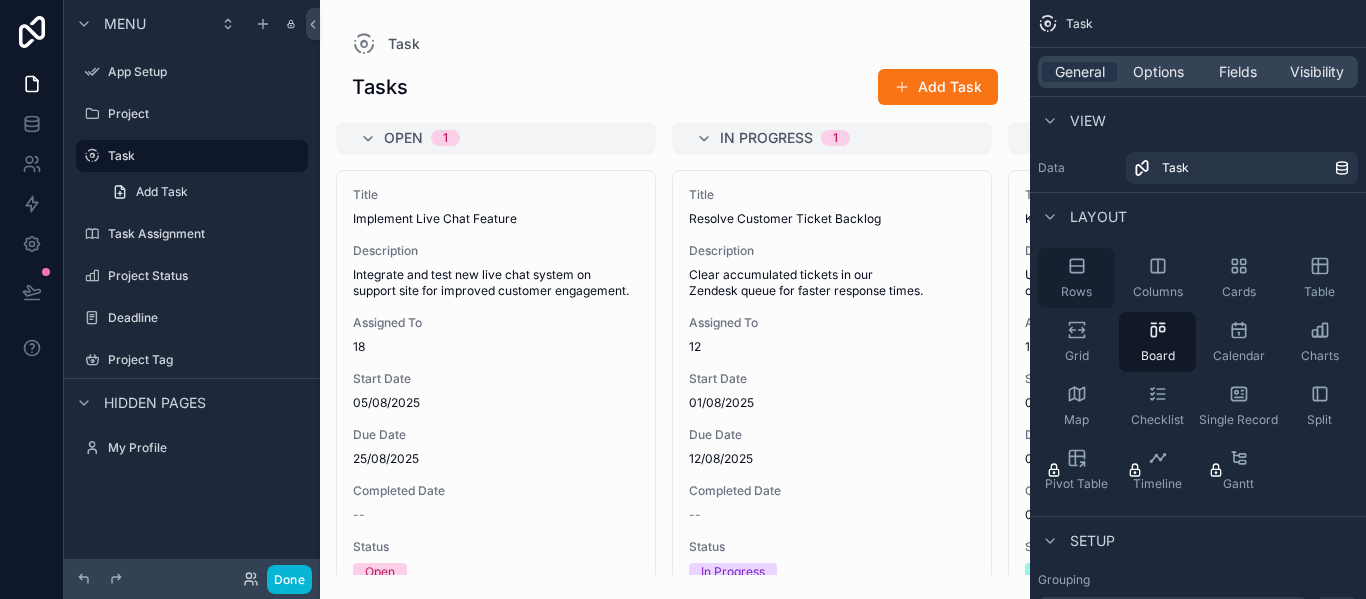 click on "Rows" at bounding box center (1076, 278) 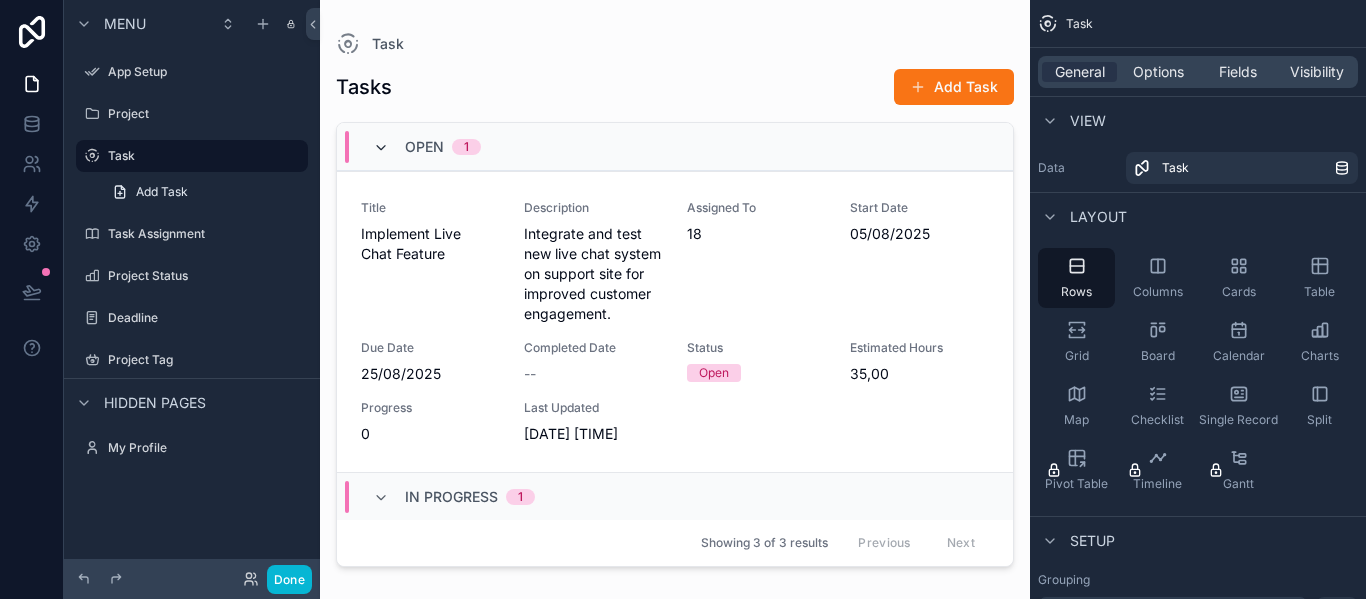 click at bounding box center (381, 148) 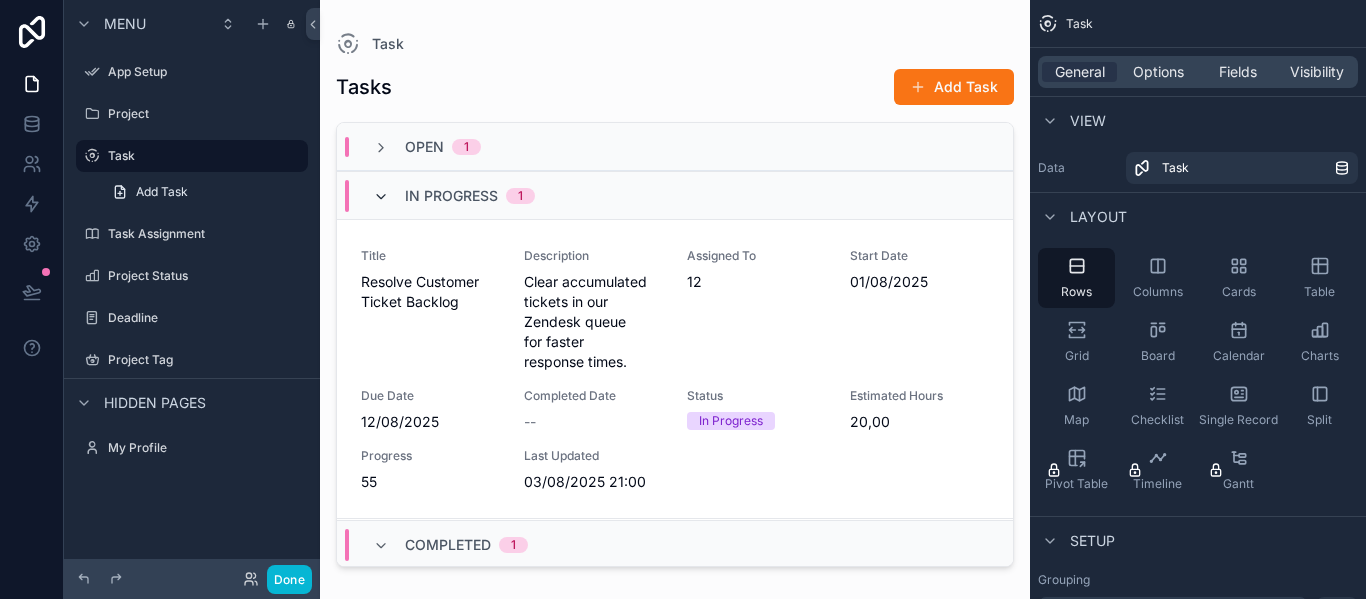 click at bounding box center (381, 197) 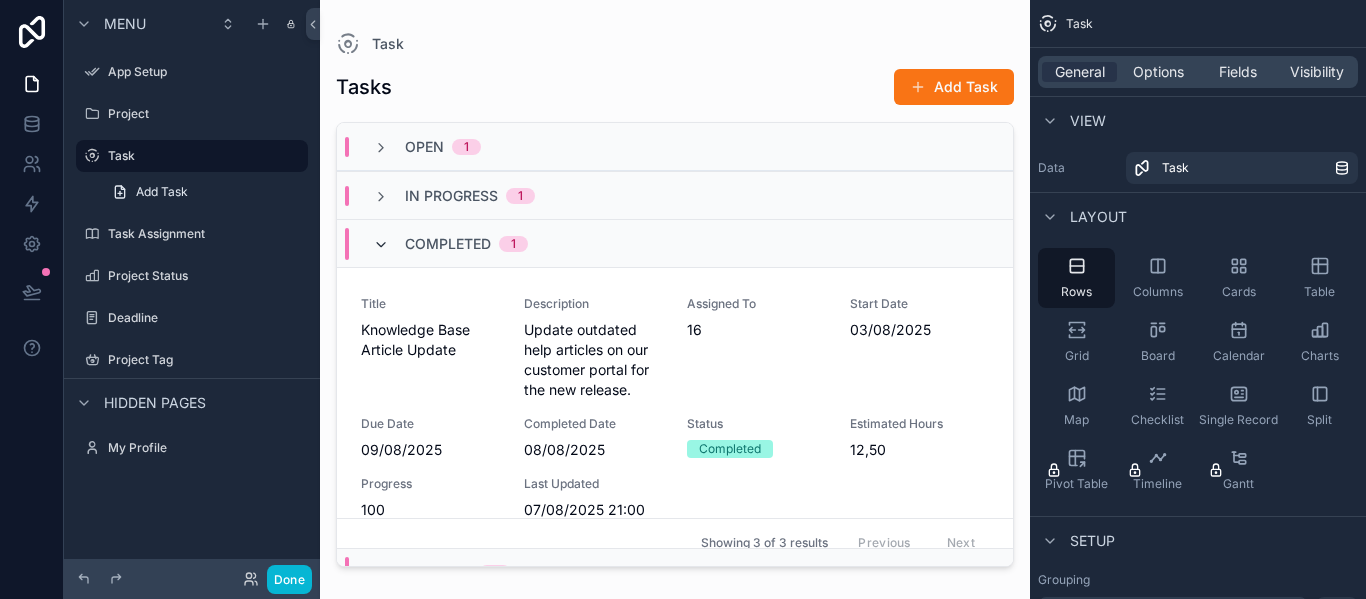 click at bounding box center (381, 245) 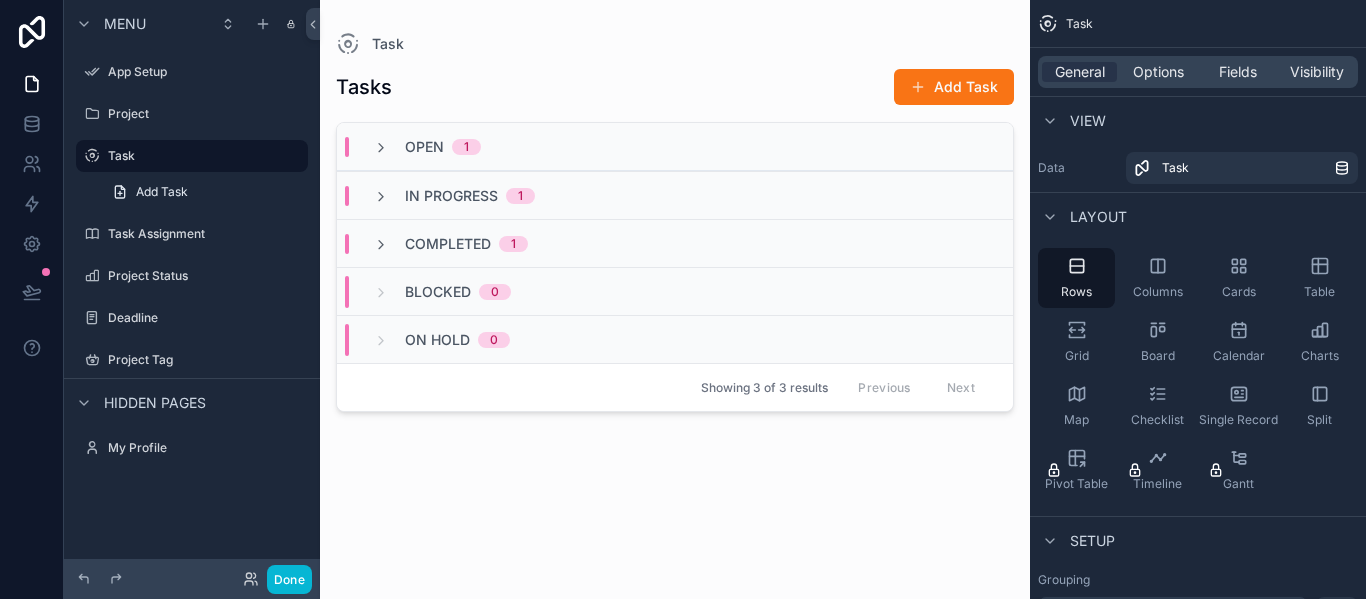 click on "Open 1" at bounding box center [427, 147] 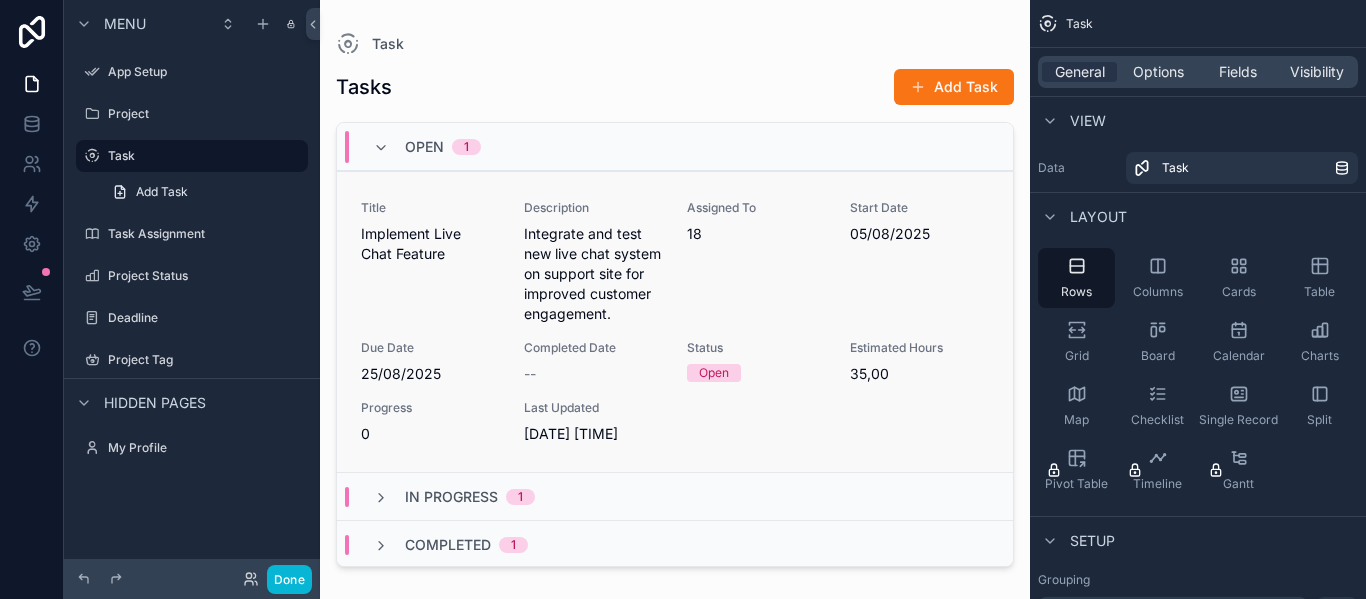 click on "Implement Live Chat Feature" at bounding box center [430, 244] 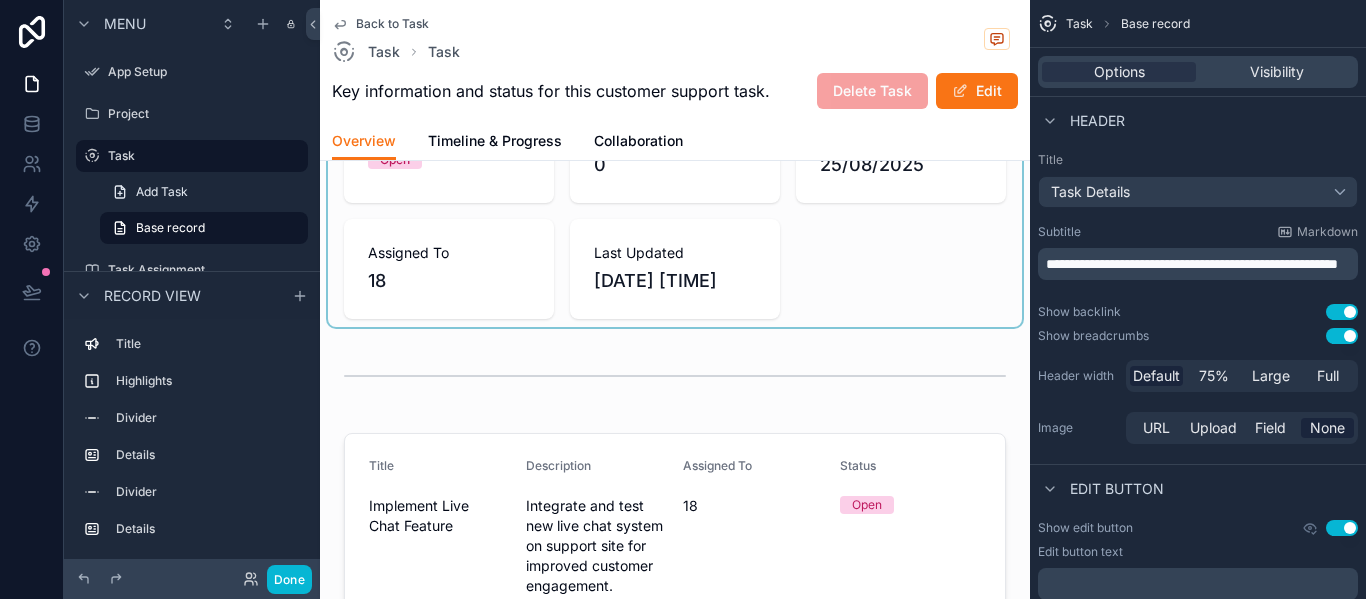 scroll, scrollTop: 0, scrollLeft: 0, axis: both 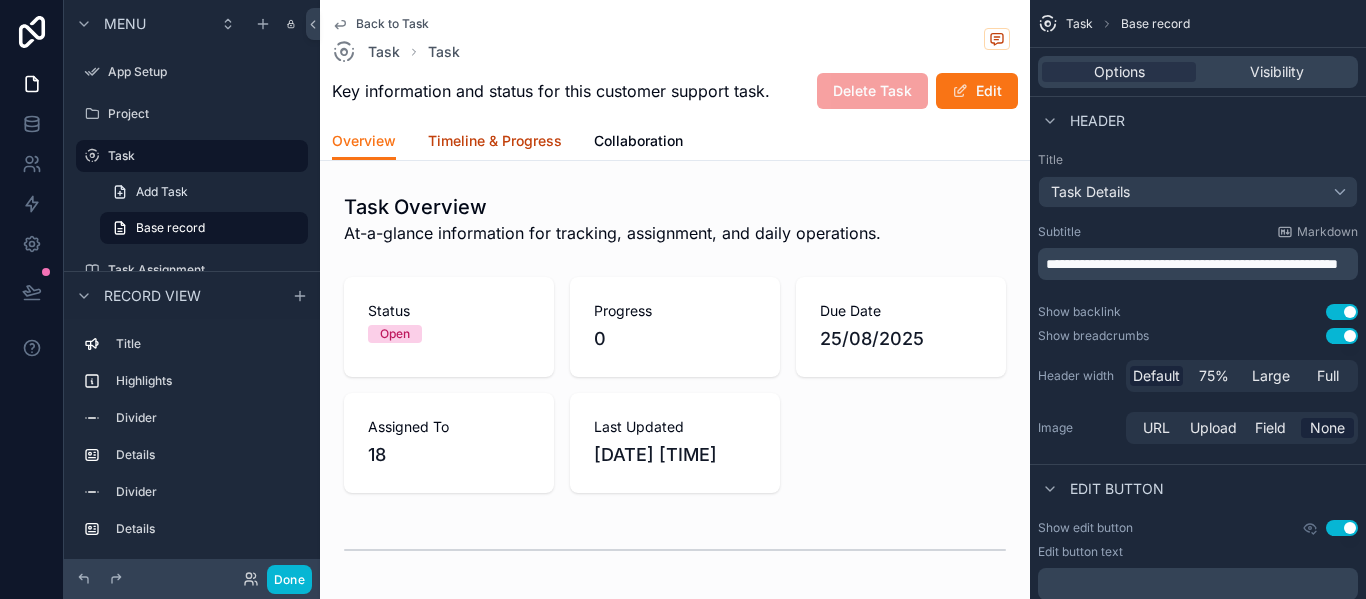 click on "Timeline & Progress" at bounding box center (495, 141) 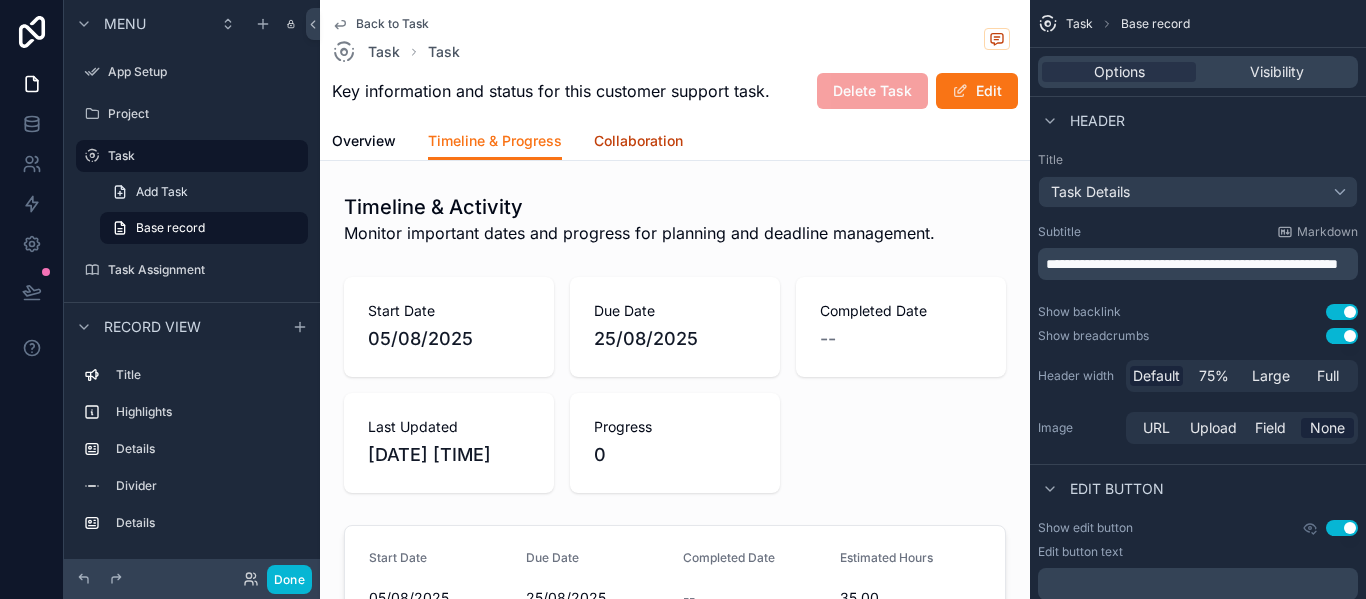 click on "Collaboration" at bounding box center [638, 141] 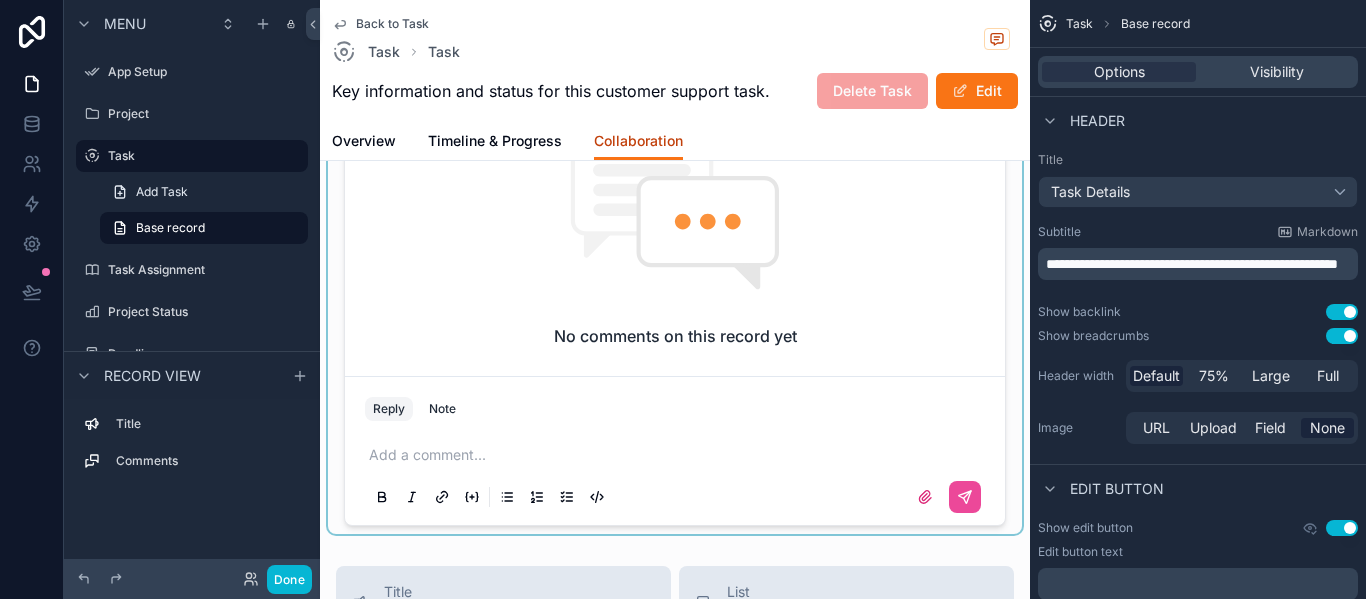 scroll, scrollTop: 0, scrollLeft: 0, axis: both 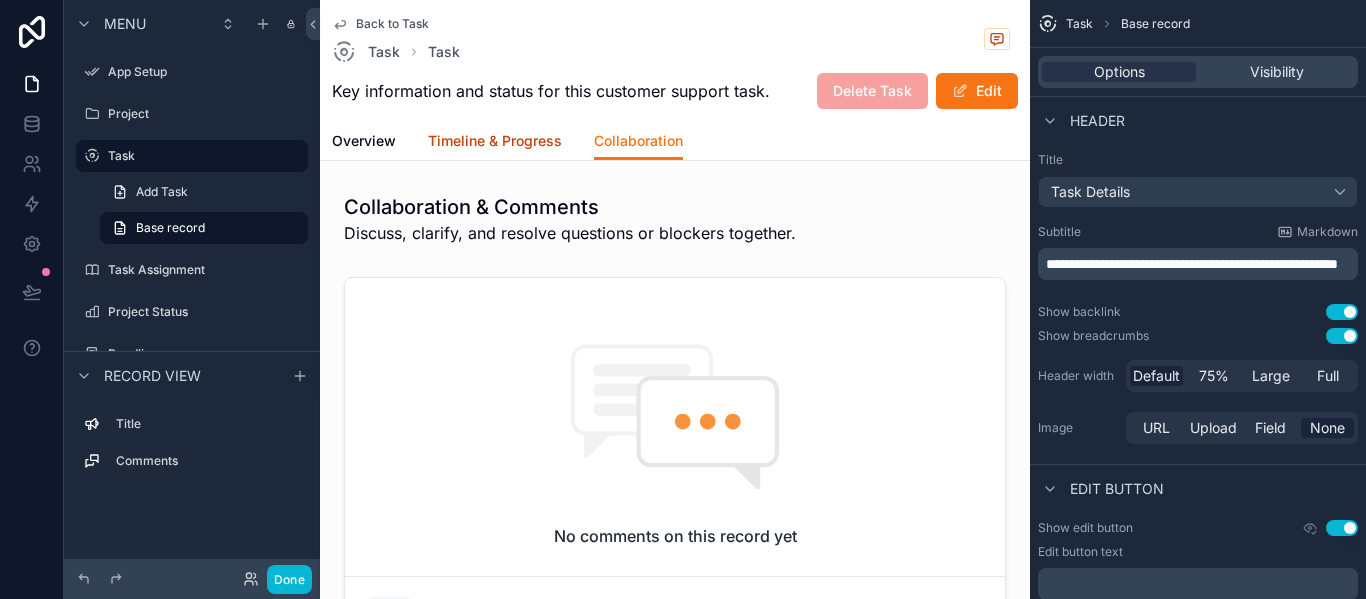 click on "Timeline & Progress" at bounding box center (495, 141) 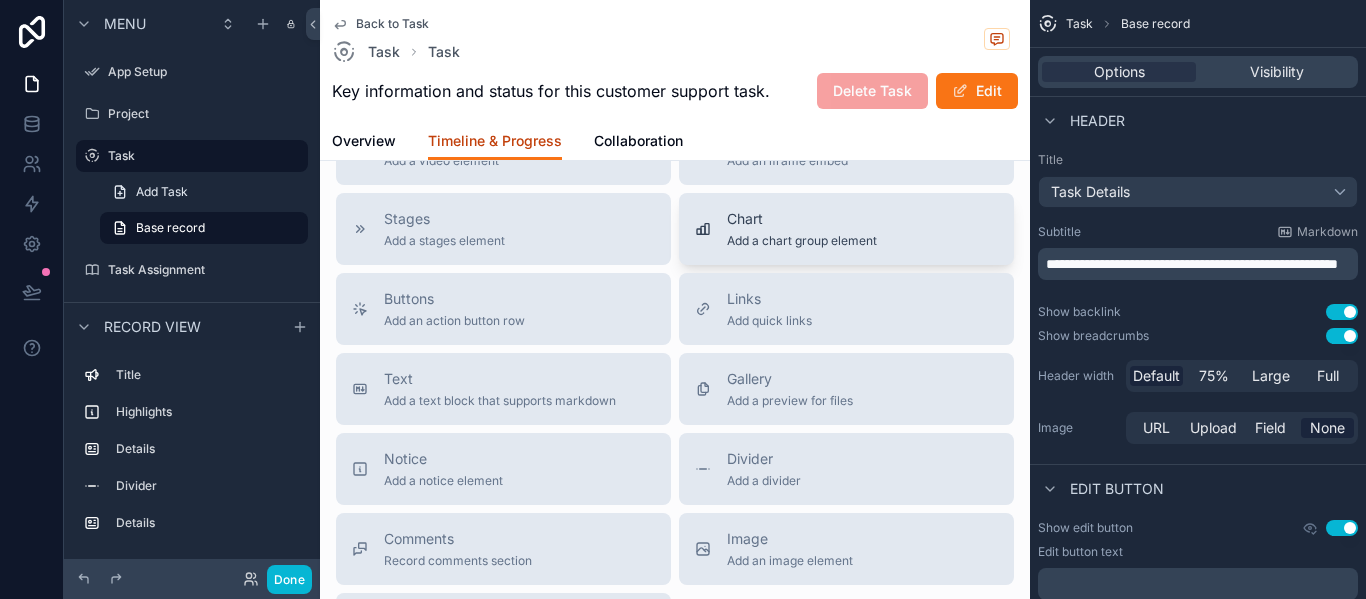 scroll, scrollTop: 1000, scrollLeft: 0, axis: vertical 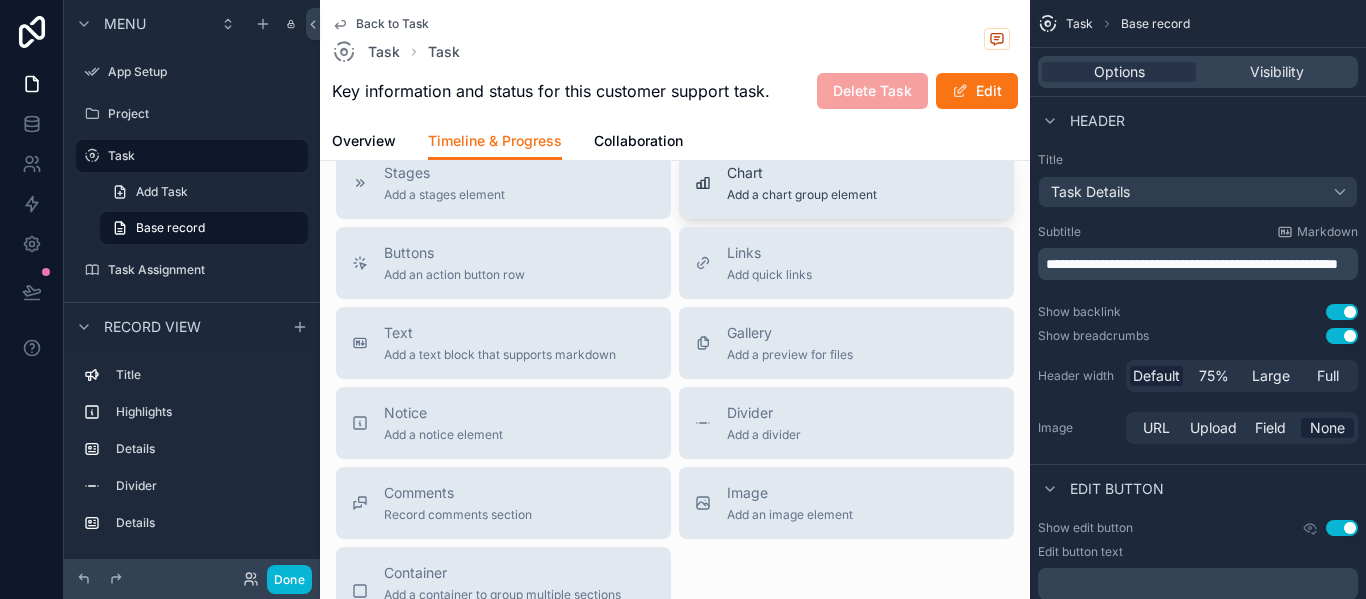 click on "Chart Add a chart group element" at bounding box center (846, 183) 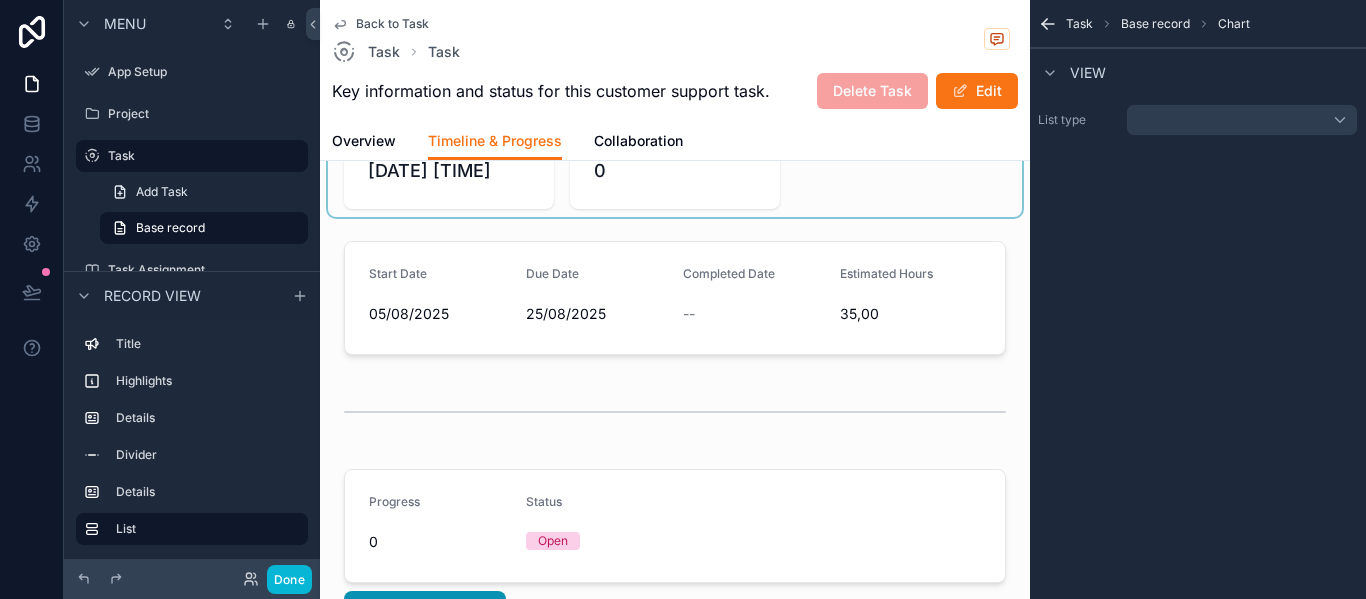 scroll, scrollTop: 0, scrollLeft: 0, axis: both 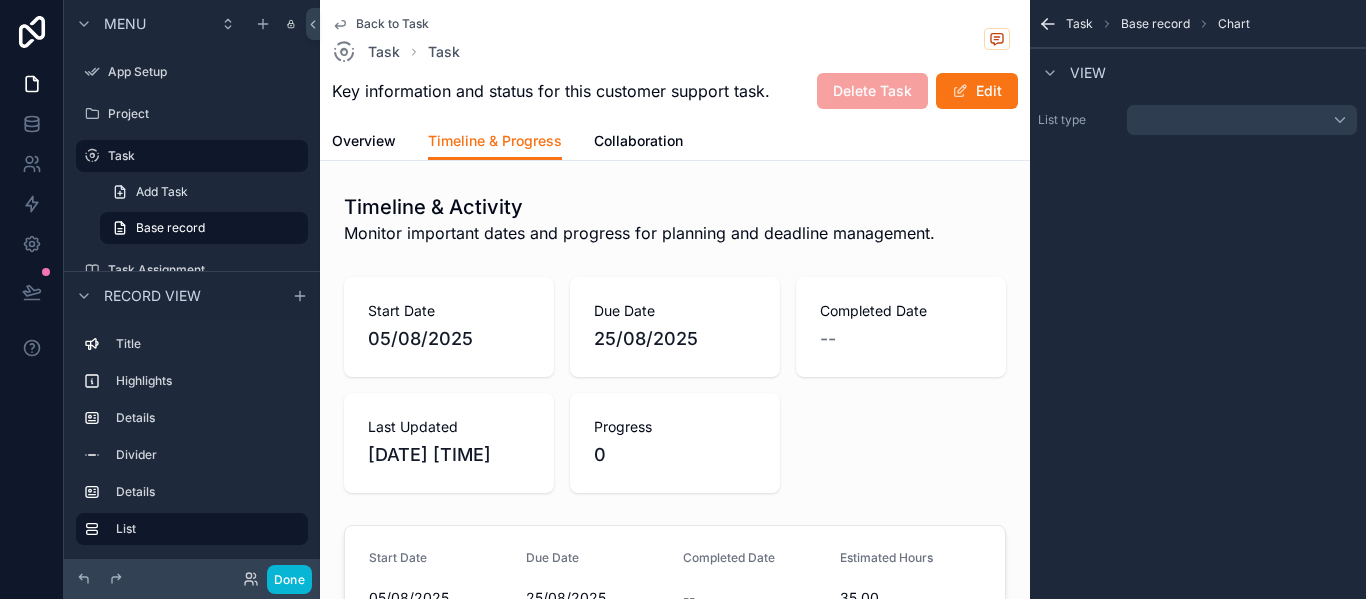 click on "Back to Task" at bounding box center [392, 24] 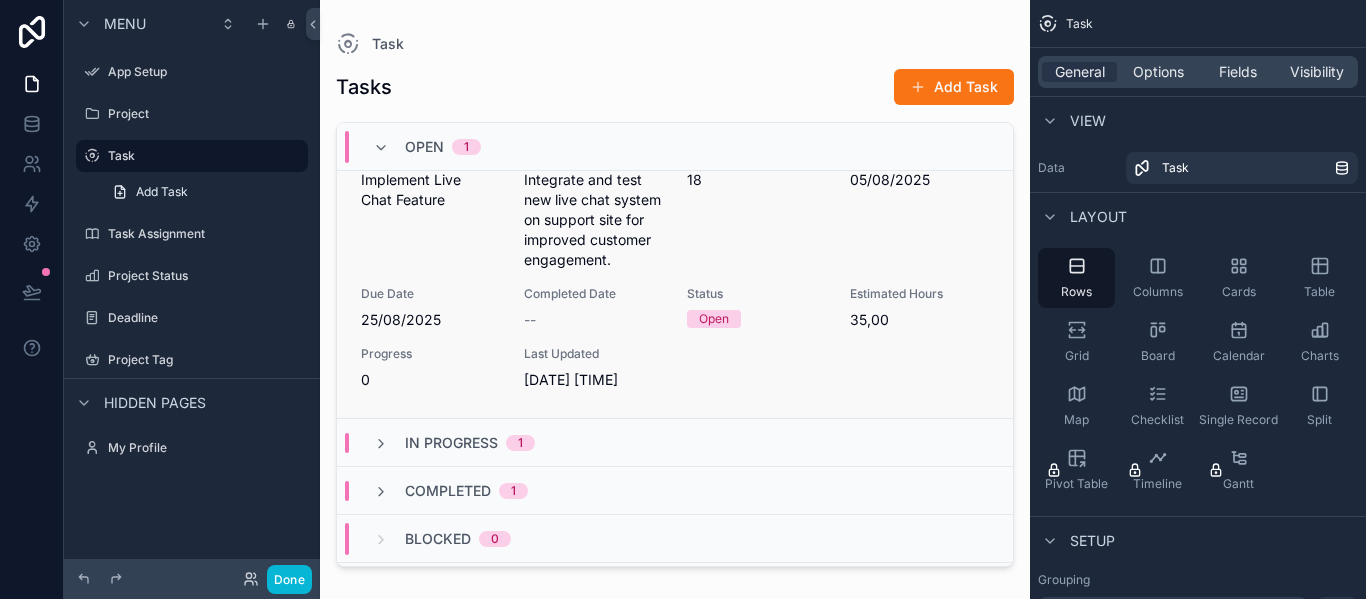 scroll, scrollTop: 0, scrollLeft: 0, axis: both 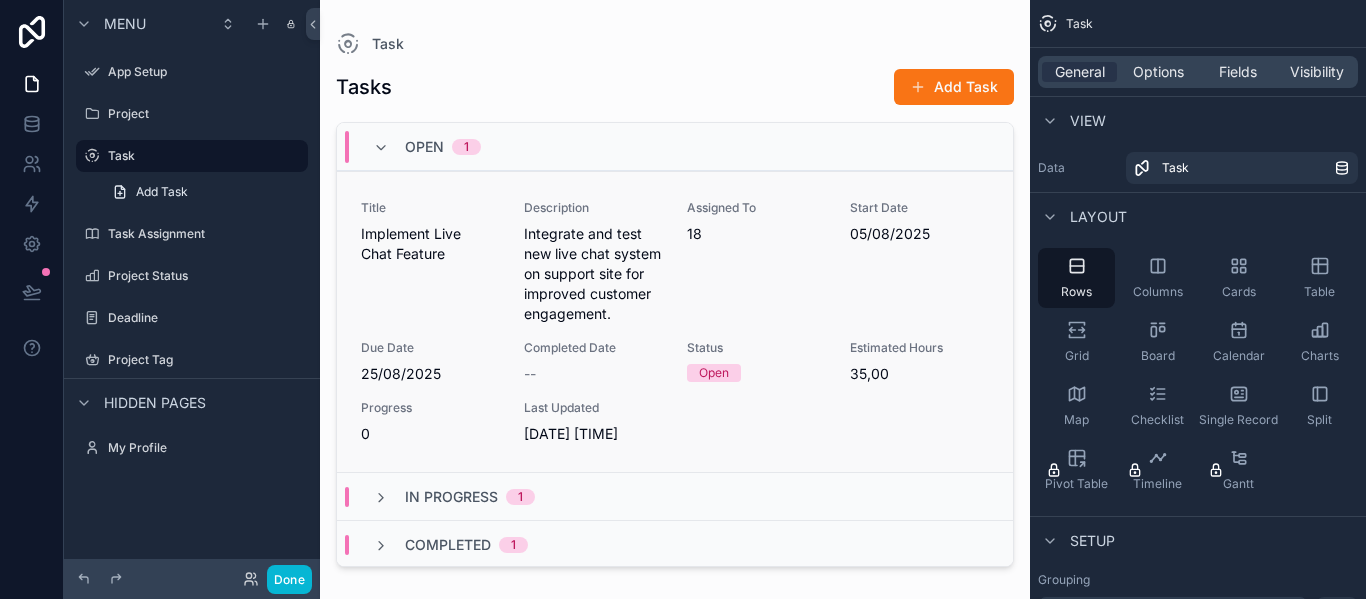 click on "Implement Live Chat Feature" at bounding box center (430, 244) 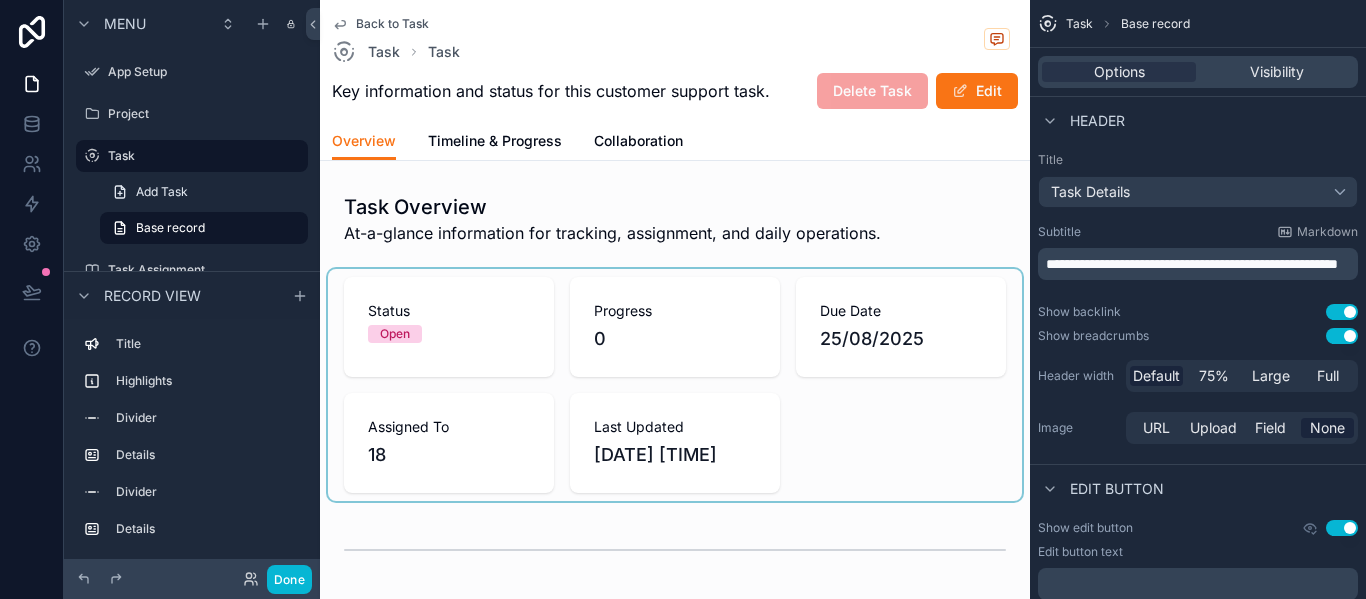 click at bounding box center [675, 385] 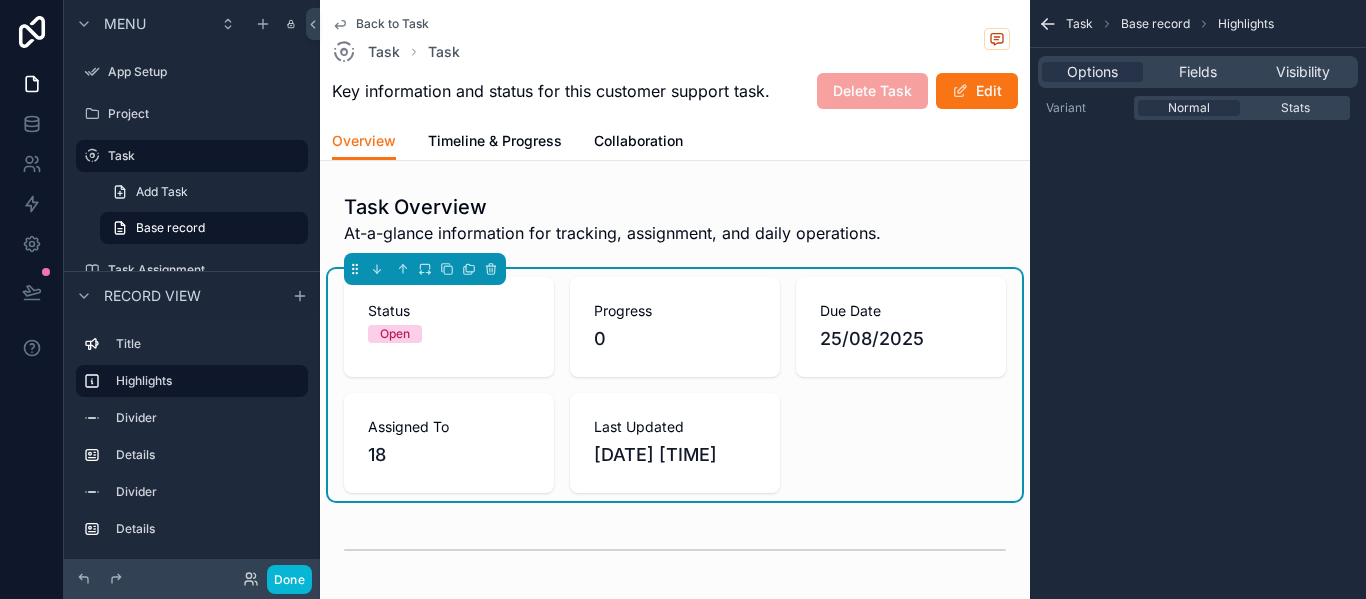 click on "Status Open" at bounding box center [449, 322] 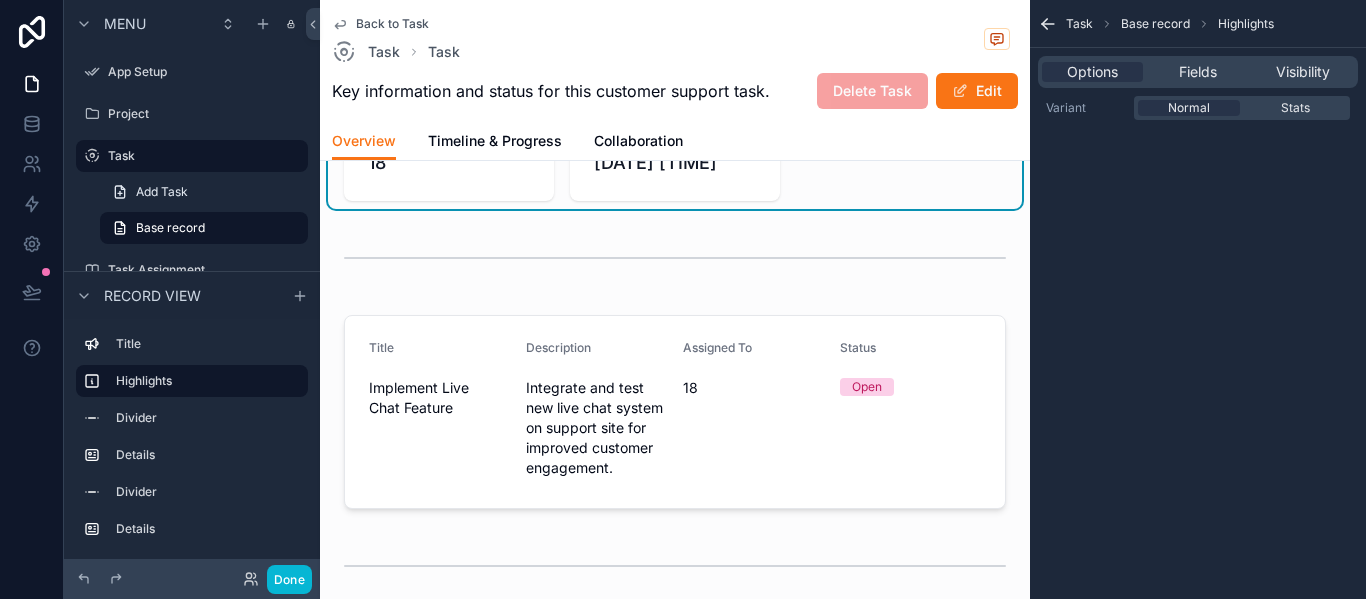 scroll, scrollTop: 100, scrollLeft: 0, axis: vertical 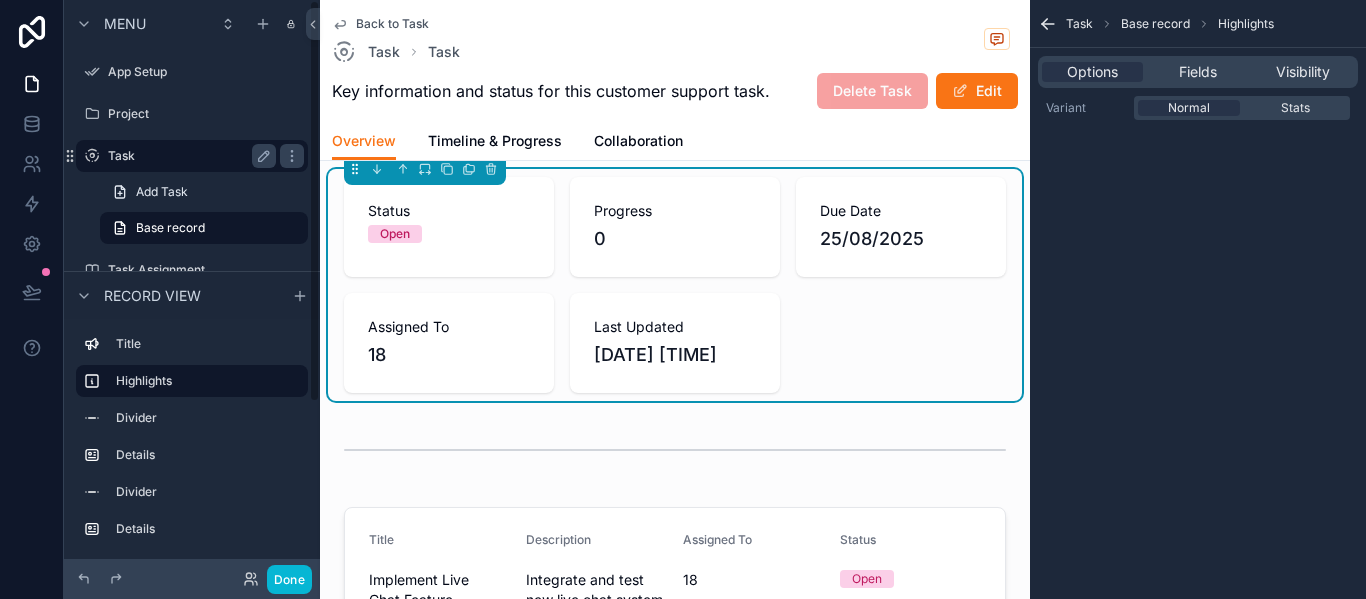 click on "Task" at bounding box center (192, 156) 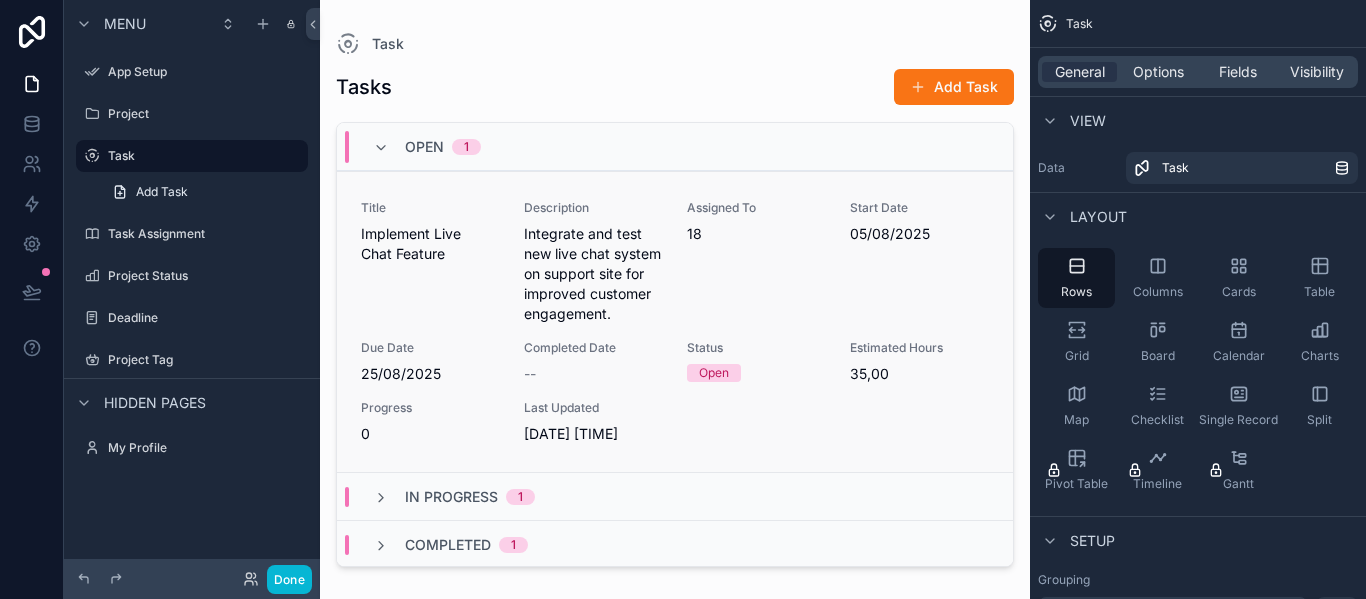 scroll, scrollTop: 0, scrollLeft: 0, axis: both 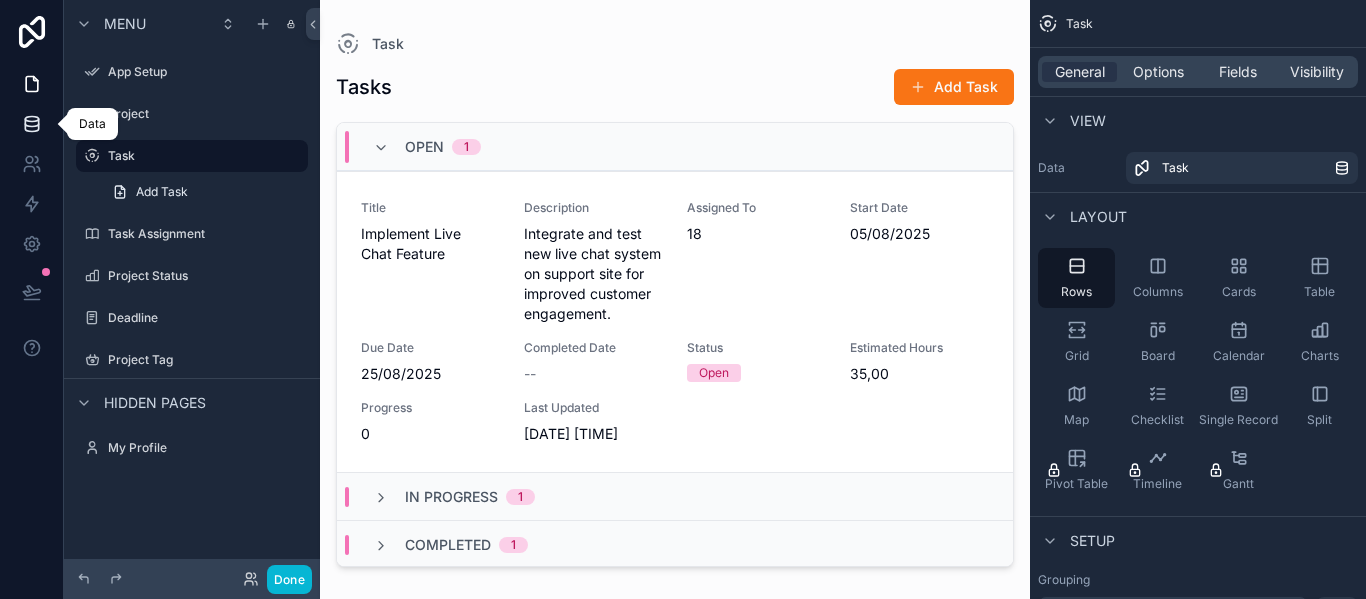 click at bounding box center [31, 124] 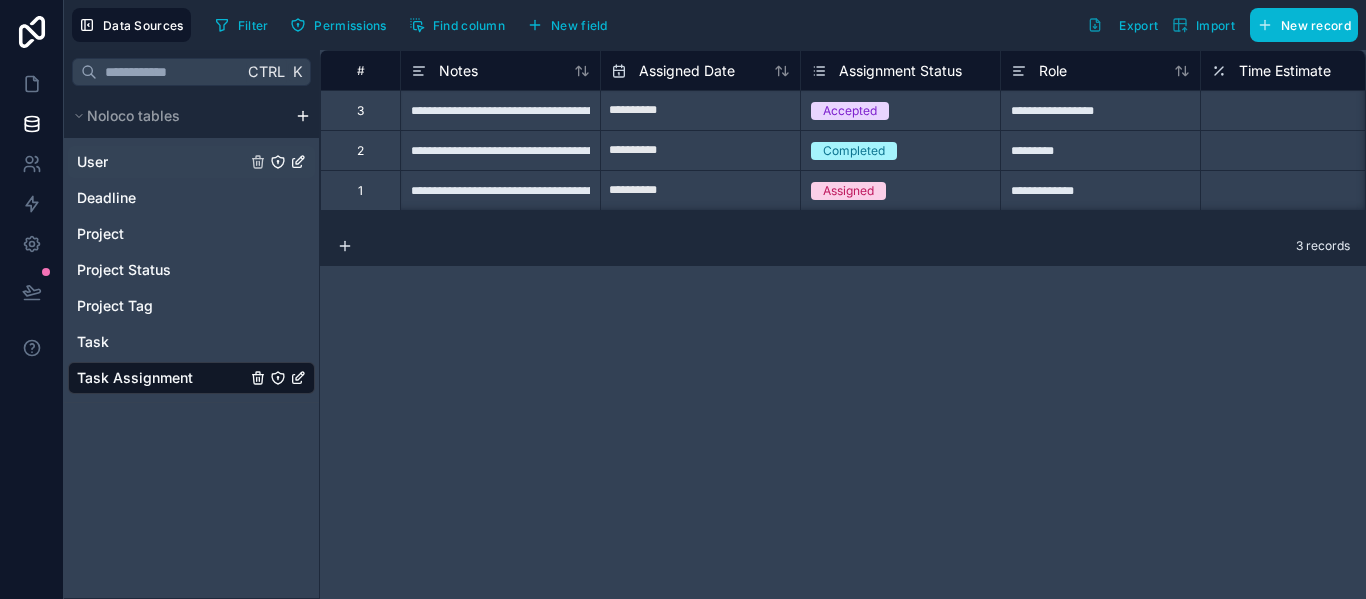 click on "User" at bounding box center [92, 162] 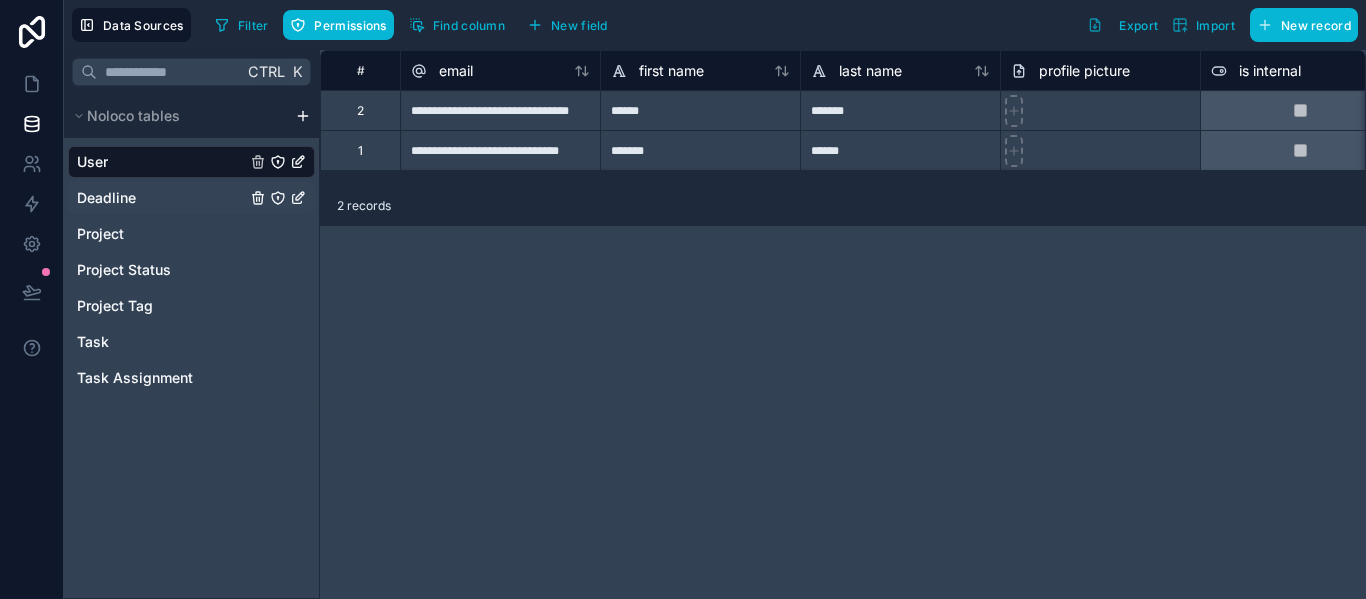 click on "Deadline" at bounding box center [191, 198] 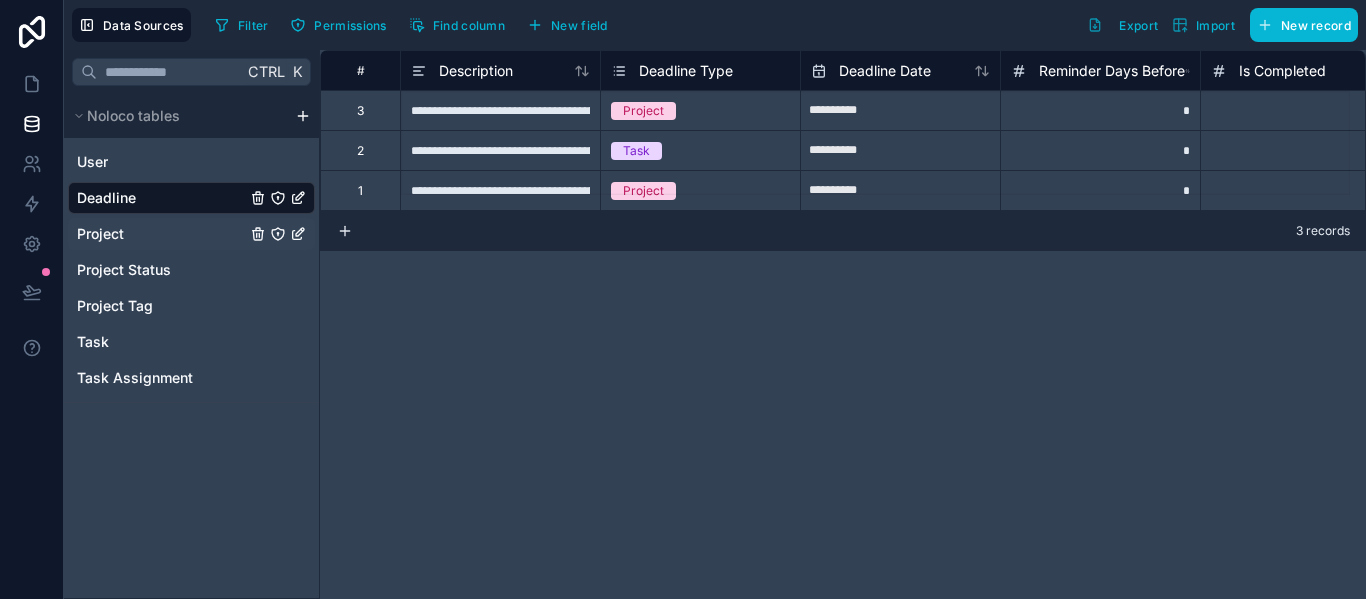 click on "Project" at bounding box center [191, 234] 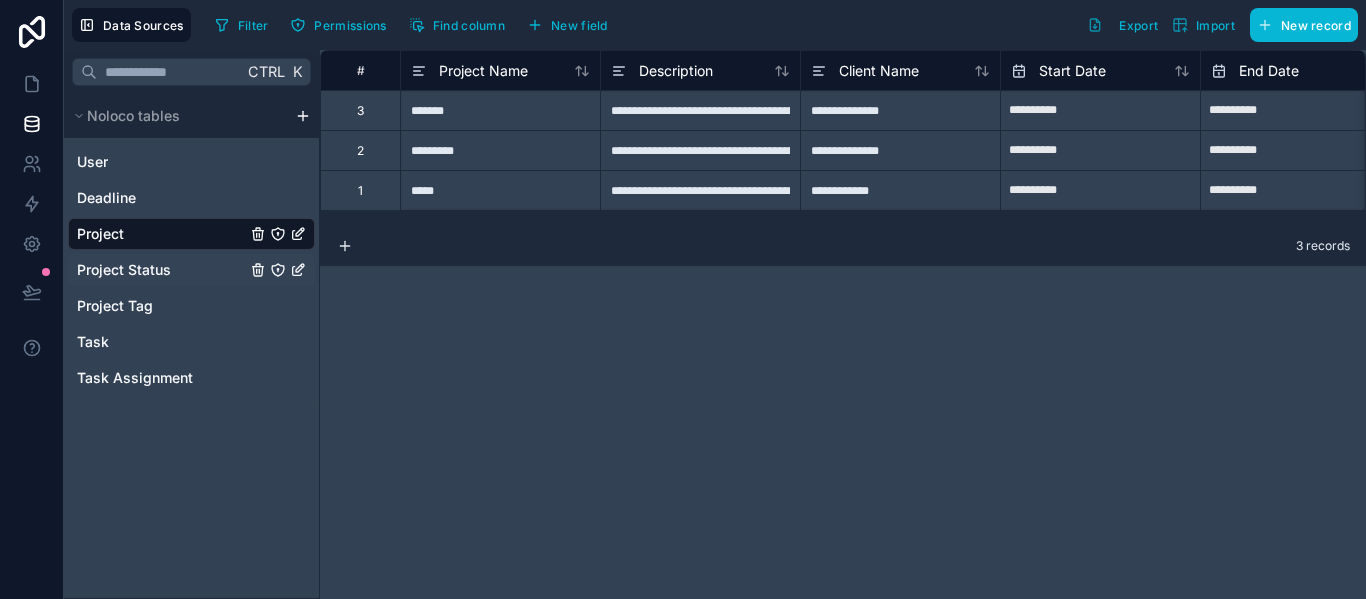 click on "Project Status" at bounding box center (124, 270) 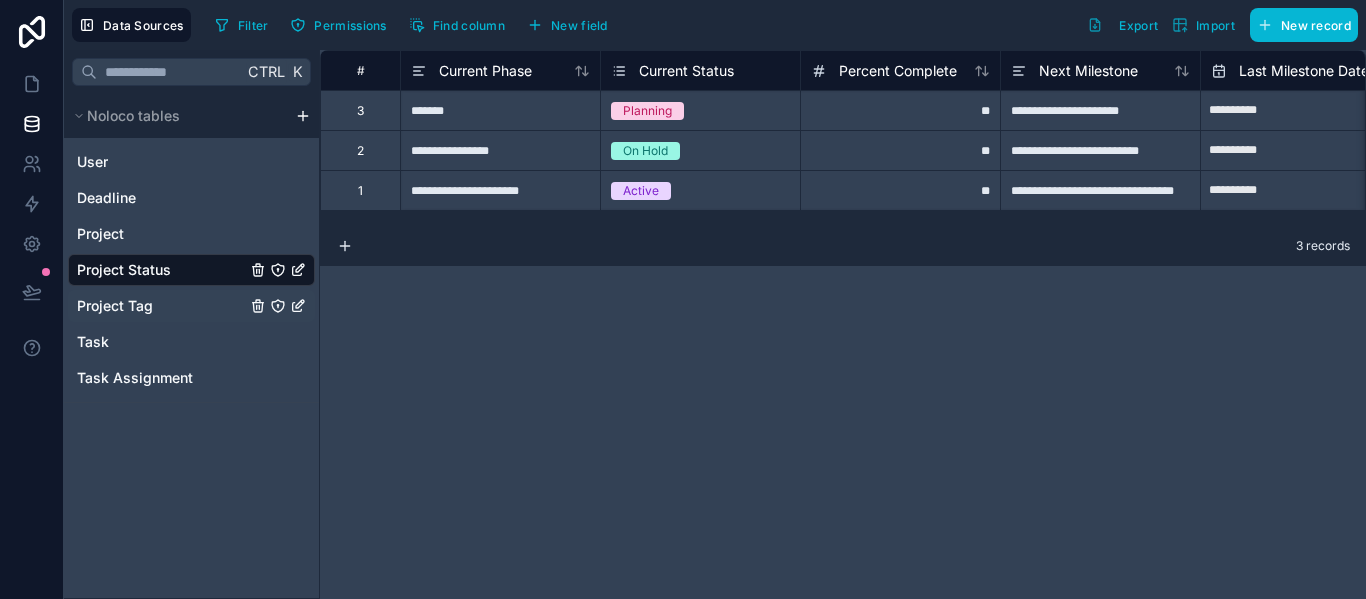 click on "Project Tag" at bounding box center (115, 306) 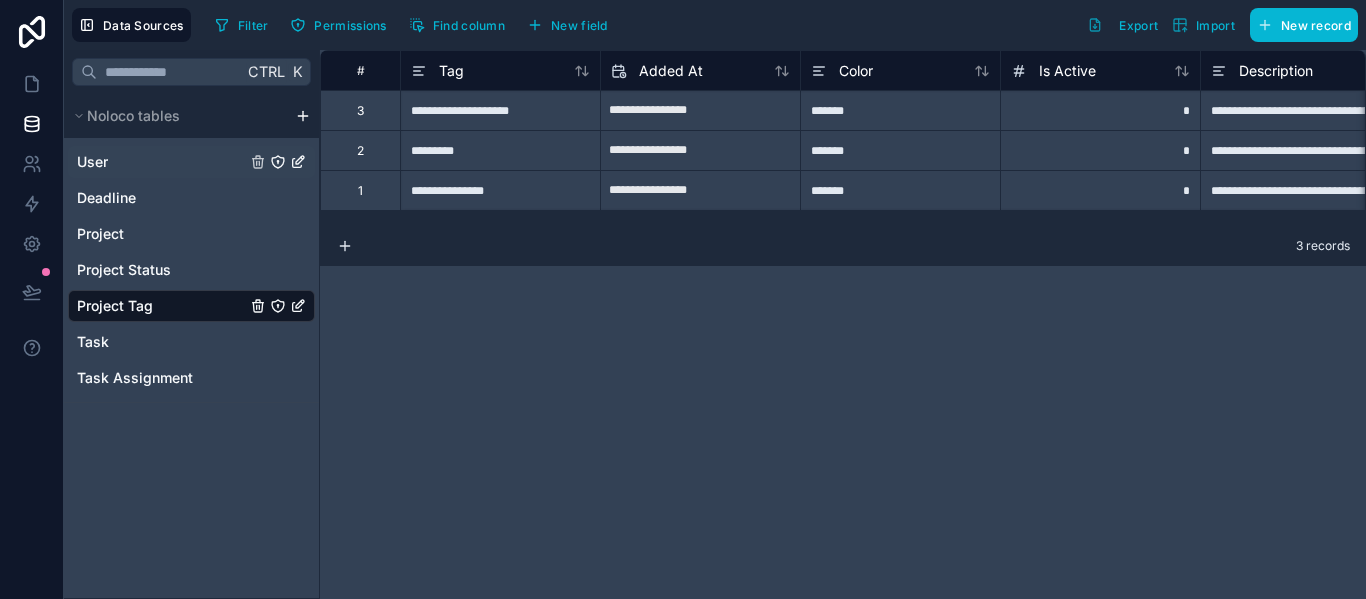 click on "User" at bounding box center [191, 162] 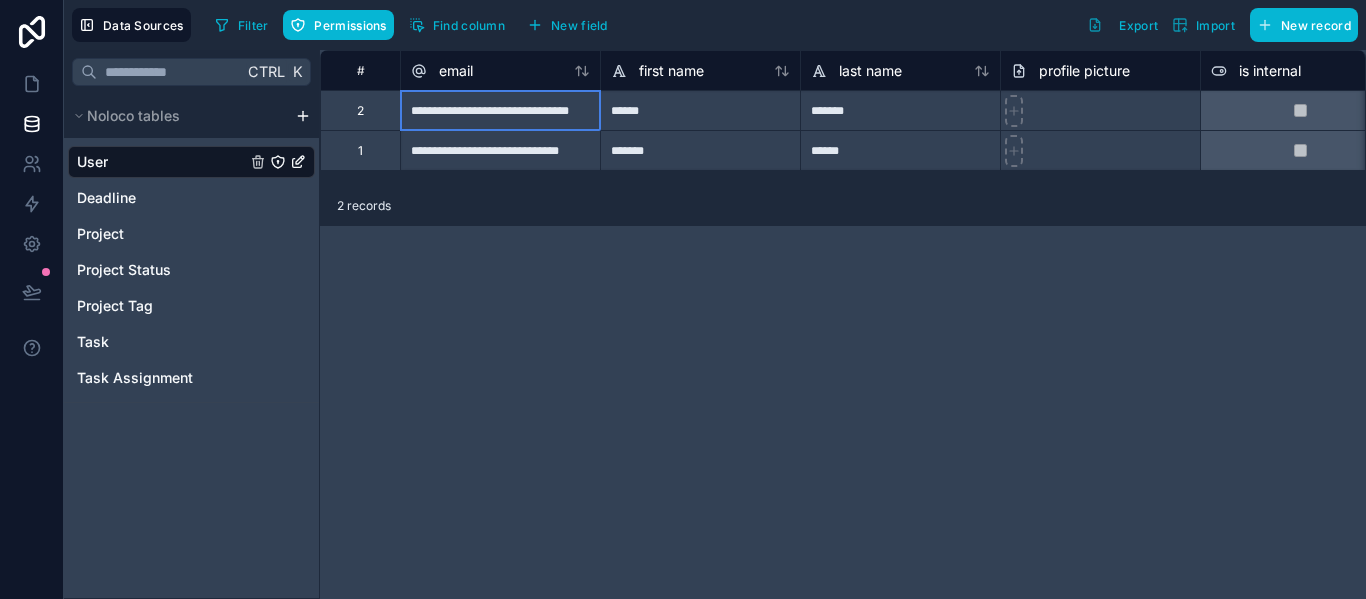 click on "**********" at bounding box center [500, 110] 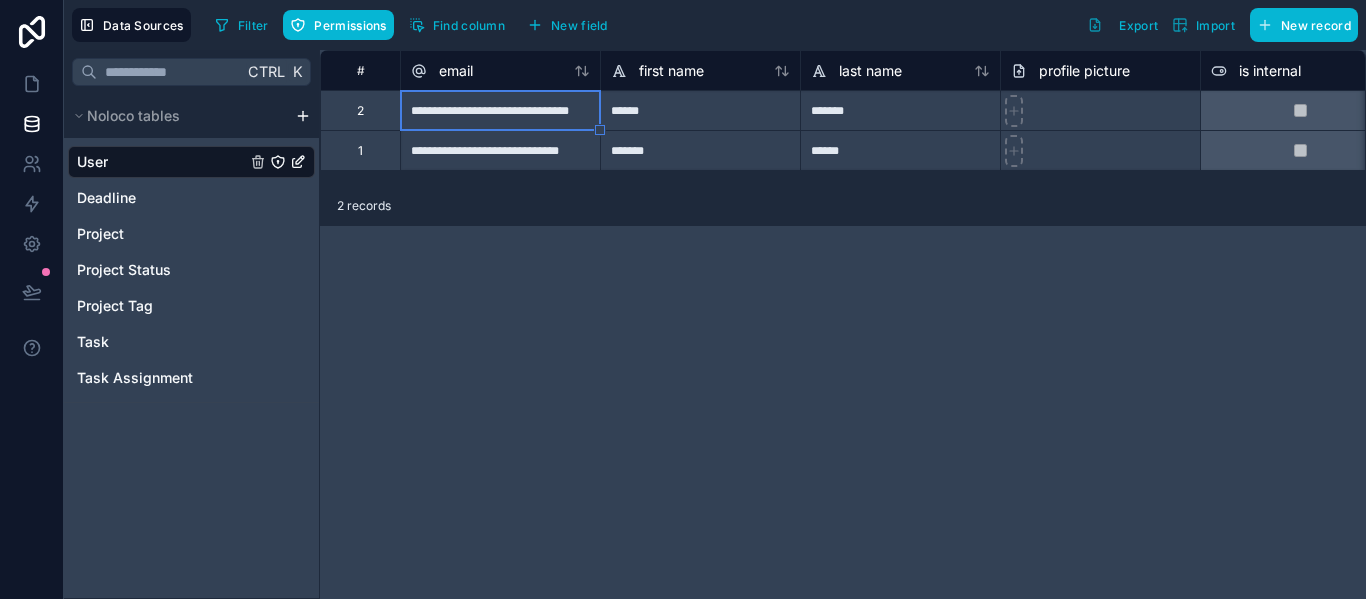 click on "**********" at bounding box center (500, 150) 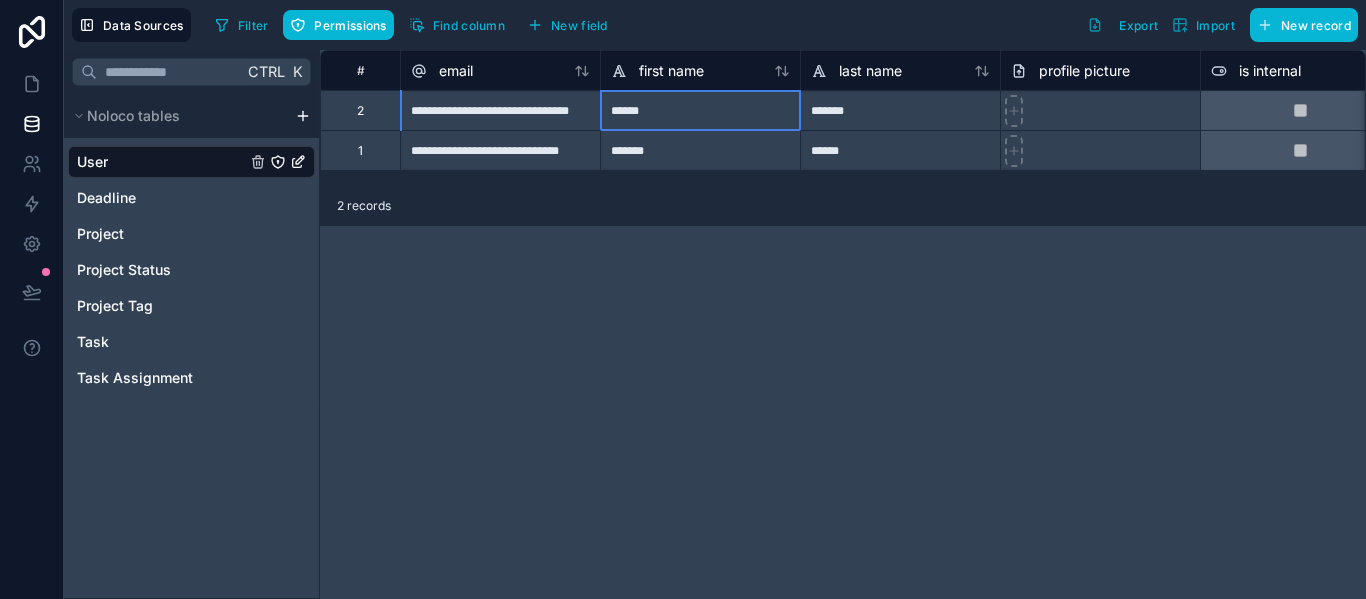drag, startPoint x: 637, startPoint y: 126, endPoint x: 658, endPoint y: 148, distance: 30.413813 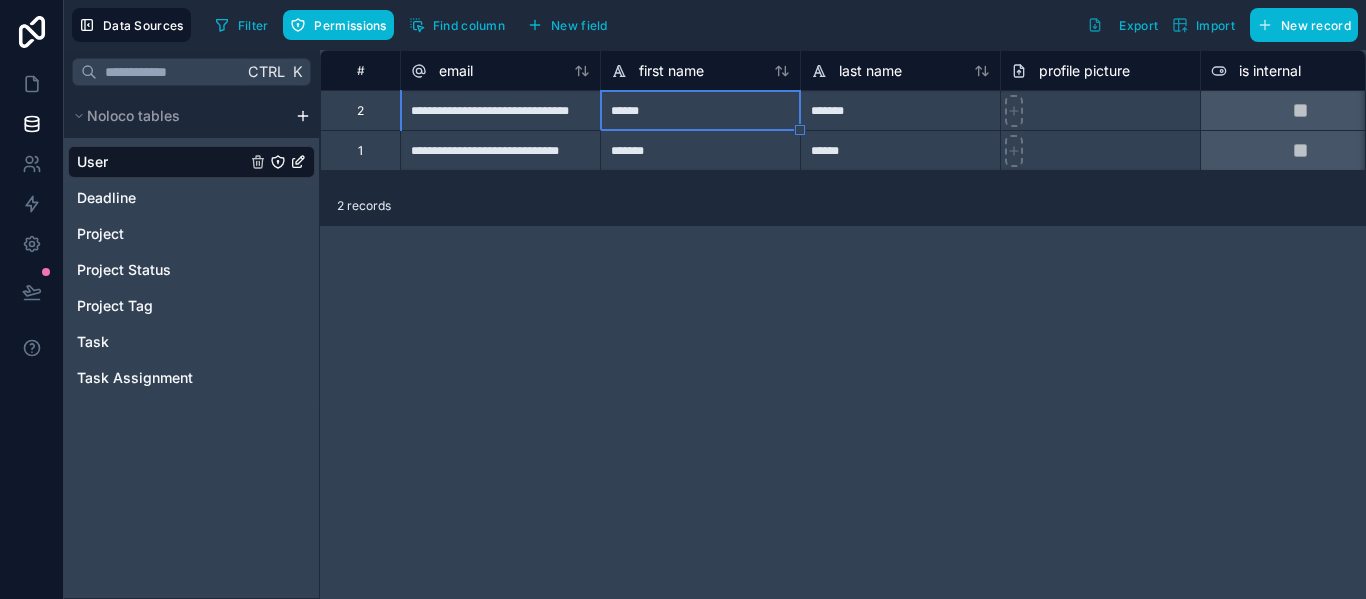 click on "*******" at bounding box center (700, 150) 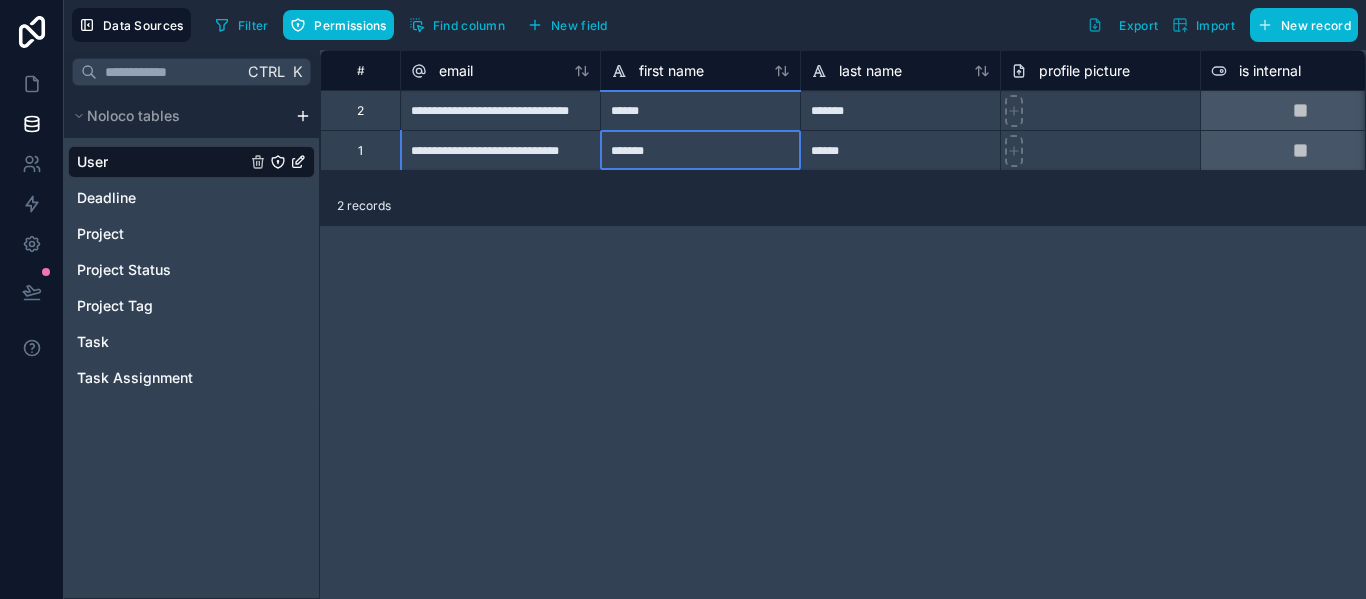 drag, startPoint x: 847, startPoint y: 124, endPoint x: 859, endPoint y: 133, distance: 15 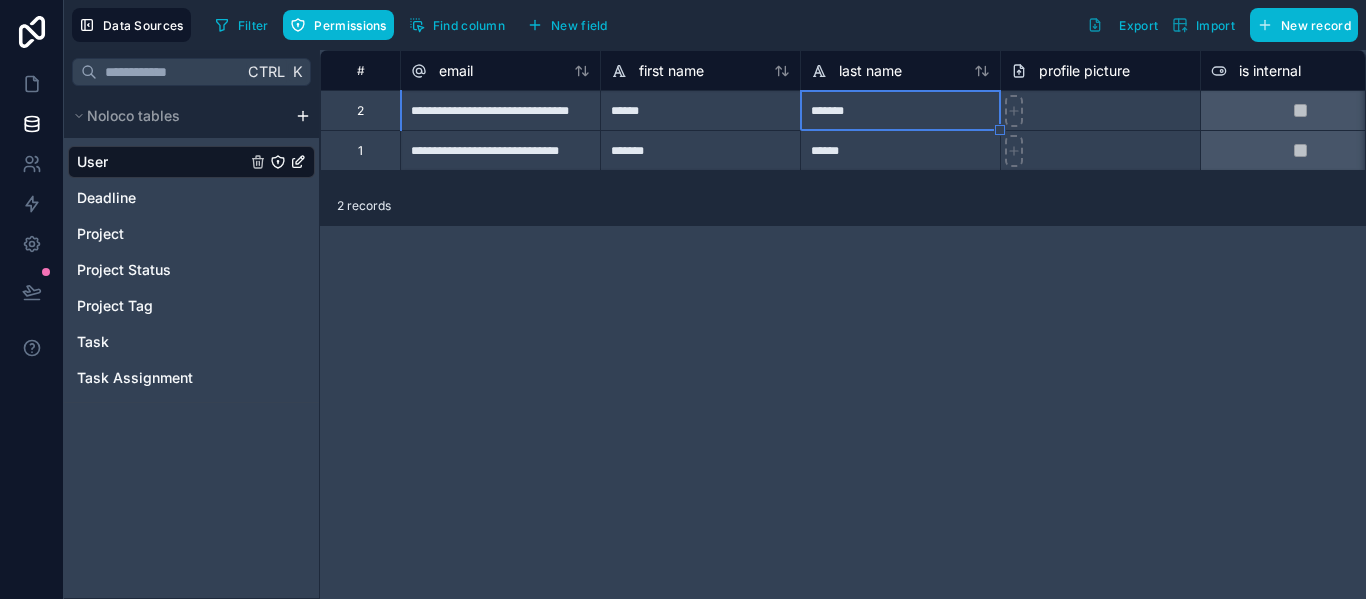 click on "******" at bounding box center [900, 150] 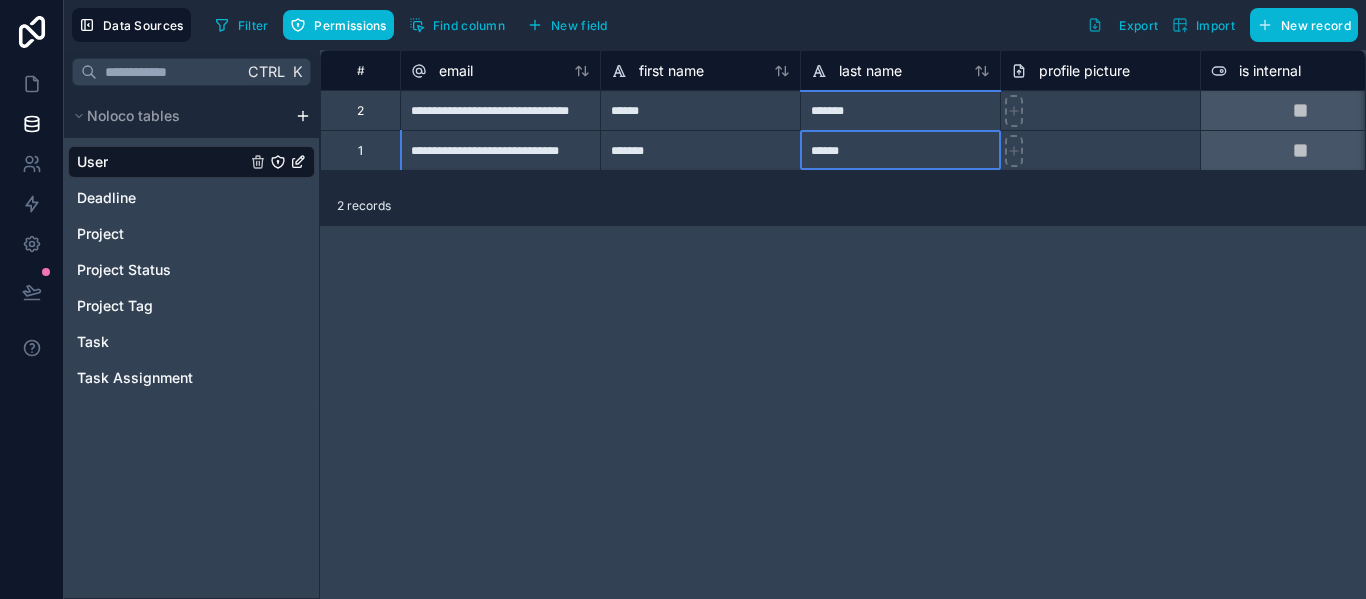 click at bounding box center [1100, 110] 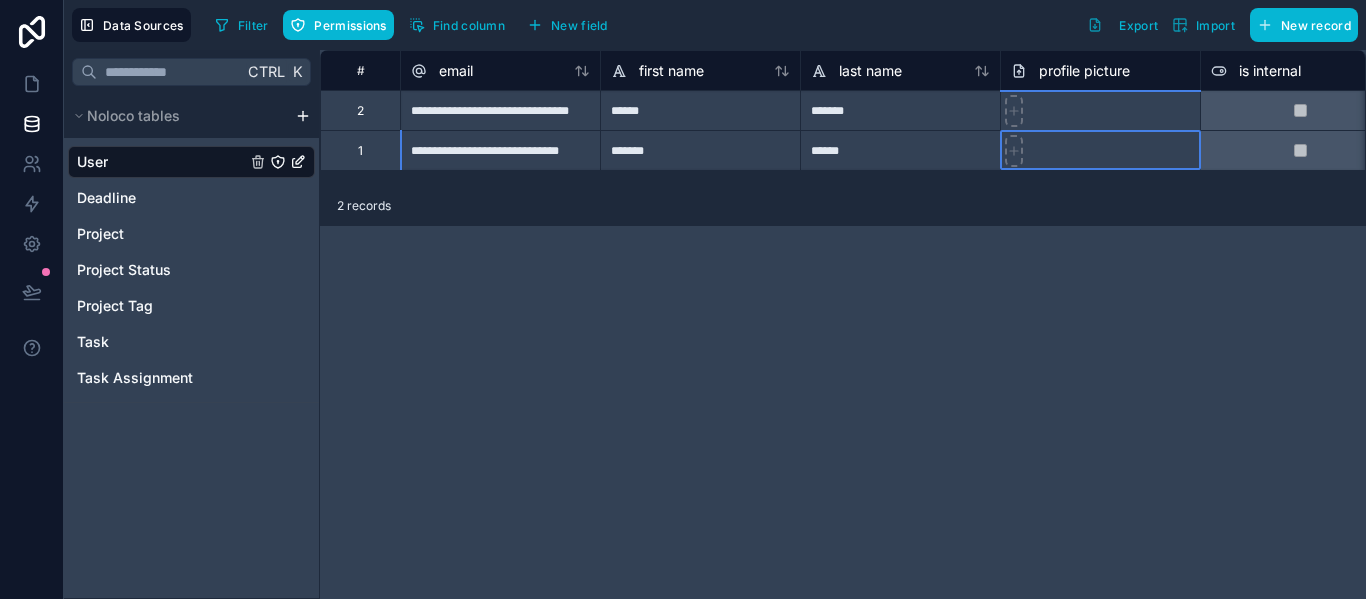 click at bounding box center [1100, 150] 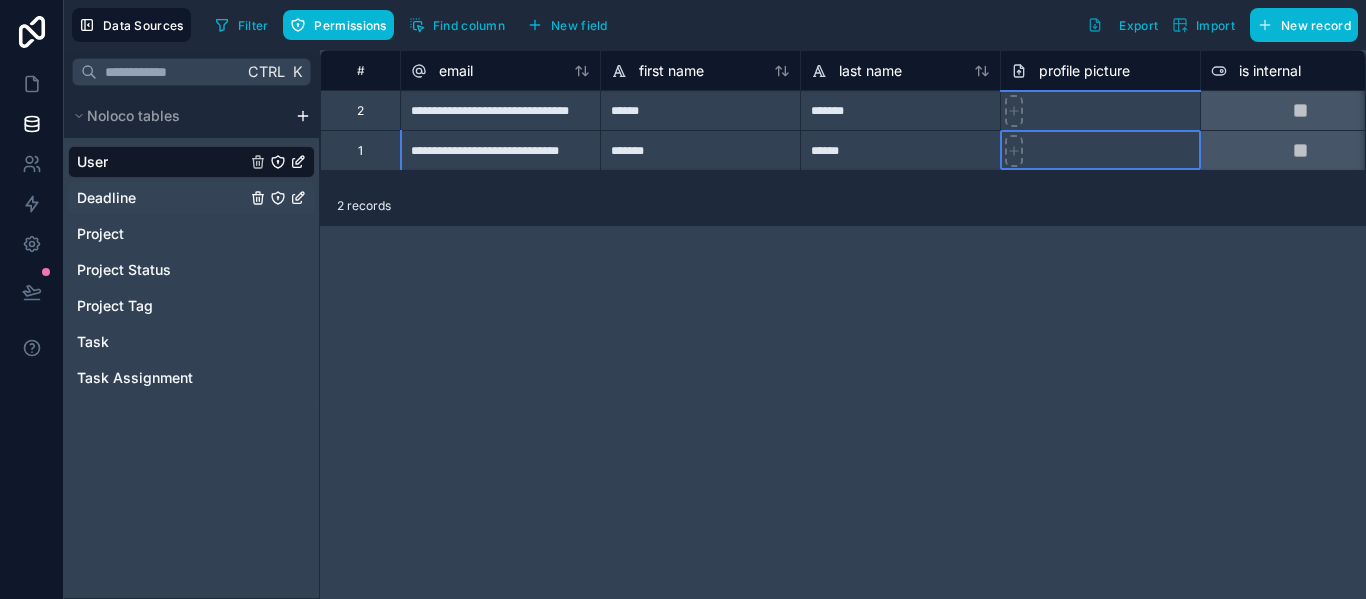 click on "Deadline" at bounding box center (191, 198) 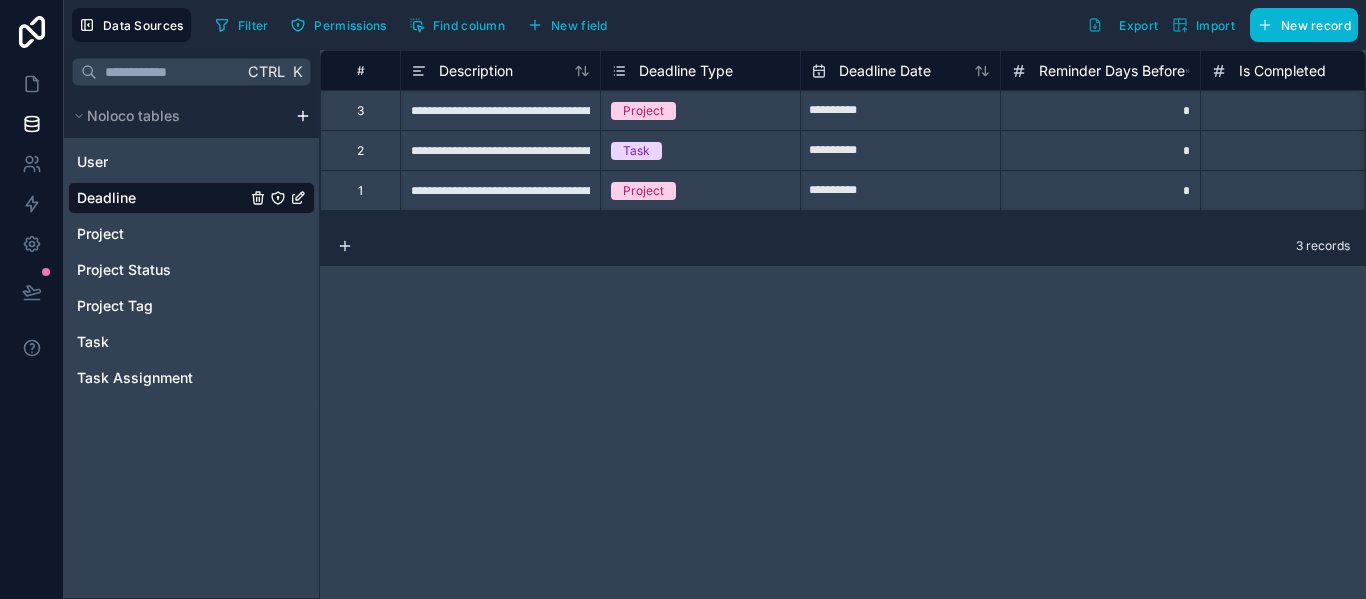click on "**********" at bounding box center (500, 110) 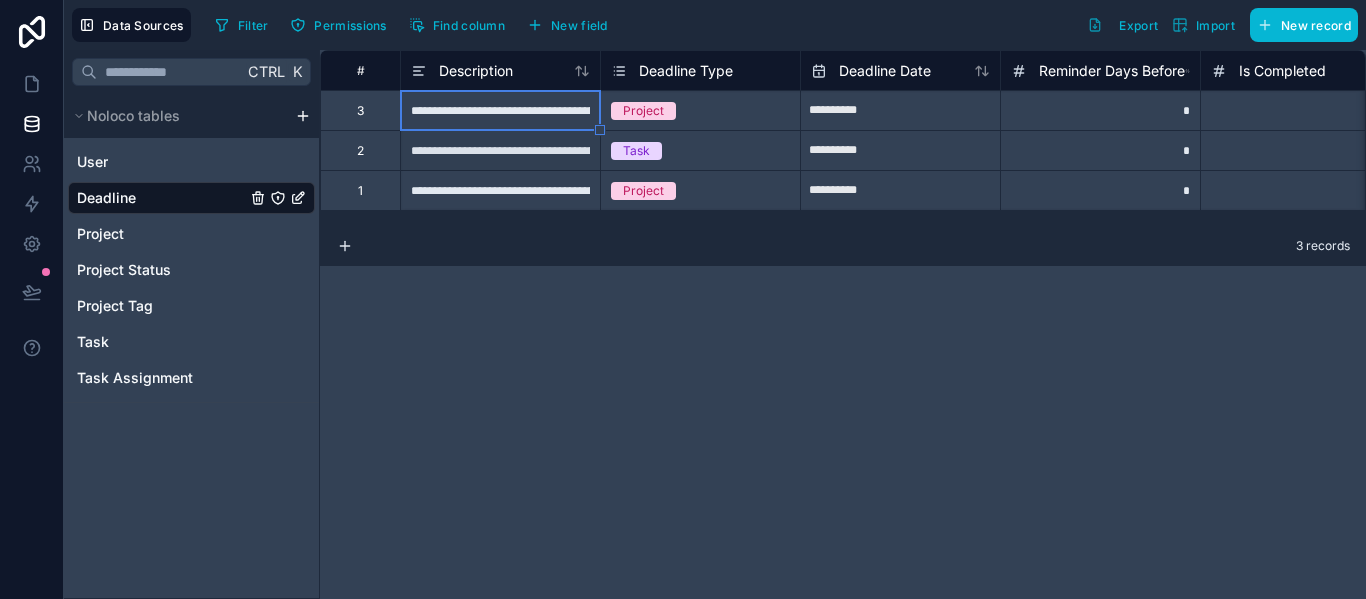 drag, startPoint x: 604, startPoint y: 131, endPoint x: 610, endPoint y: 167, distance: 36.496574 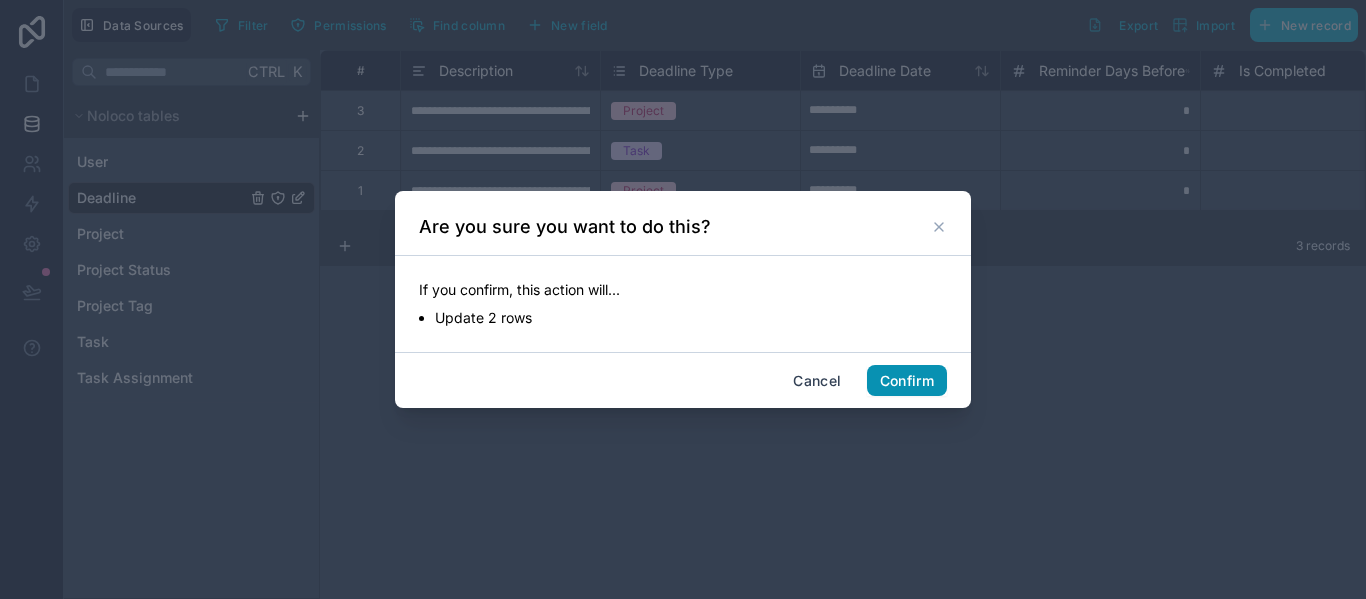 click on "Confirm" at bounding box center (907, 381) 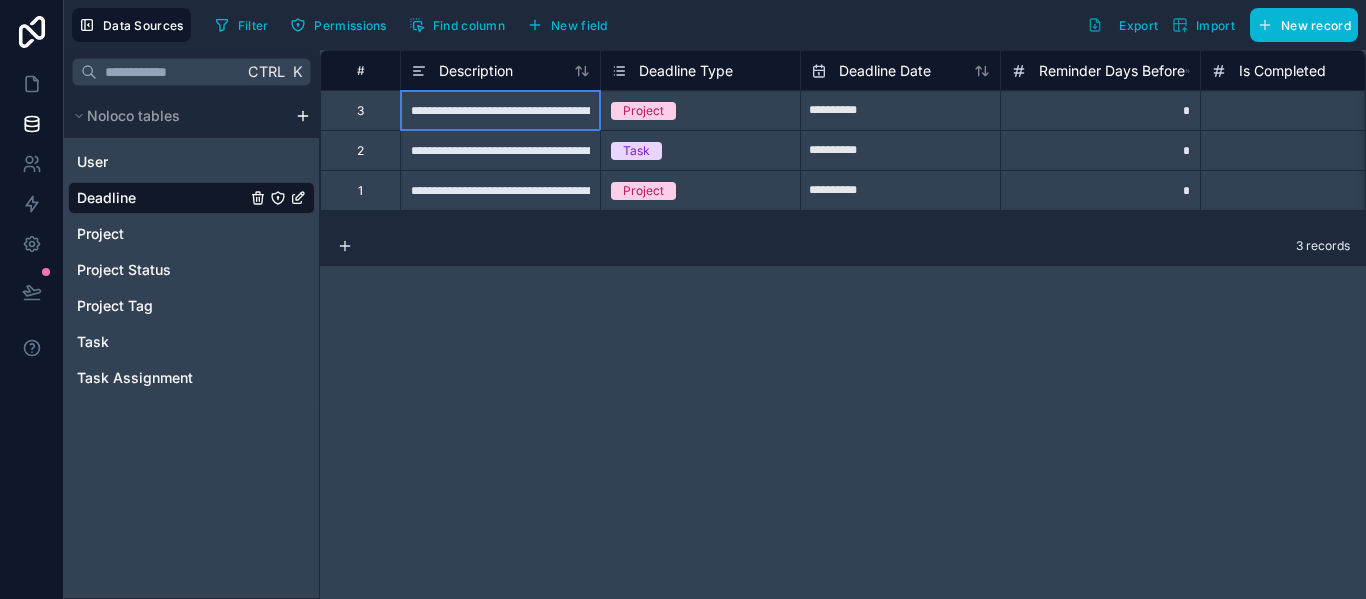 click on "**********" at bounding box center [500, 110] 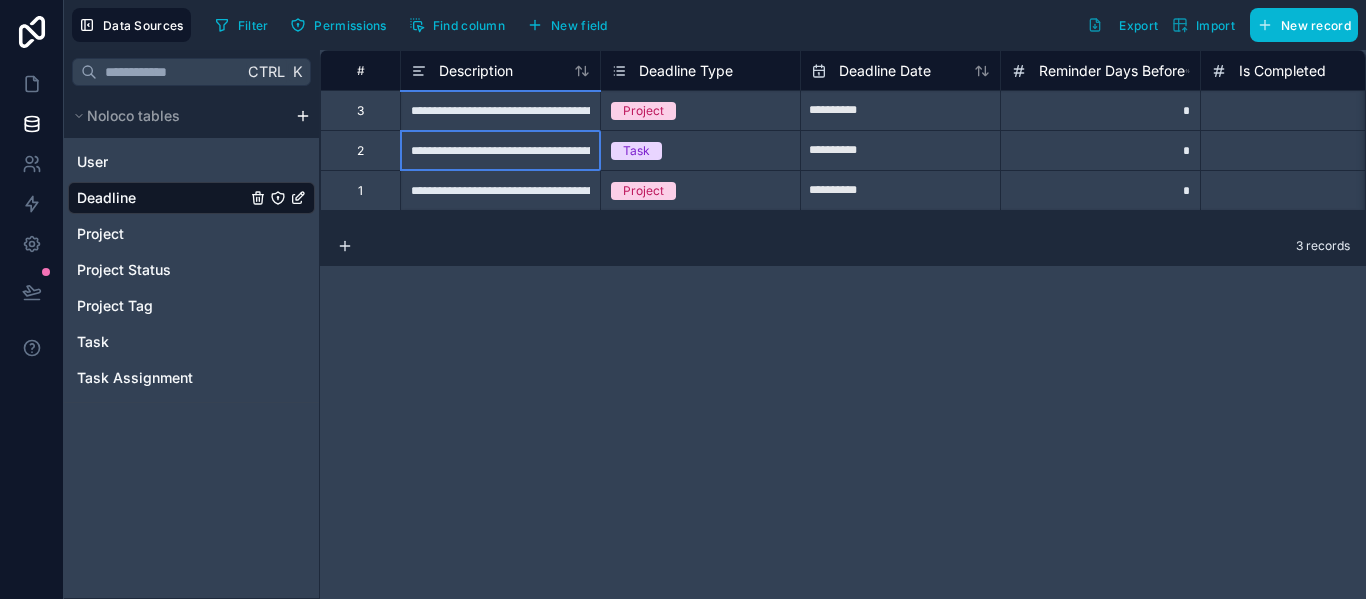 click on "**********" at bounding box center [500, 150] 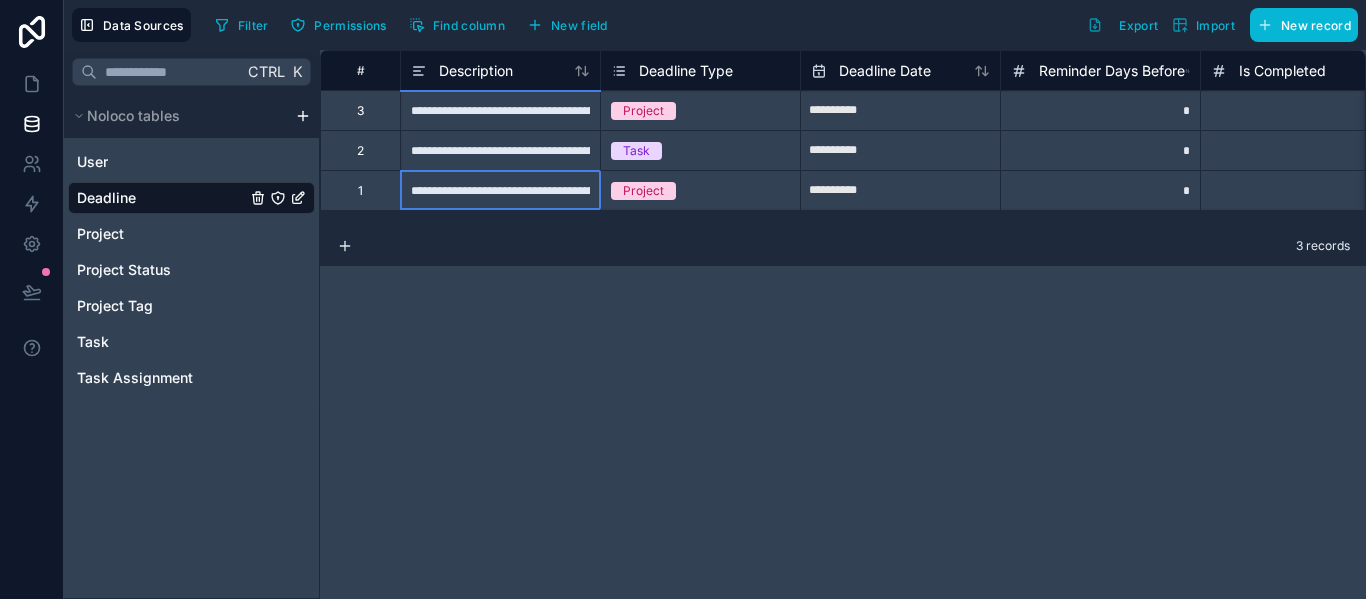 click on "**********" at bounding box center [500, 190] 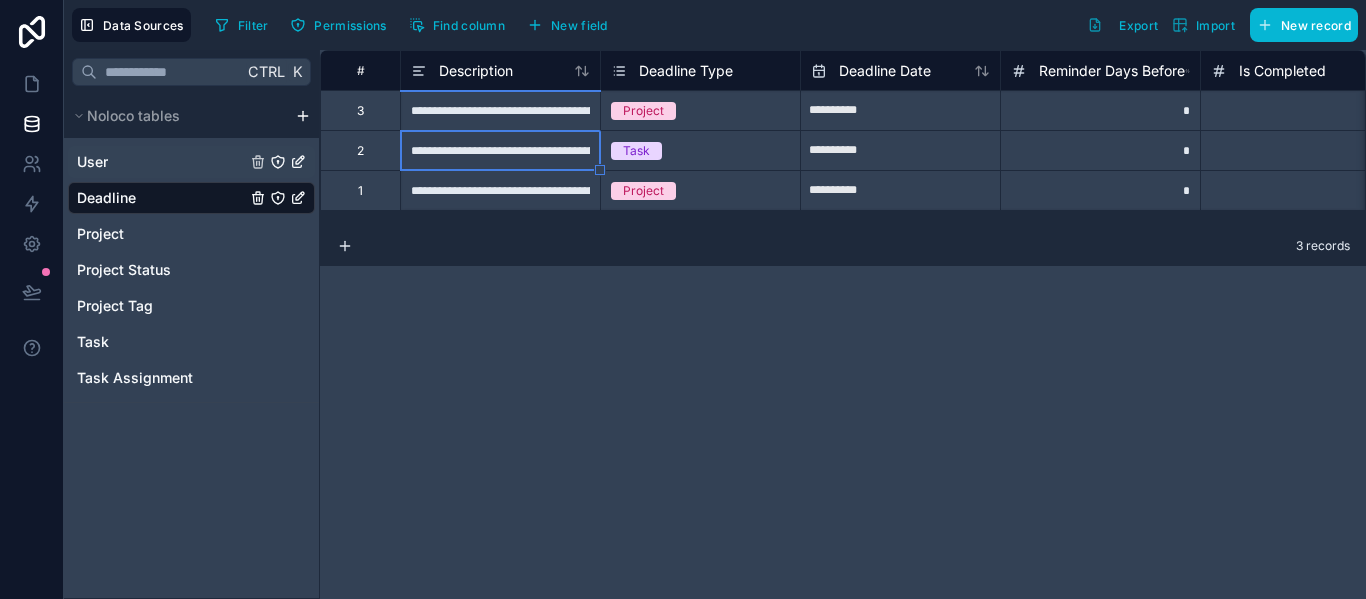 click on "User" at bounding box center [191, 162] 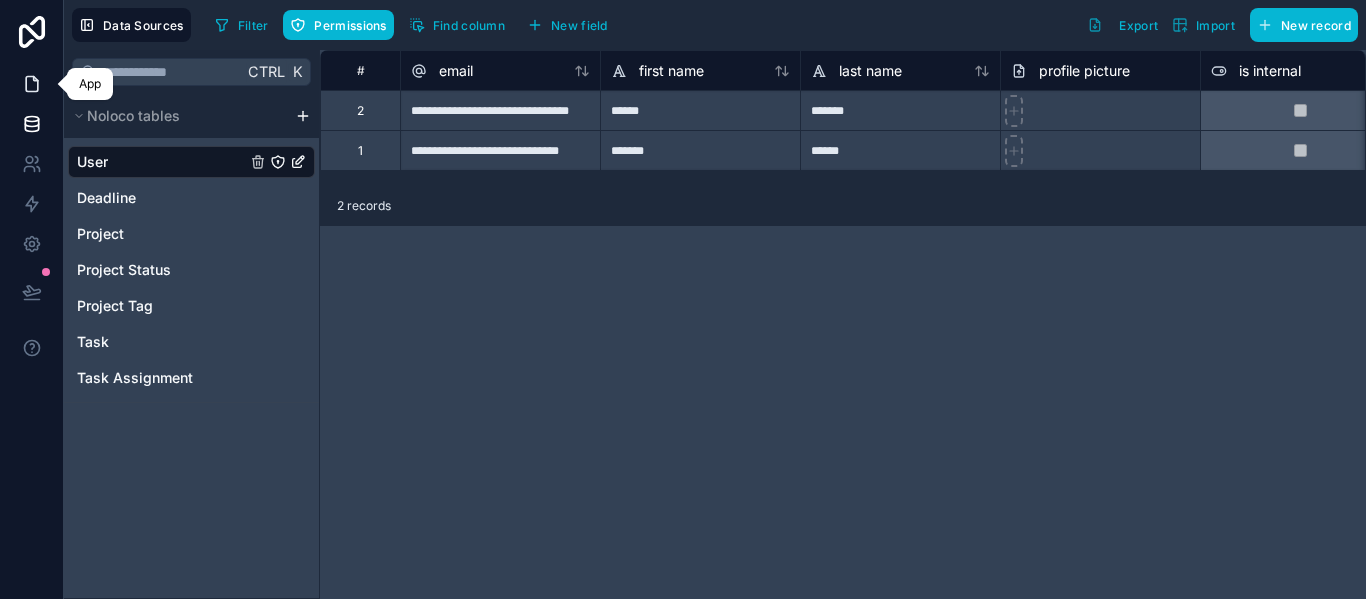 click 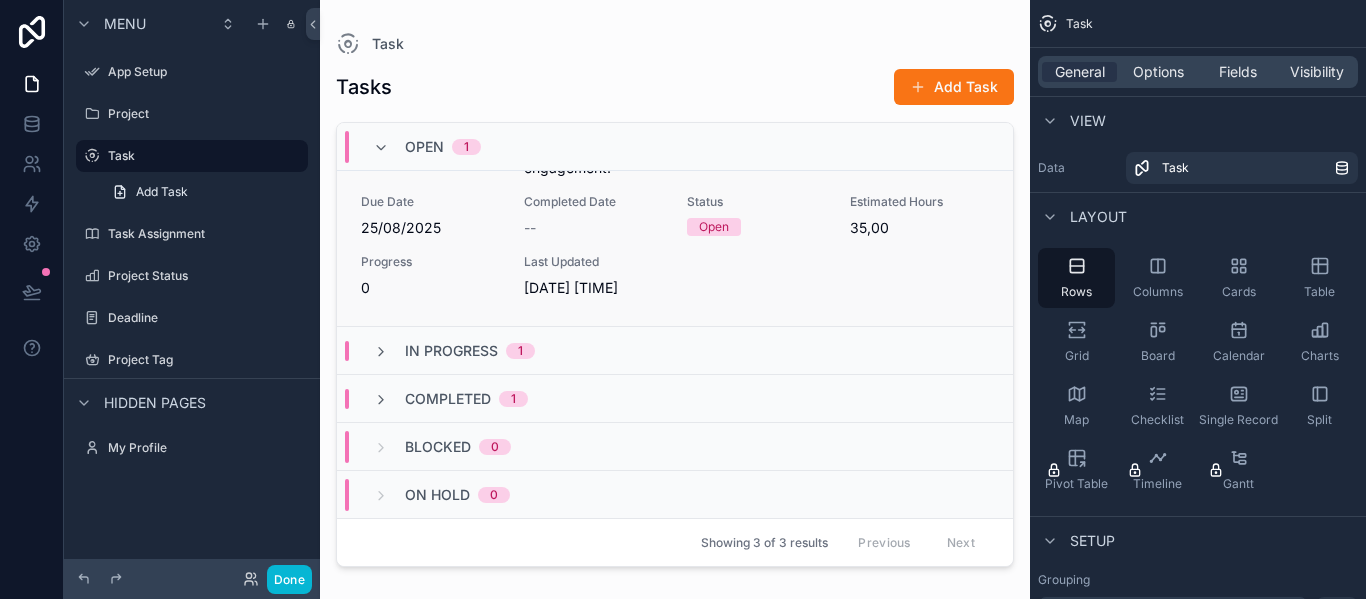scroll, scrollTop: 166, scrollLeft: 0, axis: vertical 